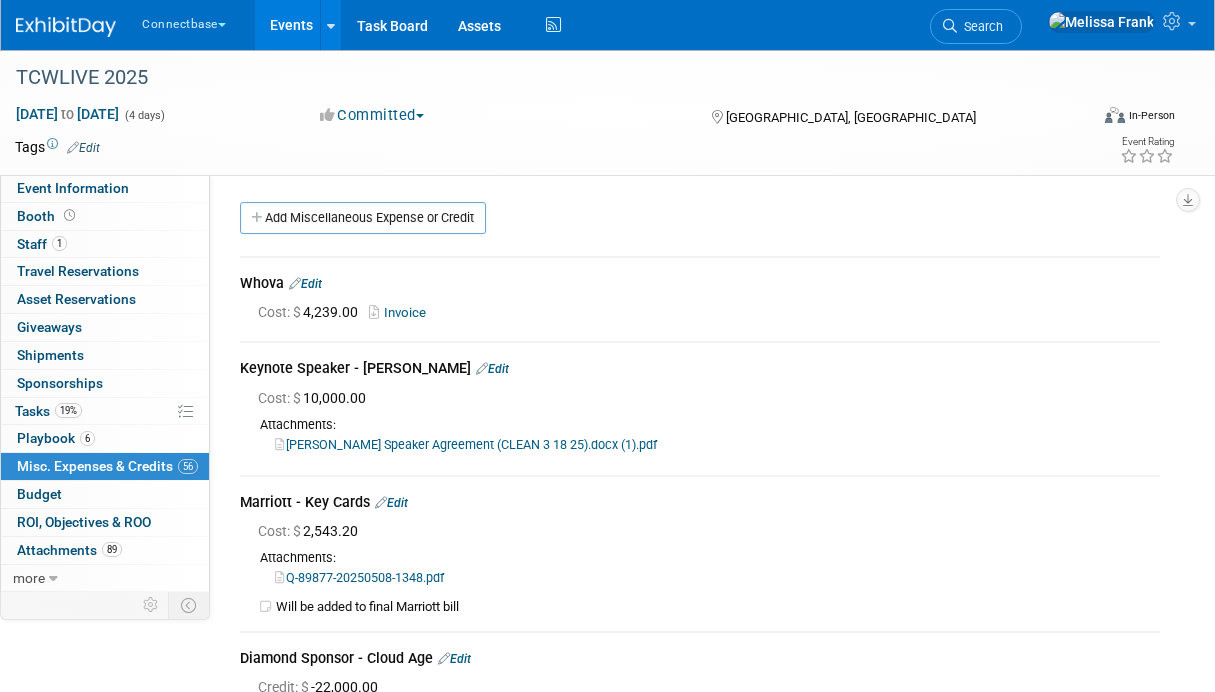 scroll, scrollTop: 15910, scrollLeft: 0, axis: vertical 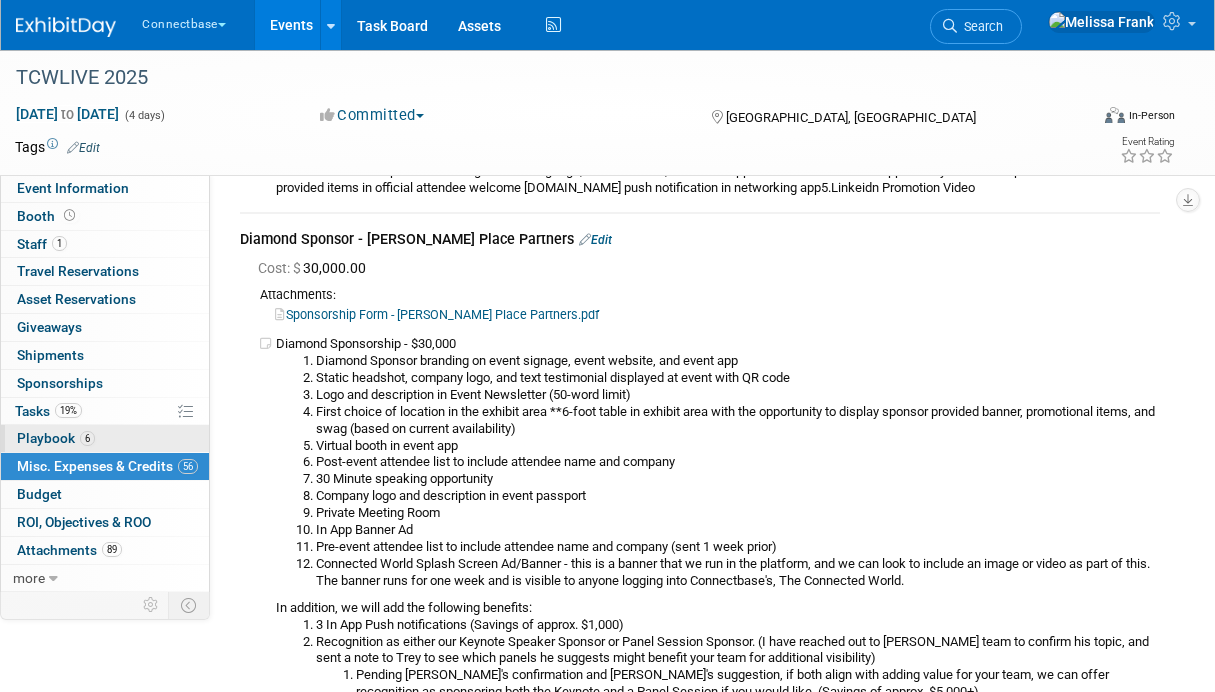 click on "6
Playbook 6" at bounding box center (105, 438) 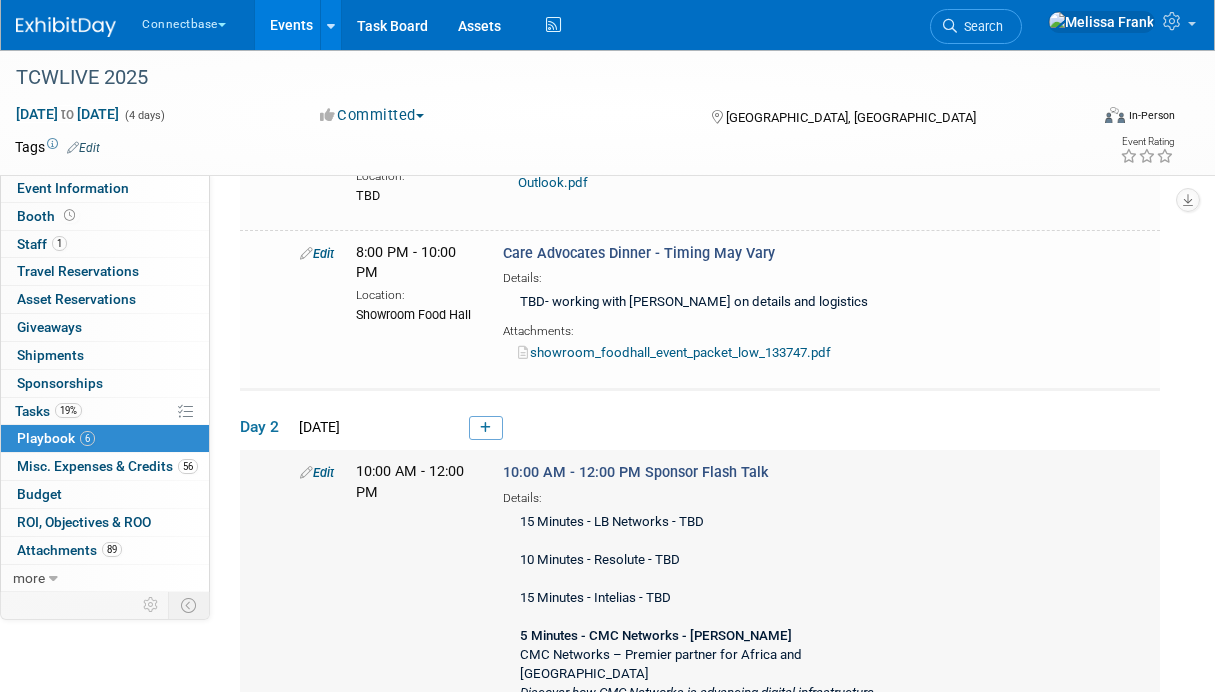 scroll, scrollTop: 475, scrollLeft: 0, axis: vertical 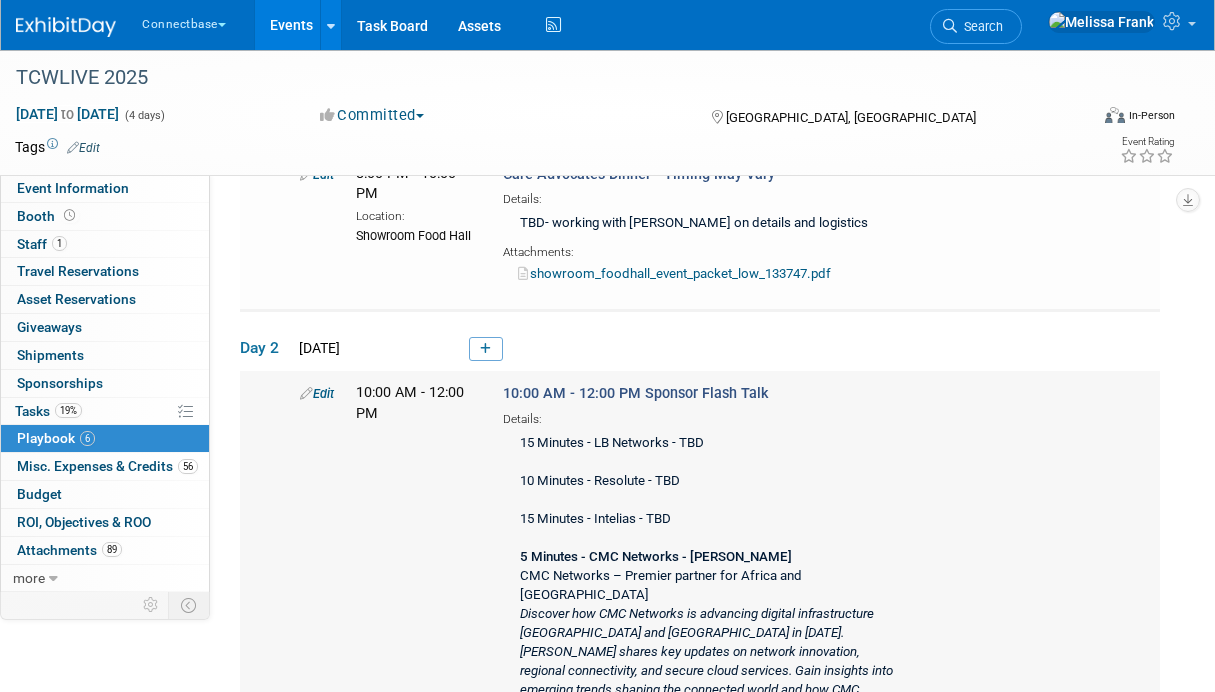 click on "Edit" at bounding box center [313, 393] 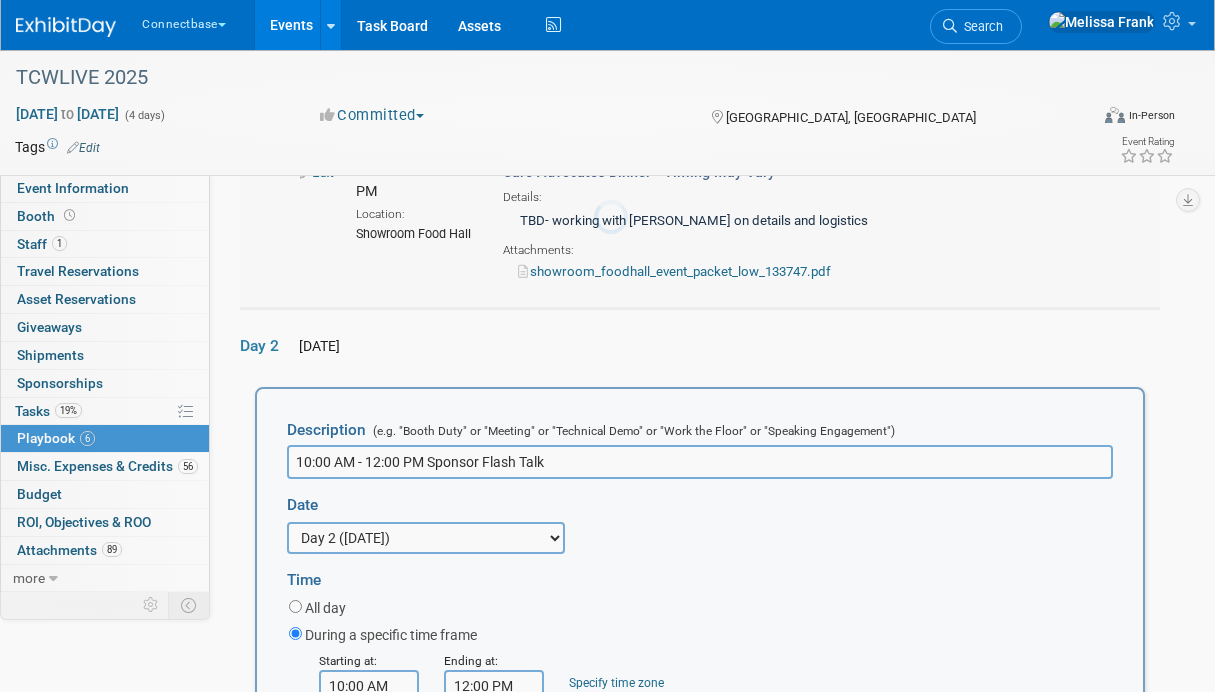 scroll, scrollTop: 615, scrollLeft: 0, axis: vertical 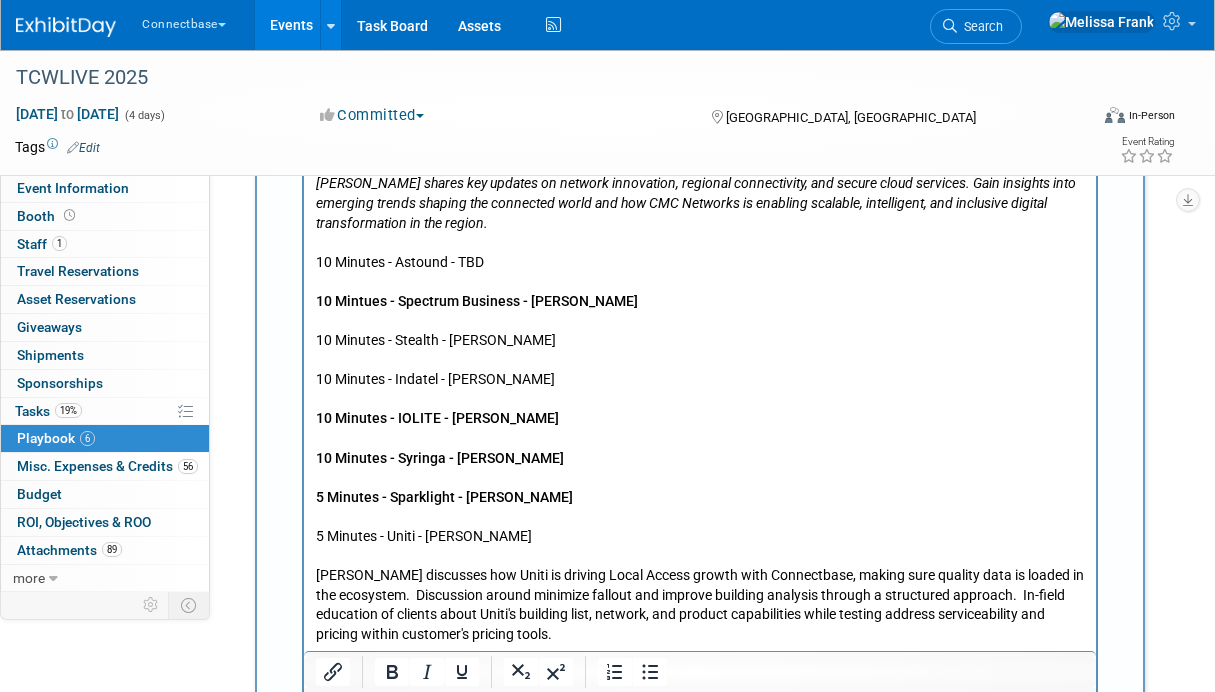 click on "15 Minutes - LB Networks - TBD 10 Minutes - Resolute - TBD 15 Minutes - Intelias - TBD 5 Minutes - CMC Networks - Nico CMC Networks – Premier partner for Africa and the Middle East Discover how CMC Networks is advancing digital infrastructure Africa and the Middle East in 2025. Nico Walters shares key updates on network innovation, regional connectivity, and secure cloud services. Gain insights into emerging trends shaping the connected world and how CMC Networks is enabling scalable, intelligent, and inclusive digital transformation in the region. 10 Minutes - Astound - TBD 10 Mintues - Spectrum Business - Tammy Cruise 10 Minutes - Stealth - Joe Plotkin 10 Minutes - Indatel - Kasey Robinson 10 Minutes - IOLITE - Brian Hattaway 10 Minutes - Syringa - Jodi Cain 5 Minutes - Sparklight - Kiley 5 Minutes - Uniti - Michael Lavoie 5 Minutes - Windstream - TBD 5 Minutes - Midco - Jeff, but wants to be on a panel instead 15 Minutes - Consolidated Communications - (Move off lightening round) - TBD" at bounding box center [700, 390] 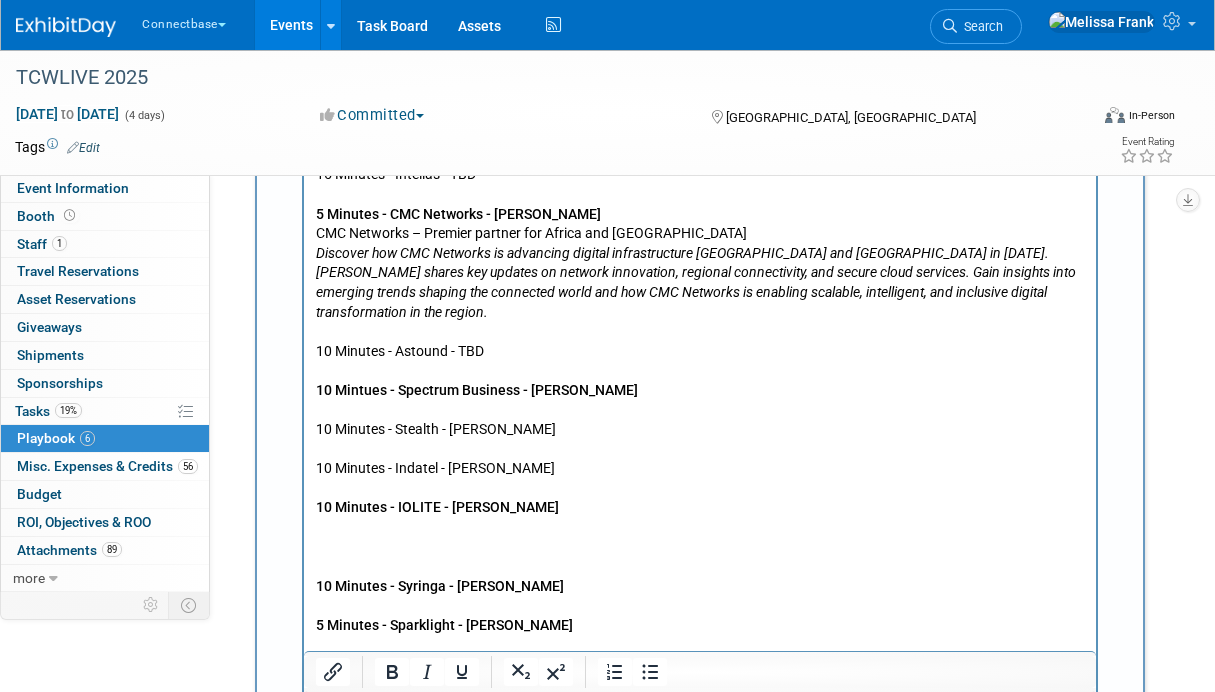 scroll, scrollTop: 1332, scrollLeft: 0, axis: vertical 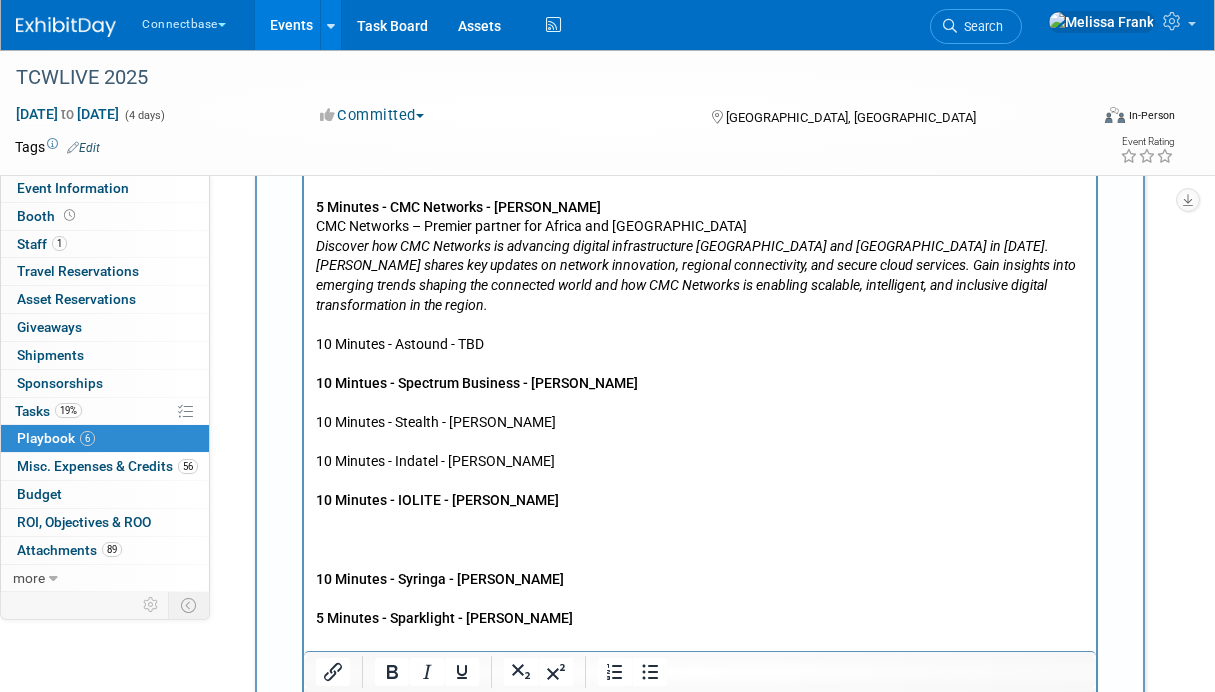 type 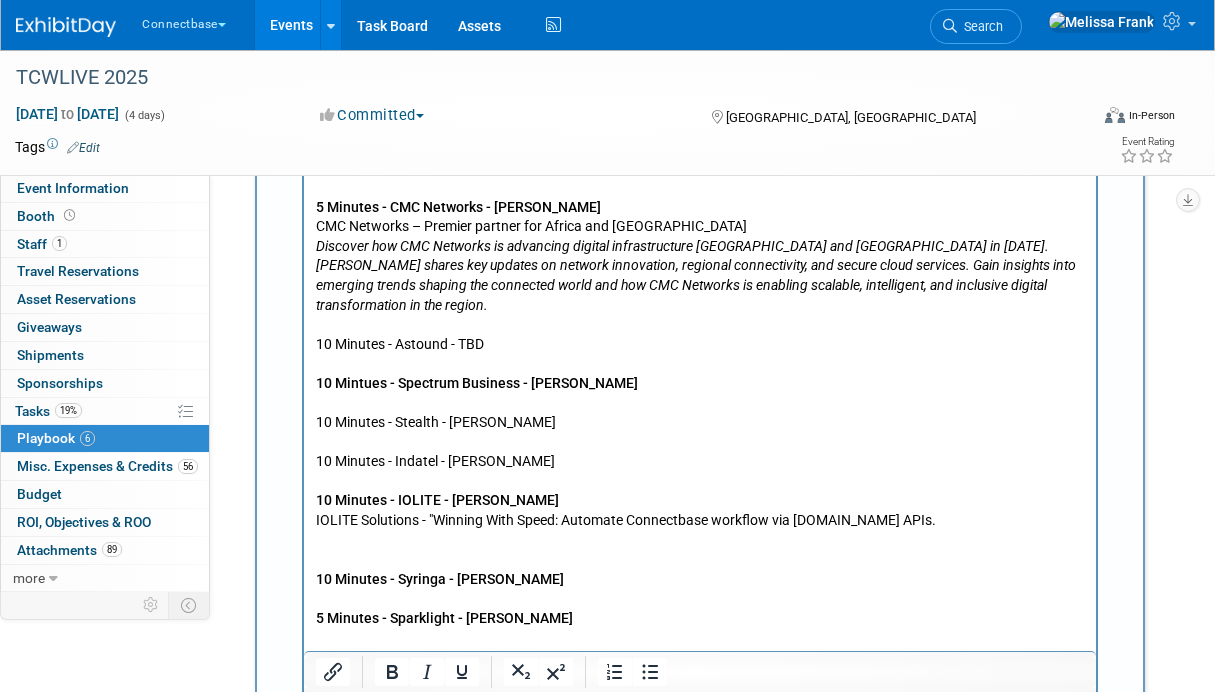 click on "IOLITE Solutions - "Winning With Speed: Automate Connectbase workflow via Salesforce.com APIs." at bounding box center [700, 520] 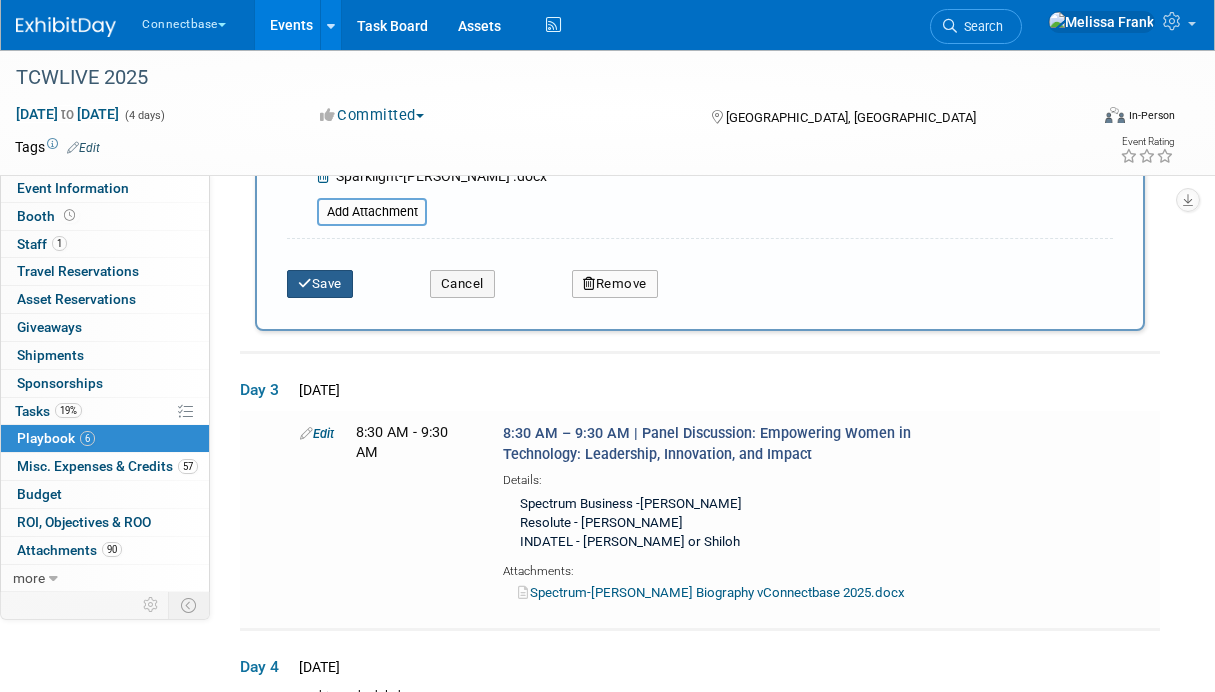 click on "Save" at bounding box center (320, 284) 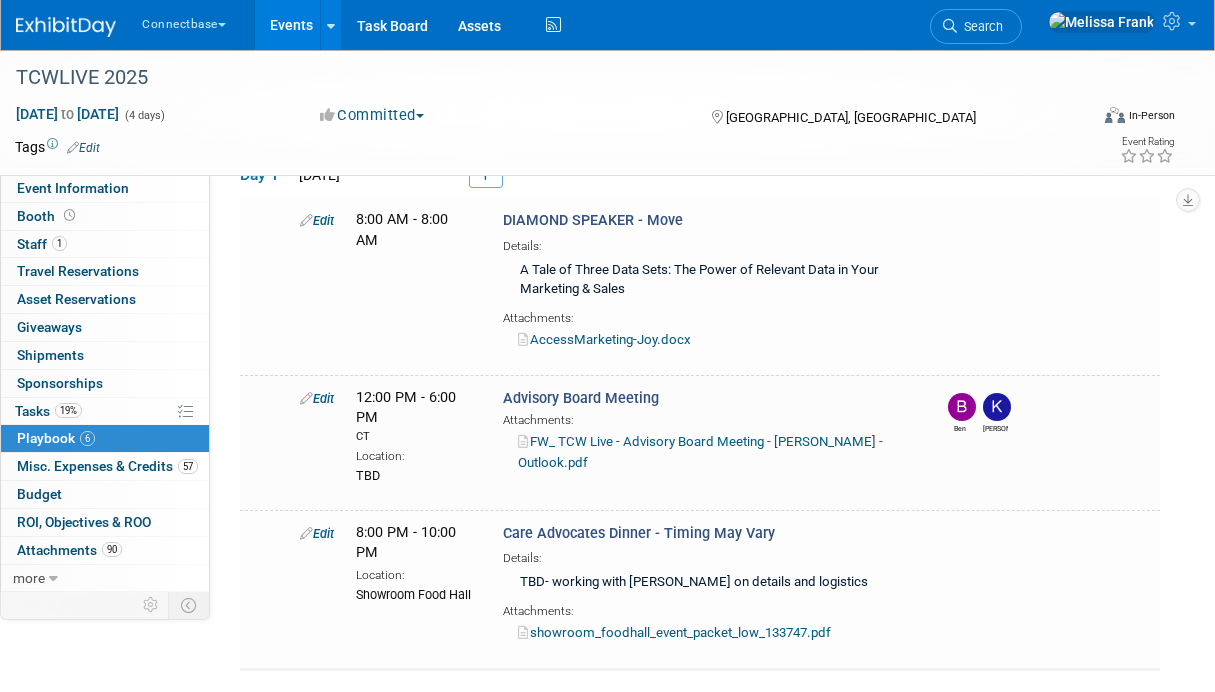 scroll, scrollTop: 592, scrollLeft: 0, axis: vertical 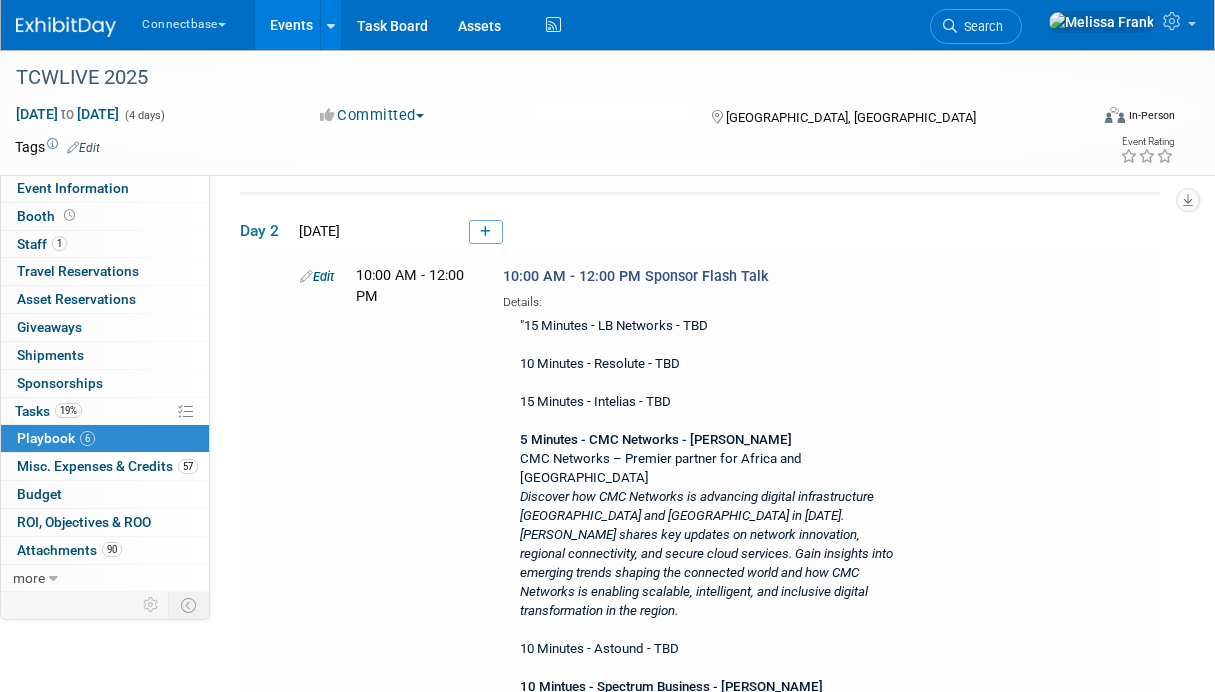 click on "Events" at bounding box center [291, 25] 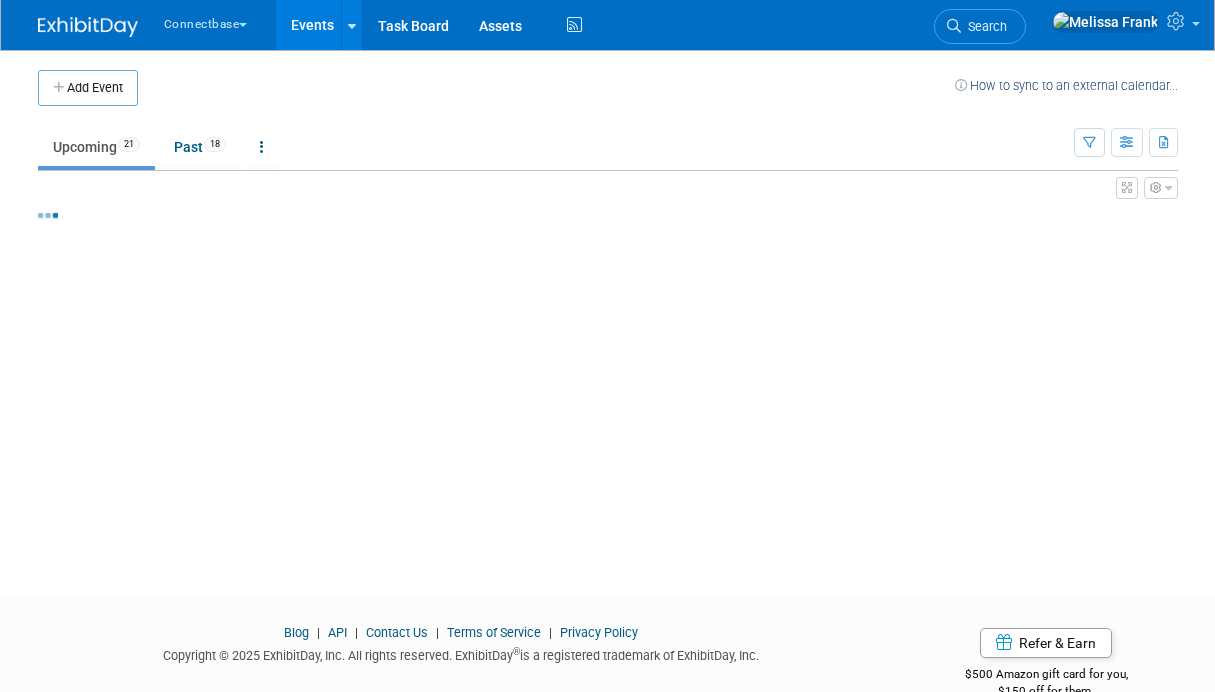 scroll, scrollTop: 0, scrollLeft: 0, axis: both 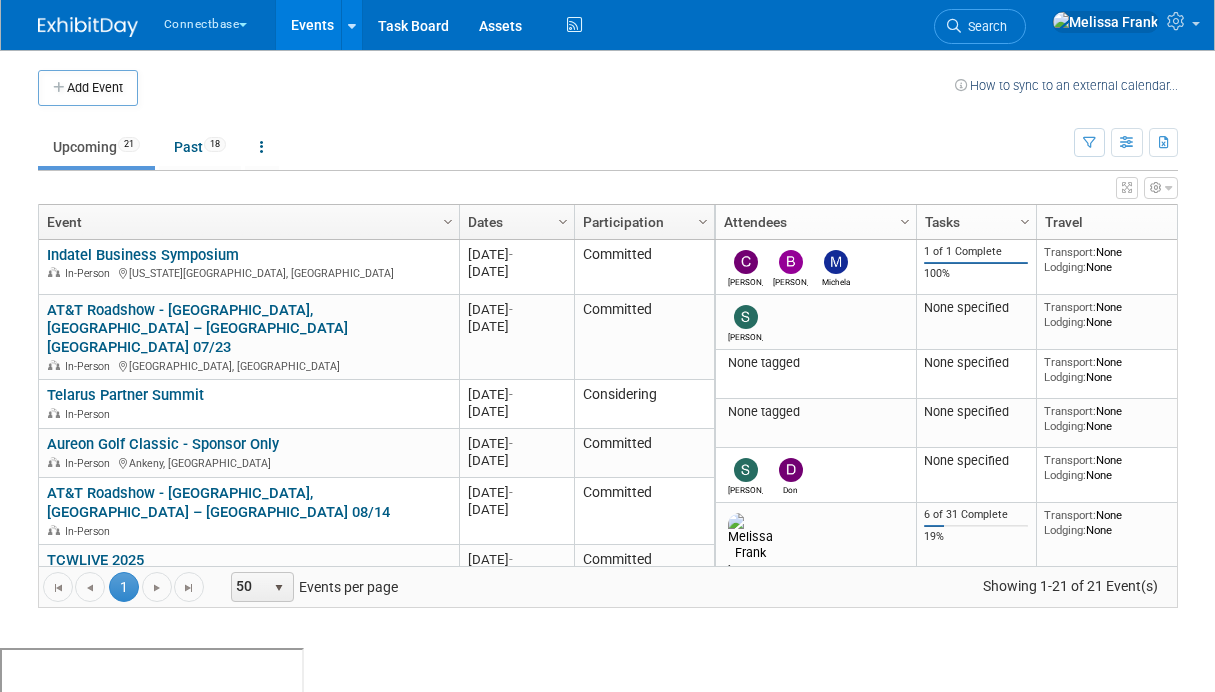 click on "Events" at bounding box center (312, 25) 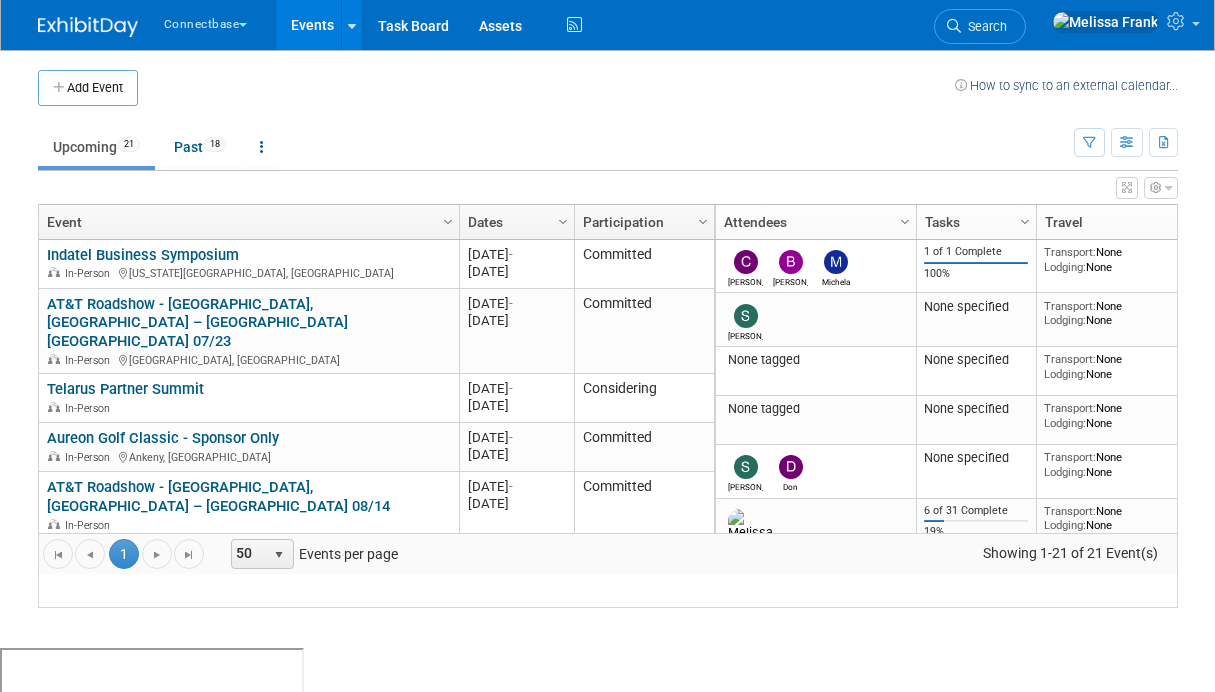 scroll, scrollTop: 0, scrollLeft: 0, axis: both 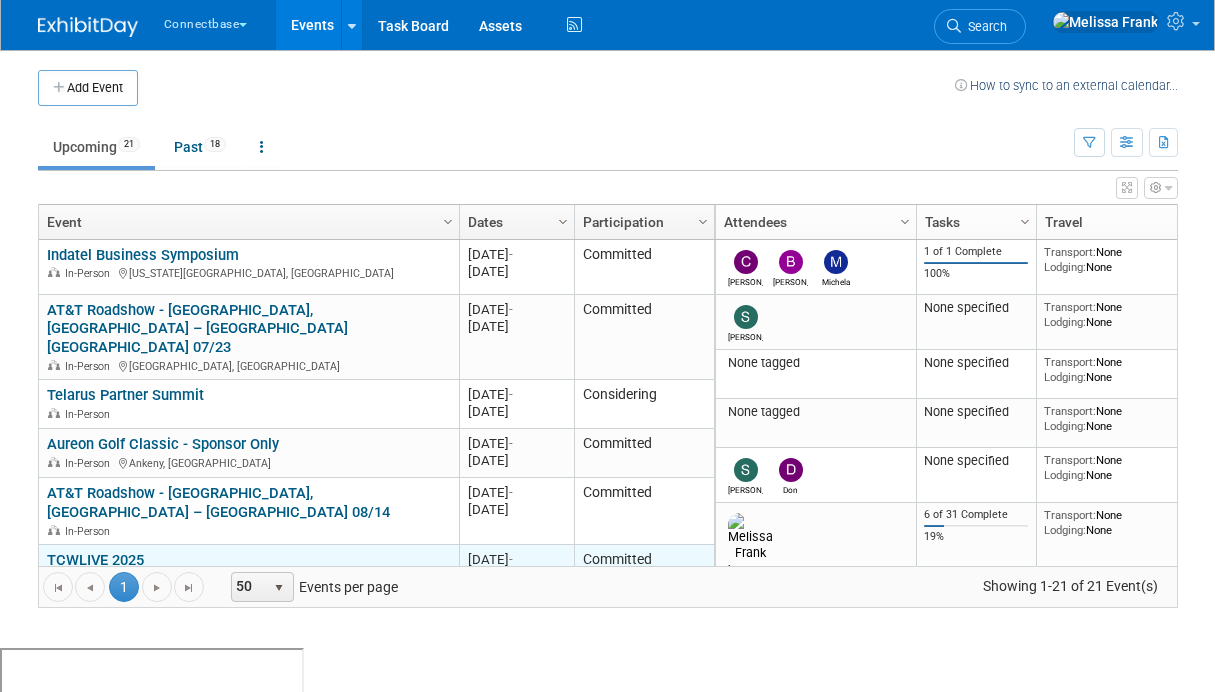 click on "TCWLIVE 2025" at bounding box center [95, 560] 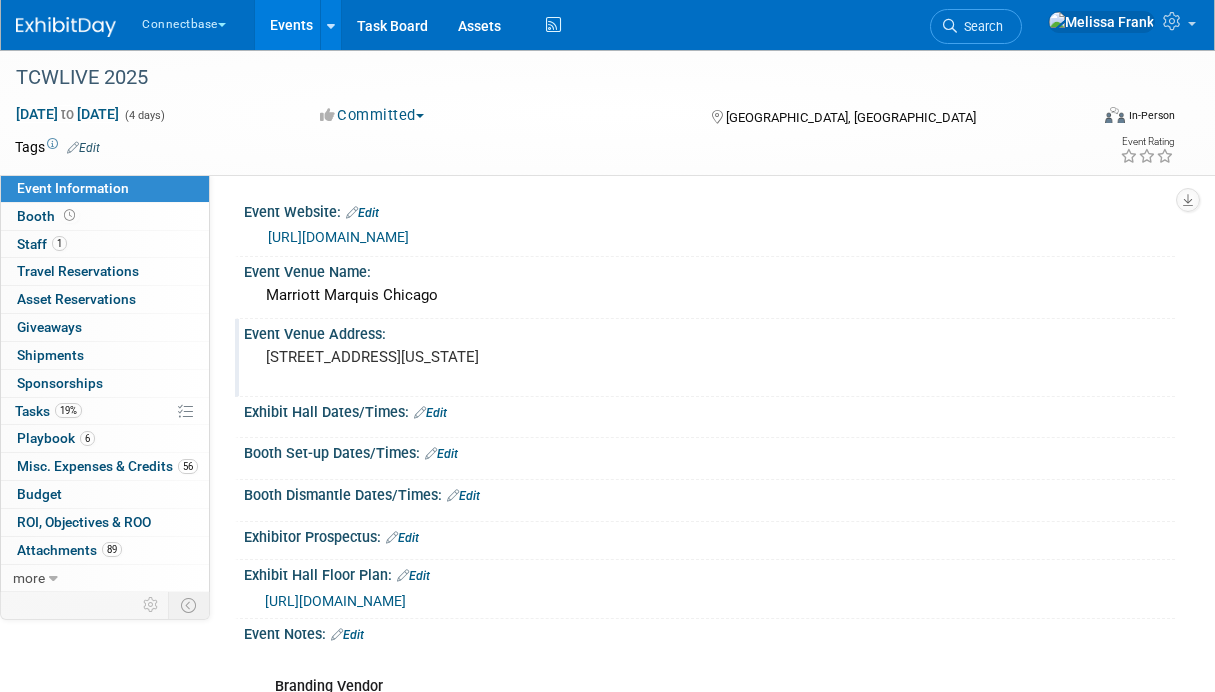 scroll, scrollTop: 0, scrollLeft: 0, axis: both 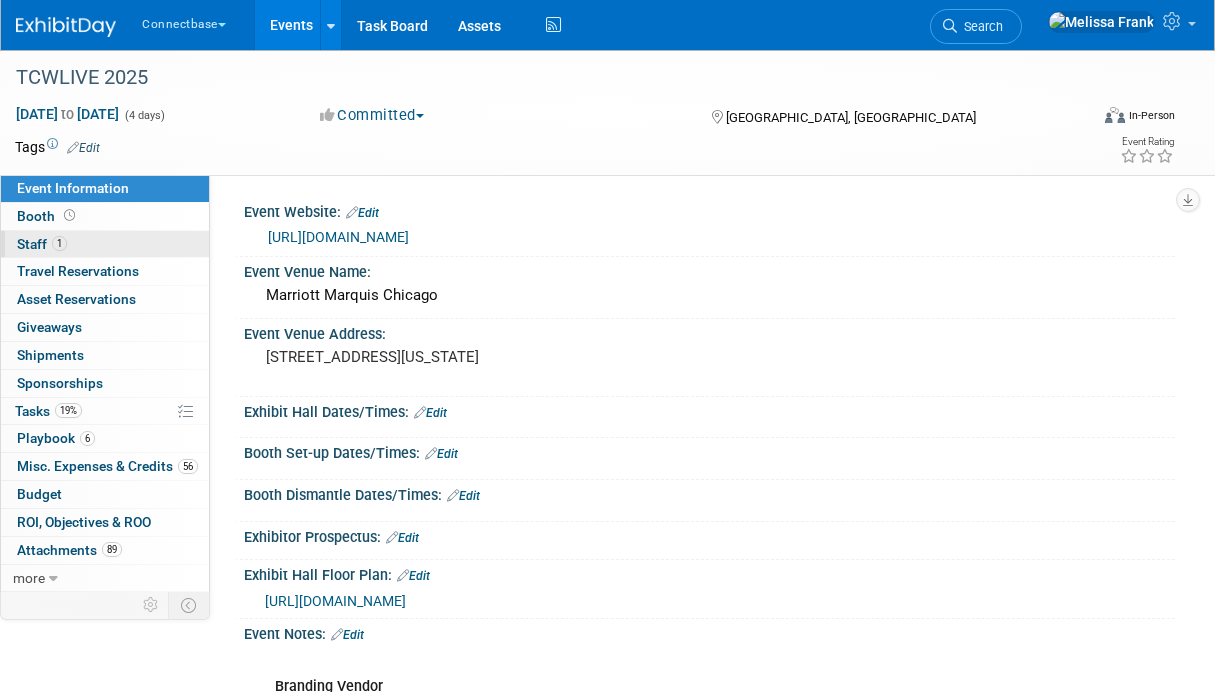 click on "1
Staff 1" at bounding box center (105, 244) 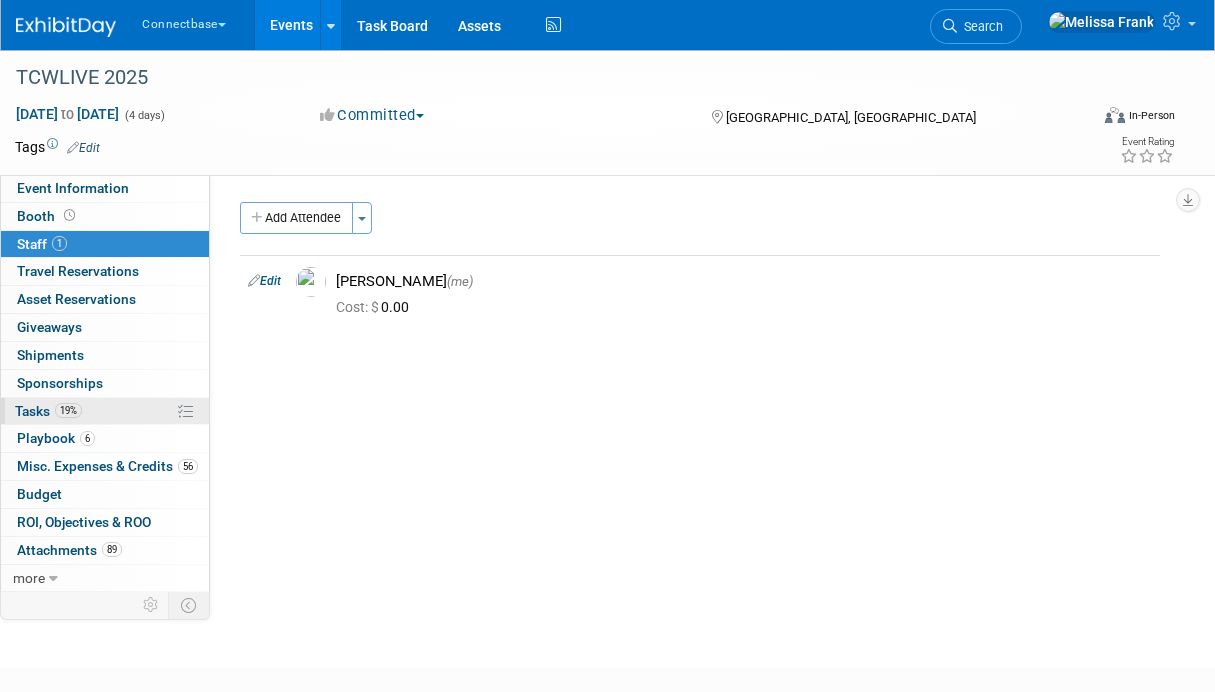 click on "19%
Tasks 19%" at bounding box center [105, 411] 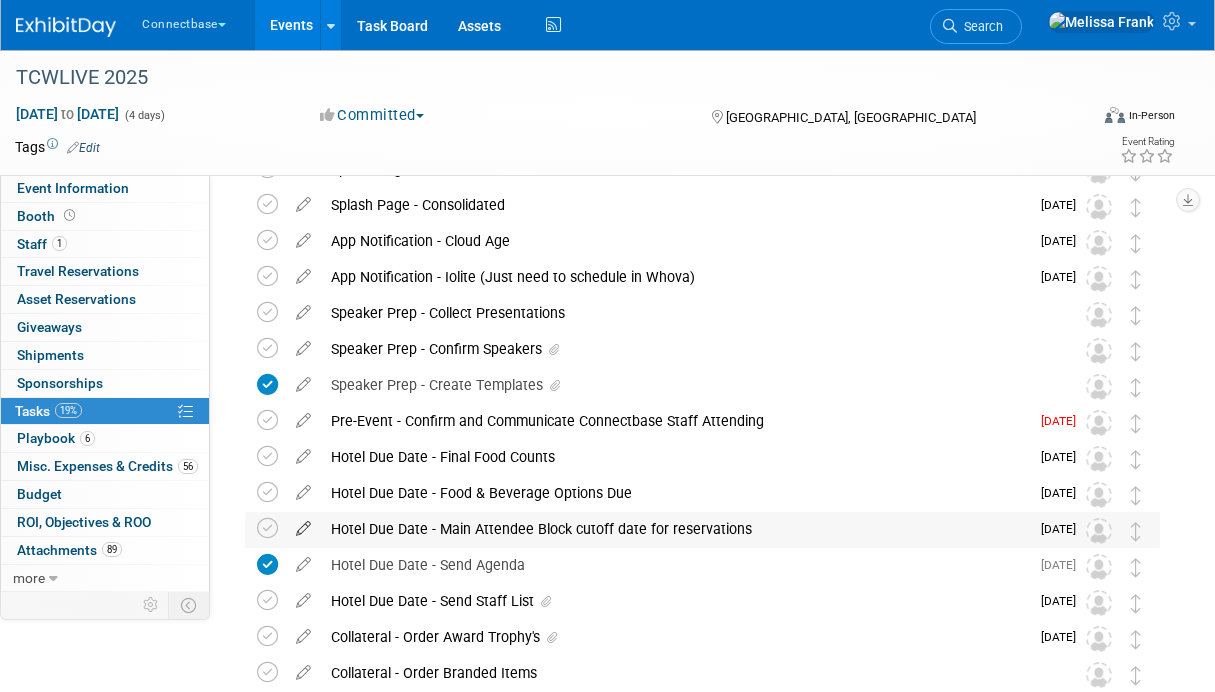 scroll, scrollTop: 519, scrollLeft: 0, axis: vertical 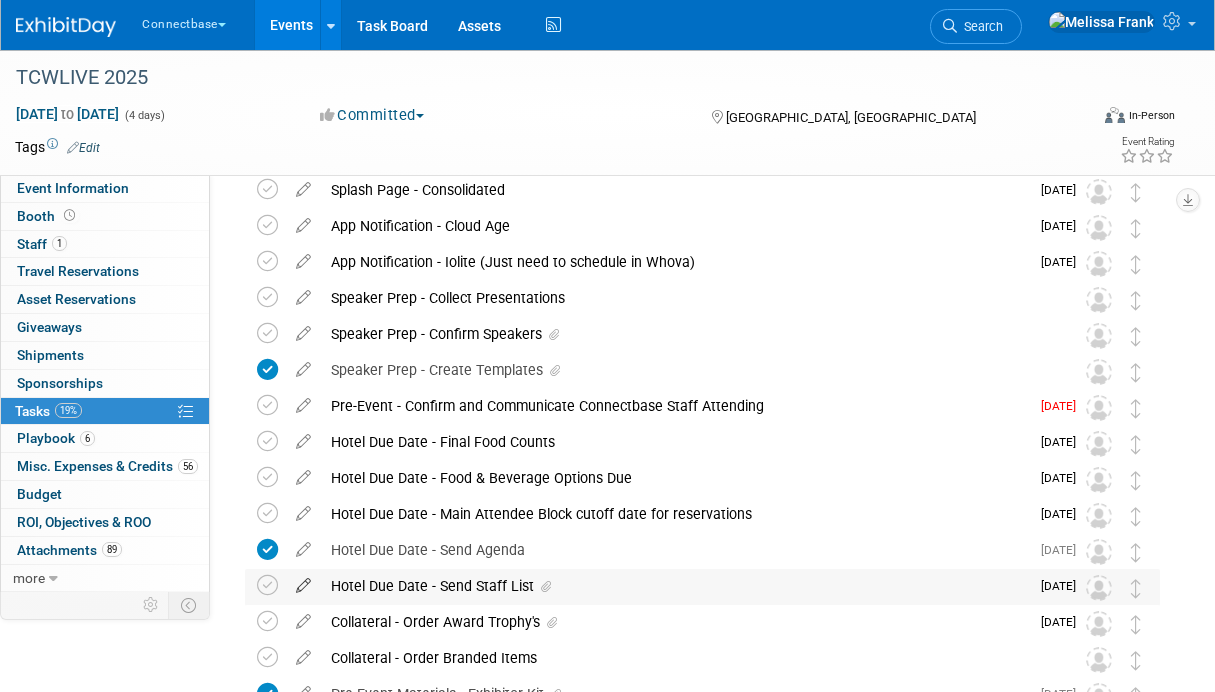 click at bounding box center [303, 581] 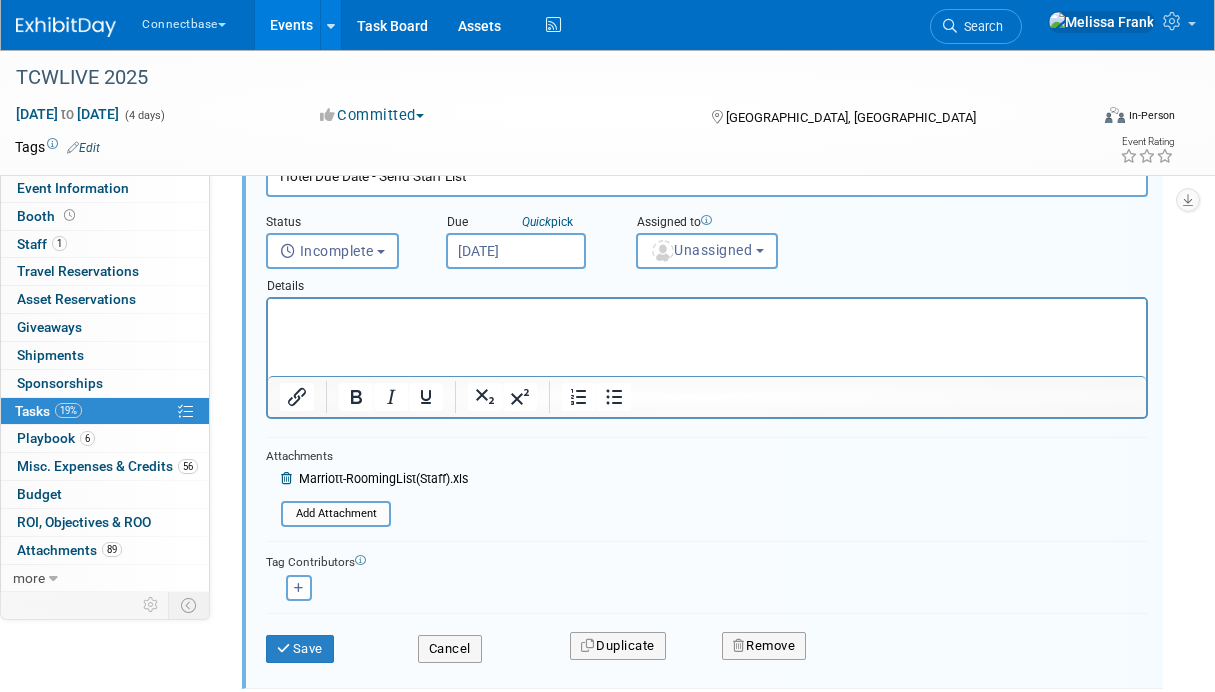 scroll, scrollTop: 966, scrollLeft: 0, axis: vertical 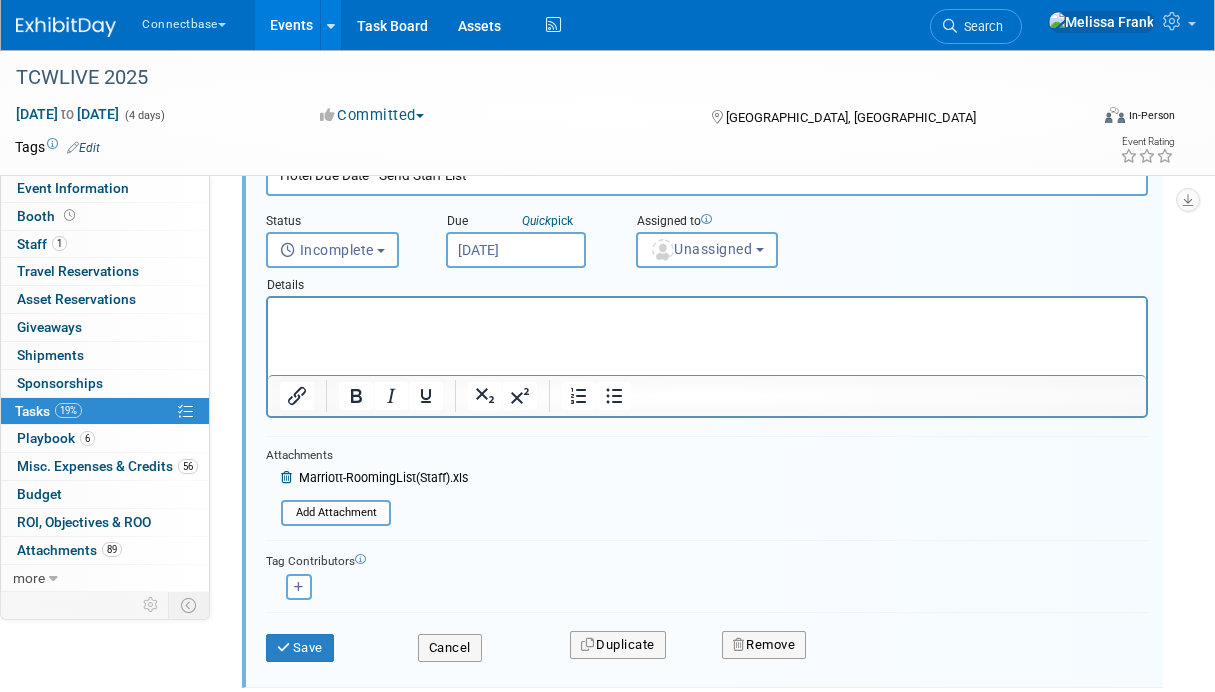 click at bounding box center [707, 311] 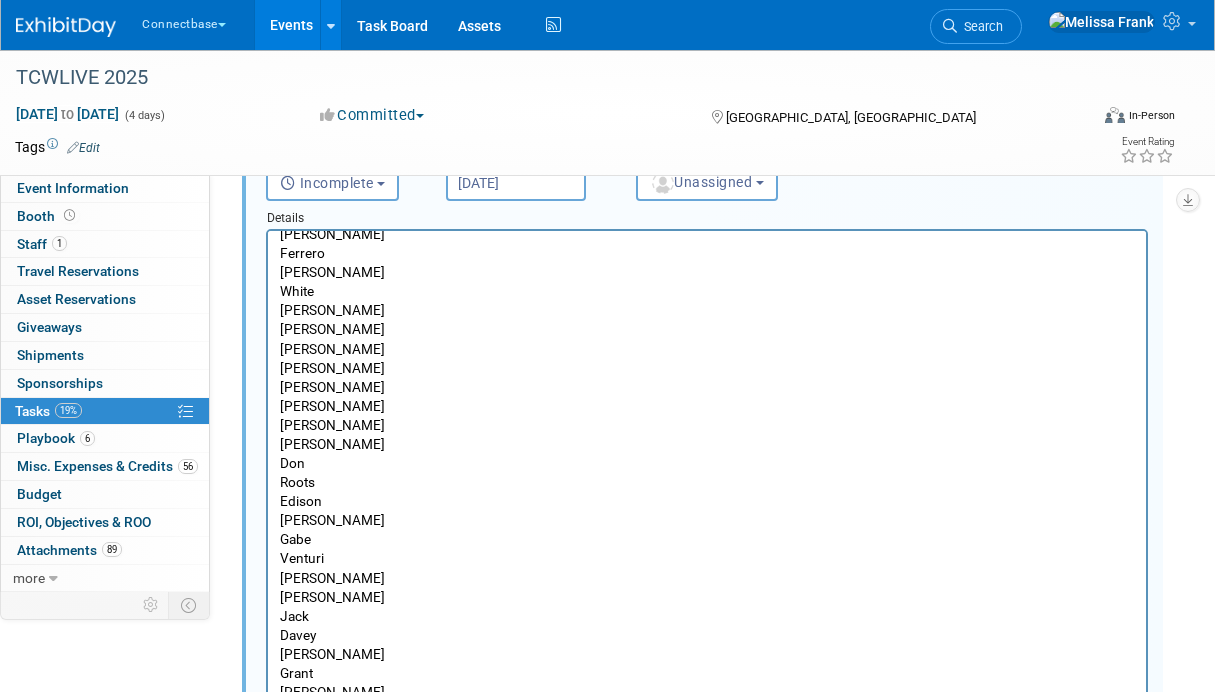 scroll, scrollTop: 0, scrollLeft: 0, axis: both 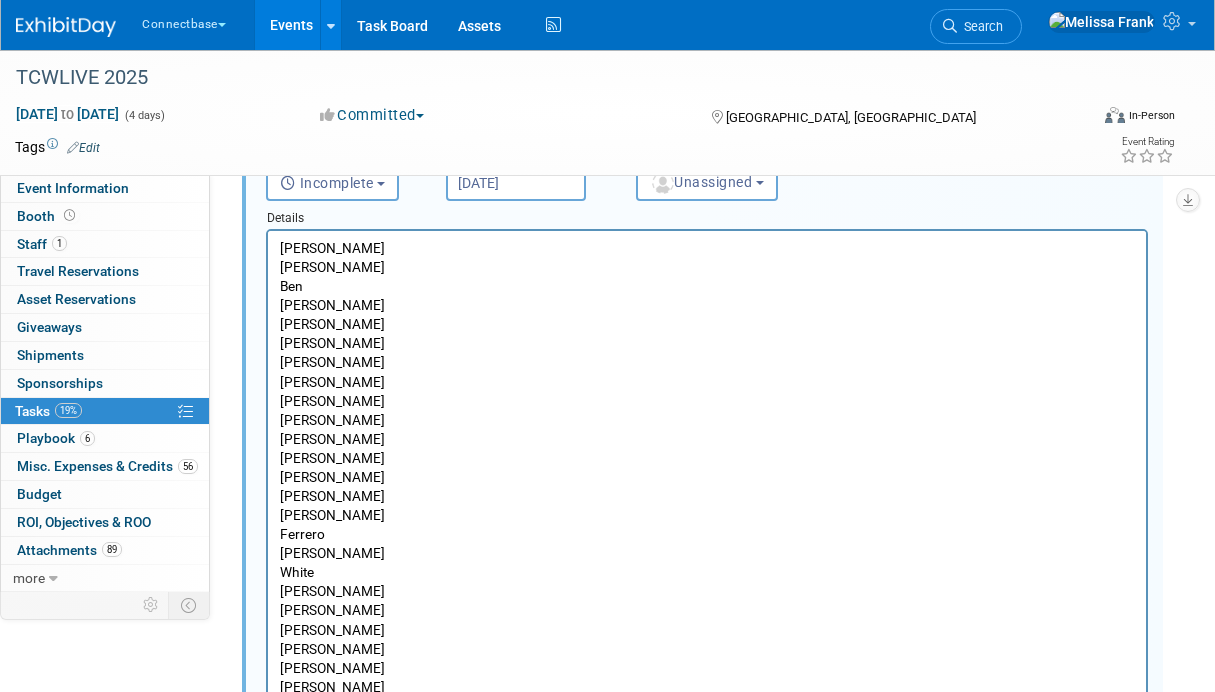 click on "Hoskin" at bounding box center [707, 267] 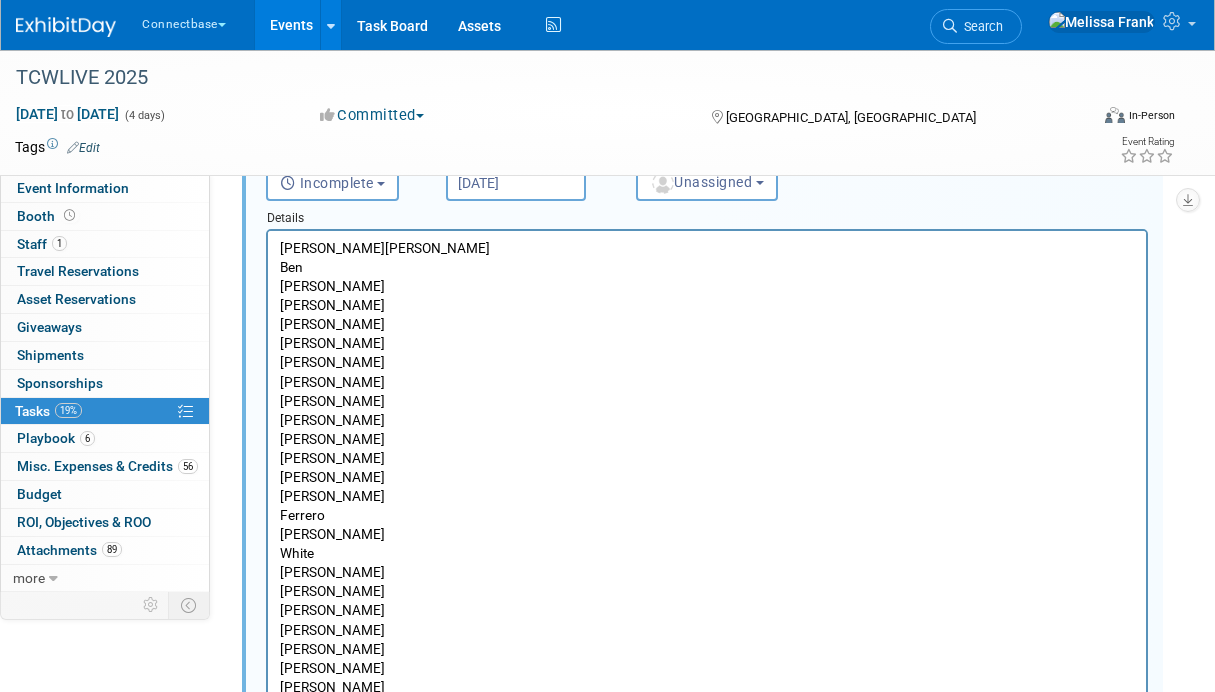 type 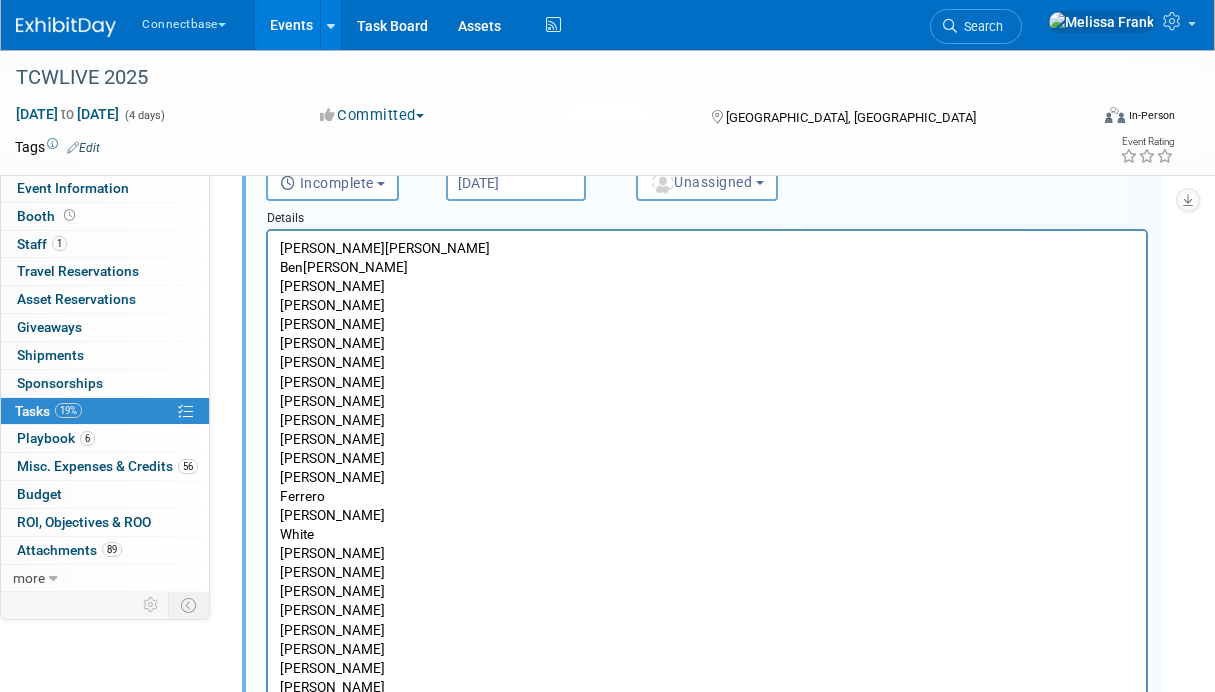 click on "Johnson" at bounding box center (707, 305) 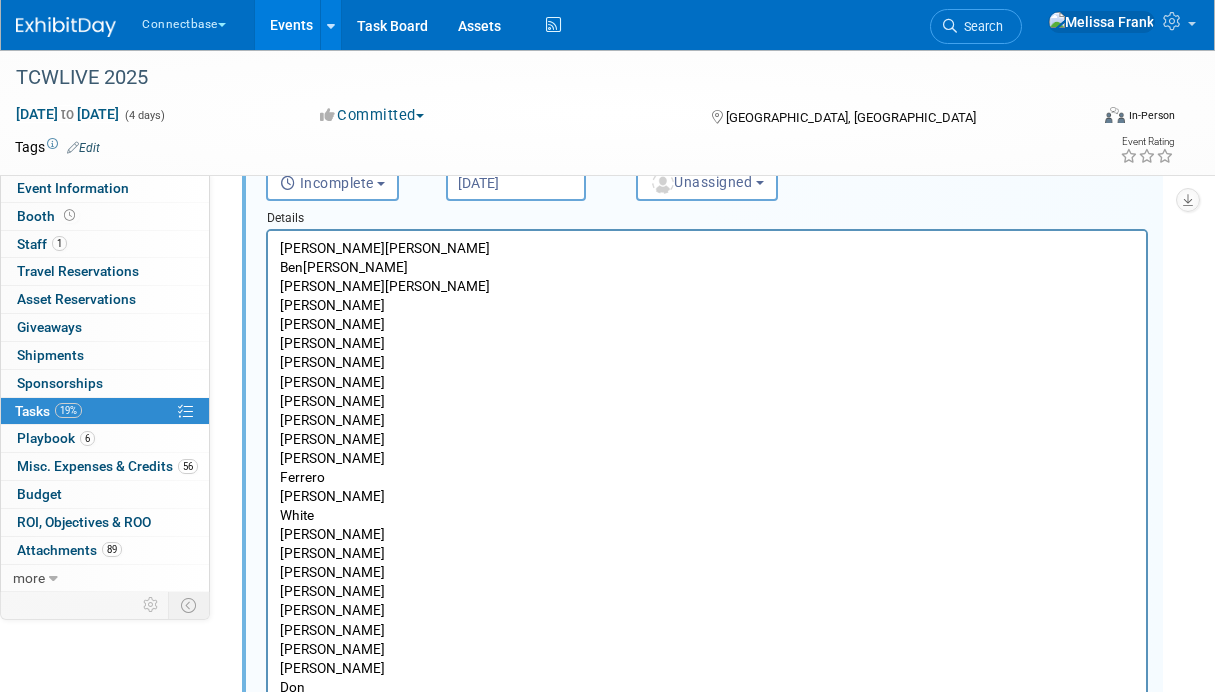 click on "Andrew  Hoskin Ben  Edmond Brad  Johnson Brian Duffner Brian Maggiacomo Brian Anderson Carmine Caporelli Carrie Ferrero Chris White Christine Parr Colleen Gallagher Daniel Suarez David Wright Don Roots Edison Smith-Stubbs Gabe Venturi Heidi Juarez Jack Davey James Grant James Turner Jess Noyes John Reumann John Giblin Kim Senkeleski Jen Bryson Maria Sterck Mary Ann Rose Matt Clark Melissa Frank Michela Castiglioni Mike Berman Mike Oser Mike Payne Rich Levine Roger Castilo Ryan Williams Sheri Davis Stephanie Bird Steve Leavitt Steven Skedelsky Trey Willis Yixuan Wang" at bounding box center (707, 1011) 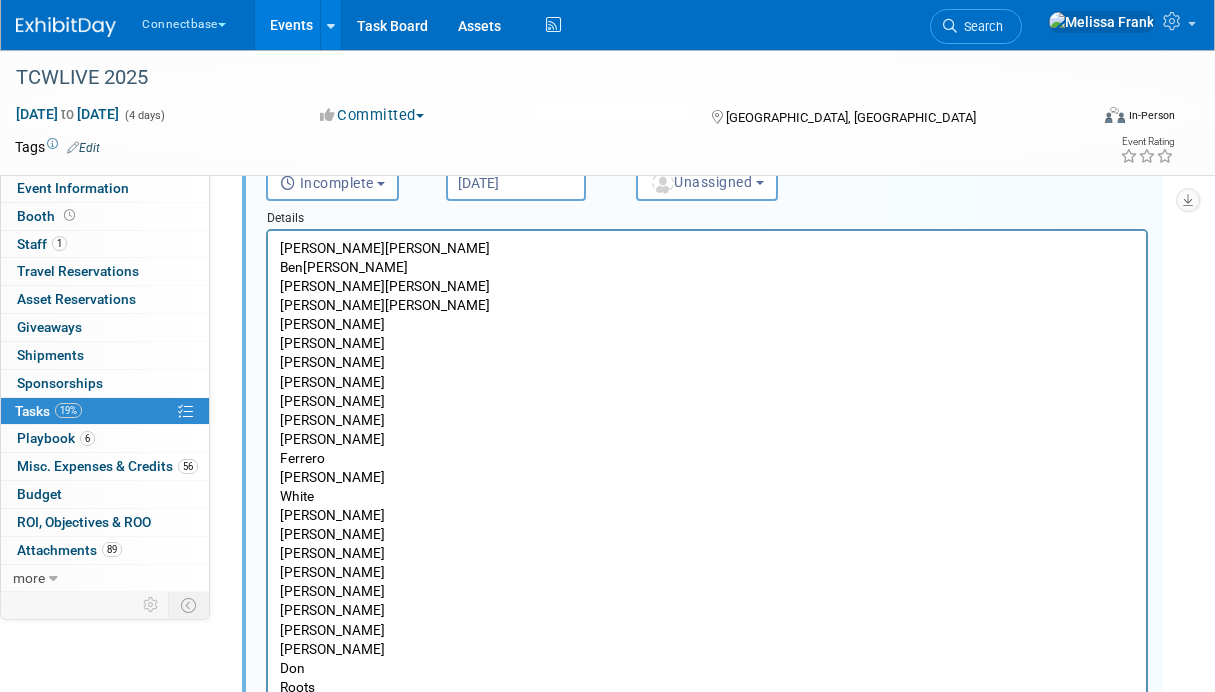 click on "Maggiacomo" at bounding box center [707, 343] 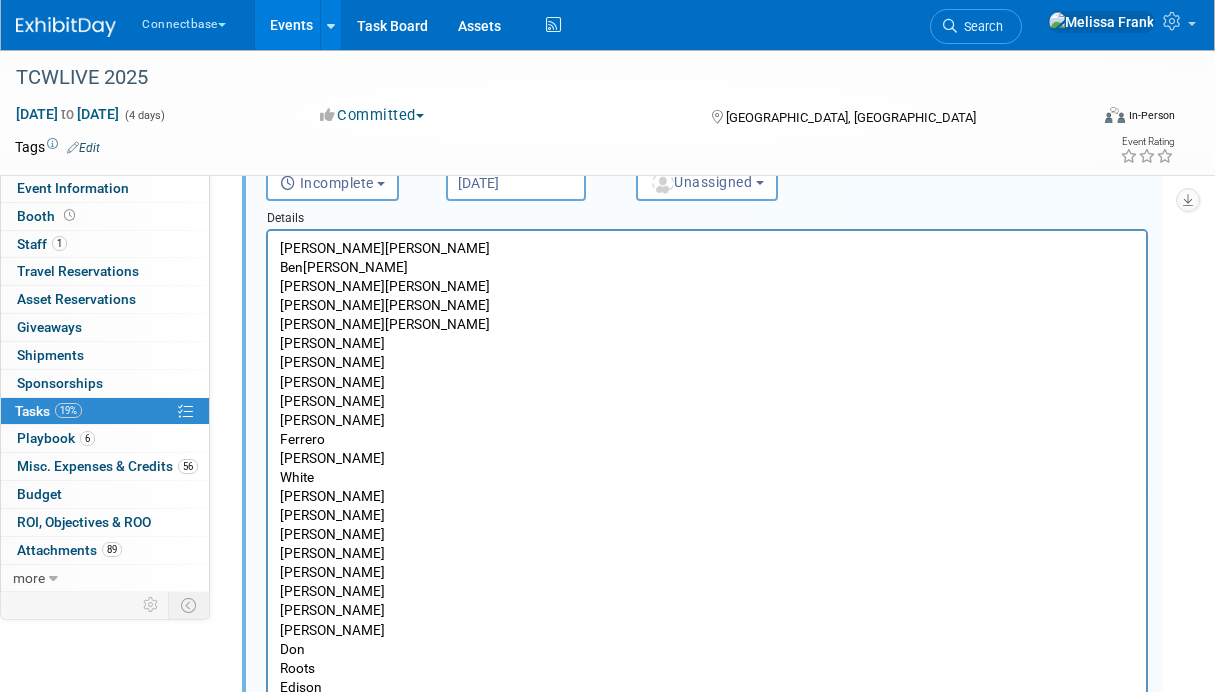 click on "Anderson" at bounding box center [707, 362] 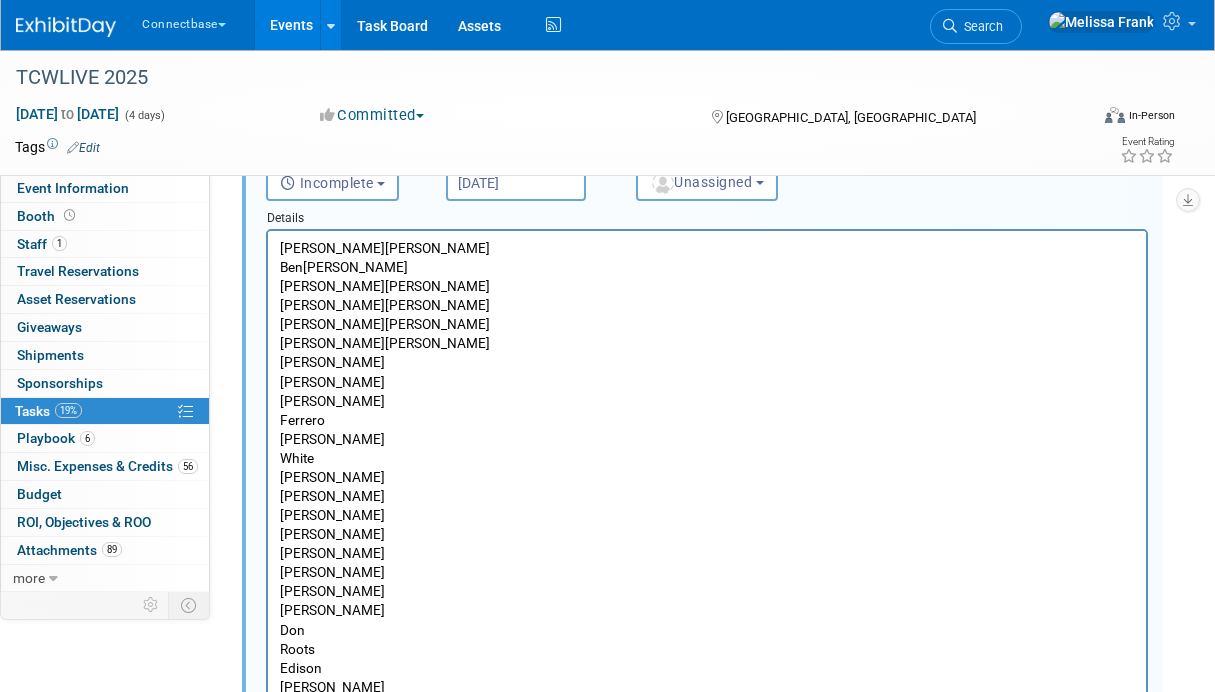 click on "Caporelli" at bounding box center [707, 382] 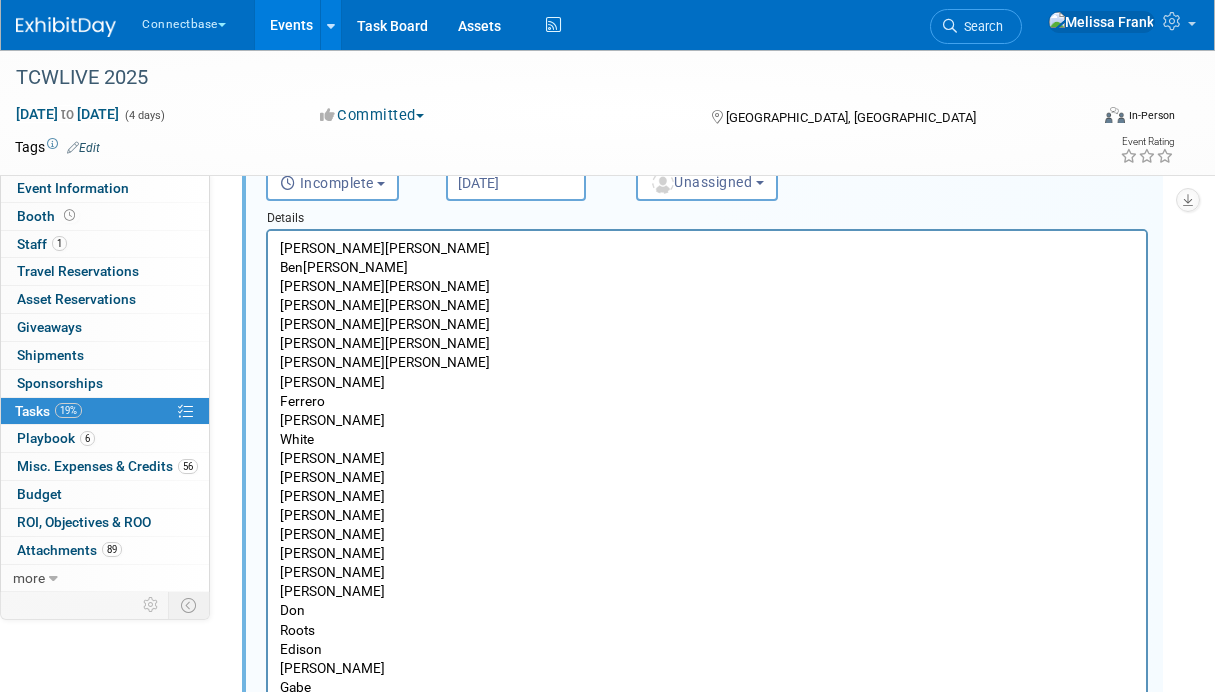 click on "Ferrero" at bounding box center [707, 401] 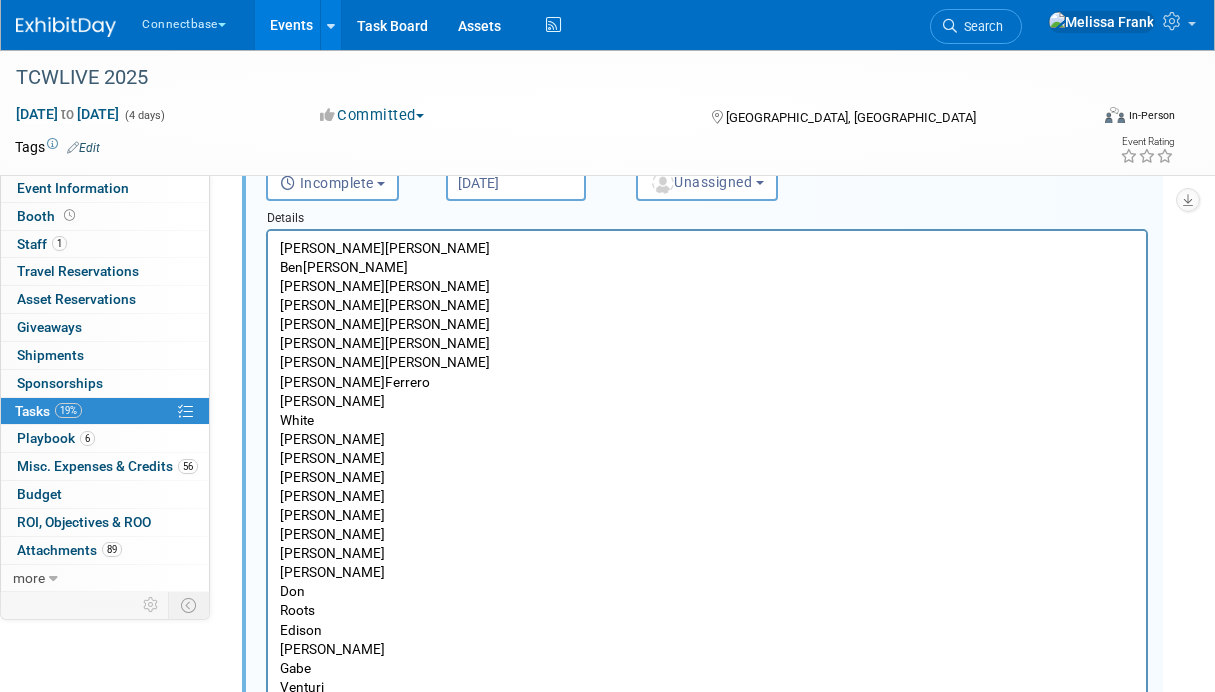 click on "Andrew  Hoskin Ben  Edmond Brad  Johnson Brian  Duffner Brian  Maggiacomo Brian  Anderson Carmine  Caporelli Carrie  Ferrero Chris White Christine Parr Colleen Gallagher Daniel Suarez David Wright Don Roots Edison Smith-Stubbs Gabe Venturi Heidi Juarez Jack Davey James Grant James Turner Jess Noyes John Reumann John Giblin Kim Senkeleski Jen Bryson Maria Sterck Mary Ann Rose Matt Clark Melissa Frank Michela Castiglioni Mike Berman Mike Oser Mike Payne Rich Levine Roger Castilo Ryan Williams Sheri Davis Stephanie Bird Steve Leavitt Steven Skedelsky Trey Willis Yixuan Wang" at bounding box center [707, 964] 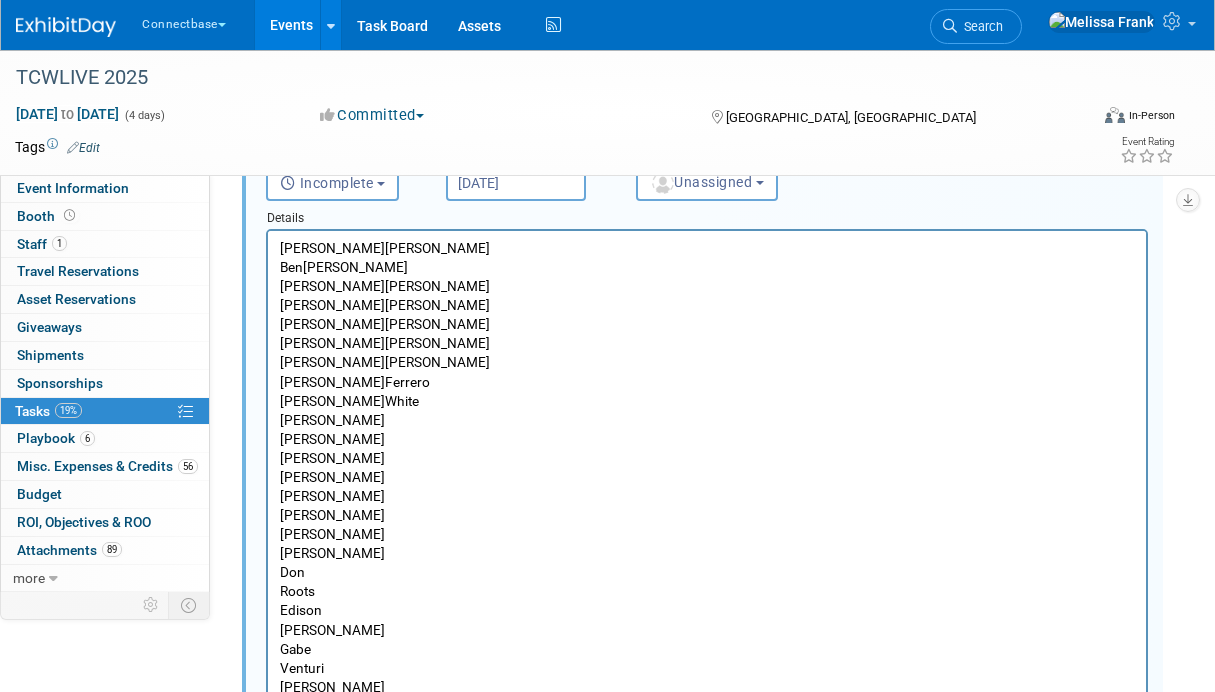 click on "Andrew  Hoskin Ben  Edmond Brad  Johnson Brian  Duffner Brian  Maggiacomo Brian  Anderson Carmine  Caporelli Carrie  Ferrero Chris  White Christine Parr Colleen Gallagher Daniel Suarez David Wright Don Roots Edison Smith-Stubbs Gabe Venturi Heidi Juarez Jack Davey James Grant James Turner Jess Noyes John Reumann John Giblin Kim Senkeleski Jen Bryson Maria Sterck Mary Ann Rose Matt Clark Melissa Frank Michela Castiglioni Mike Berman Mike Oser Mike Payne Rich Levine Roger Castilo Ryan Williams Sheri Davis Stephanie Bird Steve Leavitt Steven Skedelsky Trey Willis Yixuan Wang" at bounding box center (707, 950) 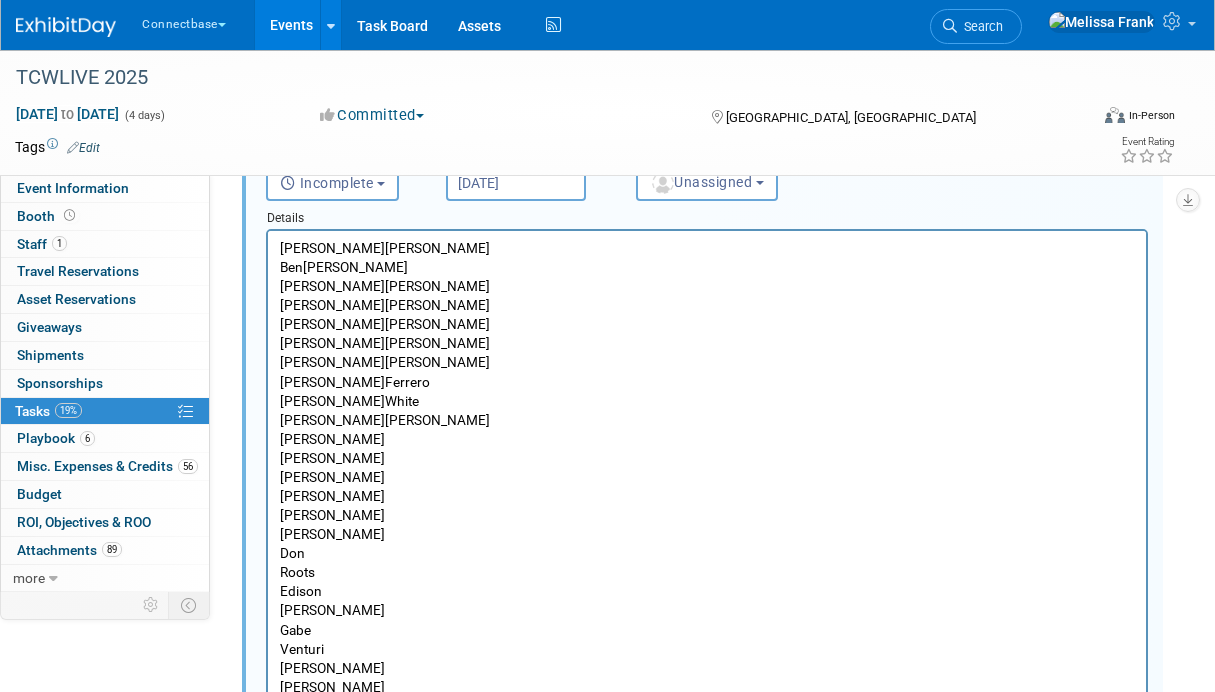 click on "Gallagher" at bounding box center (707, 458) 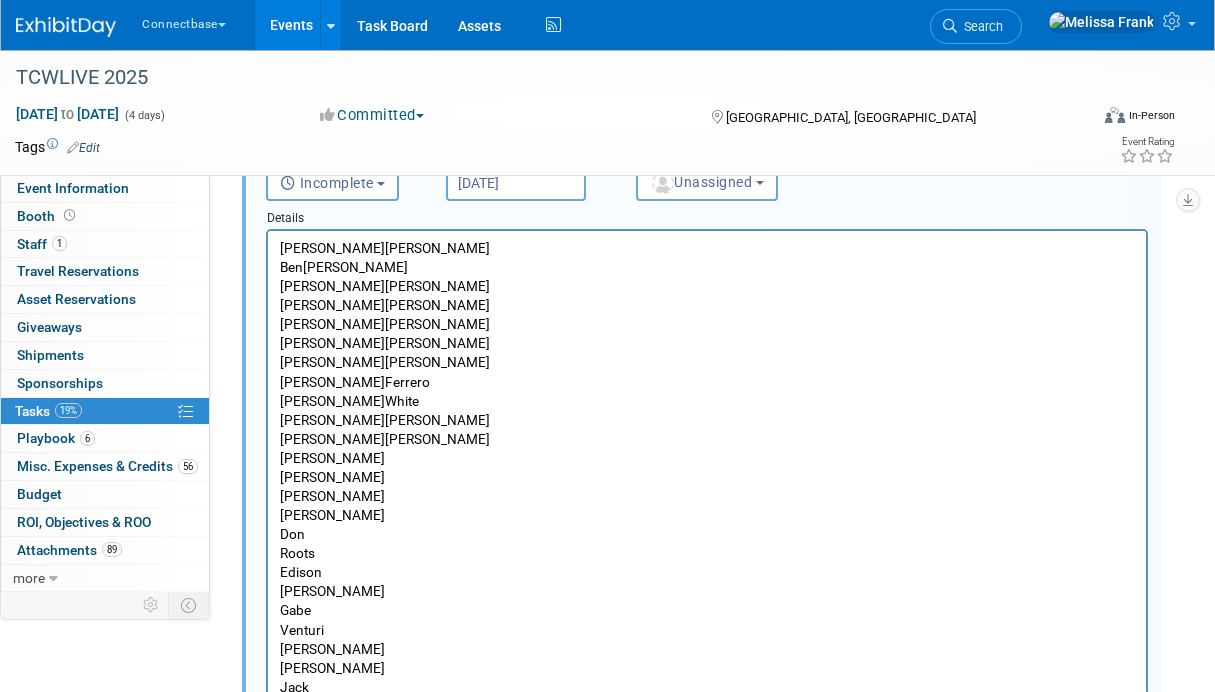 click on "Suarez" at bounding box center [707, 477] 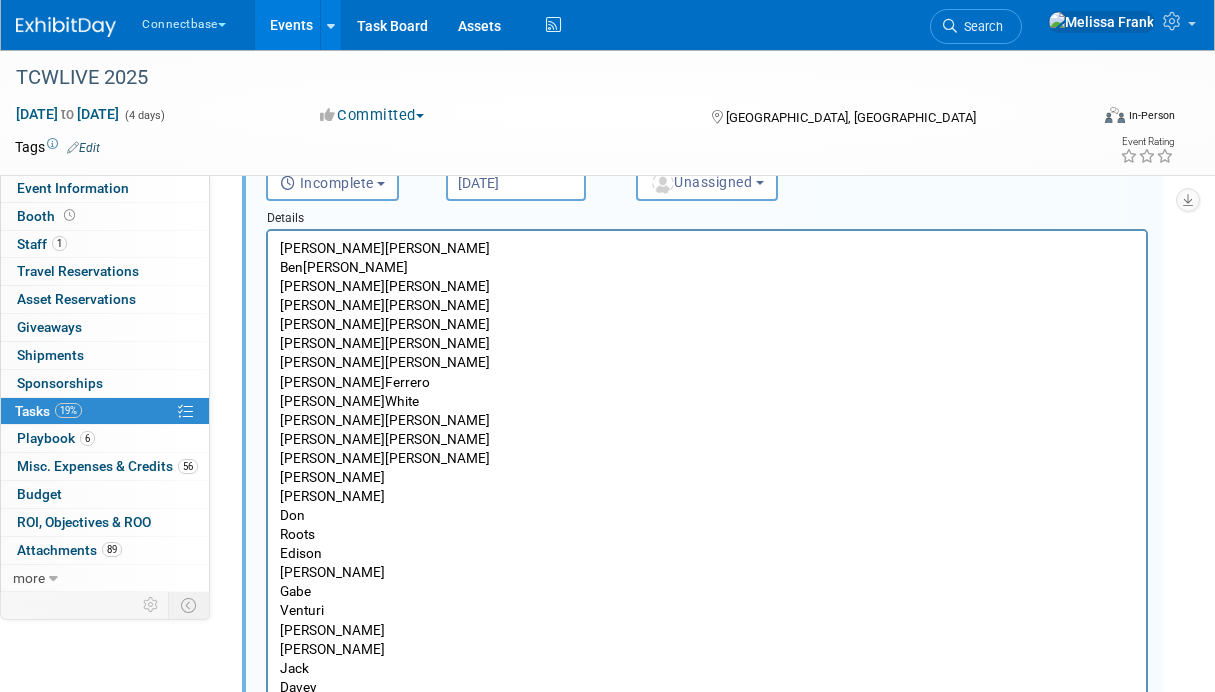 click on "Andrew  Hoskin Ben  Edmond Brad  Johnson Brian  Duffner Brian  Maggiacomo Brian  Anderson Carmine  Caporelli Carrie  Ferrero Chris  White Christine  Parr Colleen  Gallagher Daniel  Suarez David Wright Don Roots Edison Smith-Stubbs Gabe Venturi Heidi Juarez Jack Davey James Grant James Turner Jess Noyes John Reumann John Giblin Kim Senkeleski Jen Bryson Maria Sterck Mary Ann Rose Matt Clark Melissa Frank Michela Castiglioni Mike Berman Mike Oser Mike Payne Rich Levine Roger Castilo Ryan Williams Sheri Davis Stephanie Bird Steve Leavitt Steven Skedelsky Trey Willis Yixuan Wang" at bounding box center [707, 922] 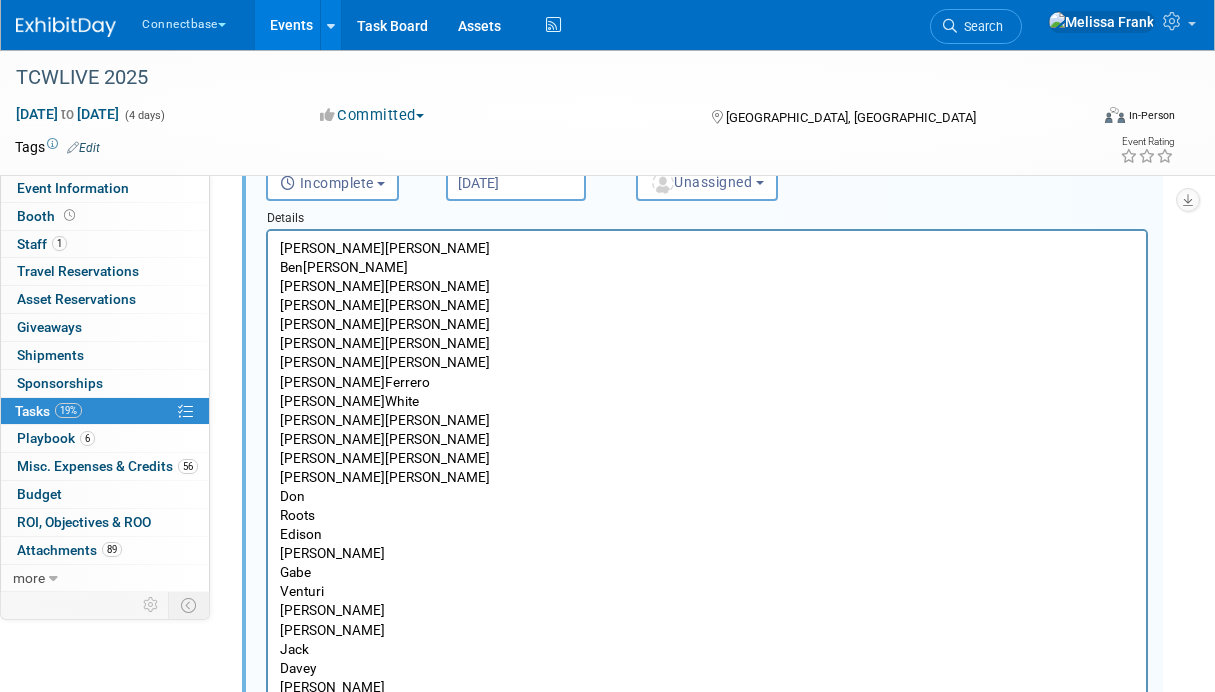 click on "Roots" at bounding box center [707, 515] 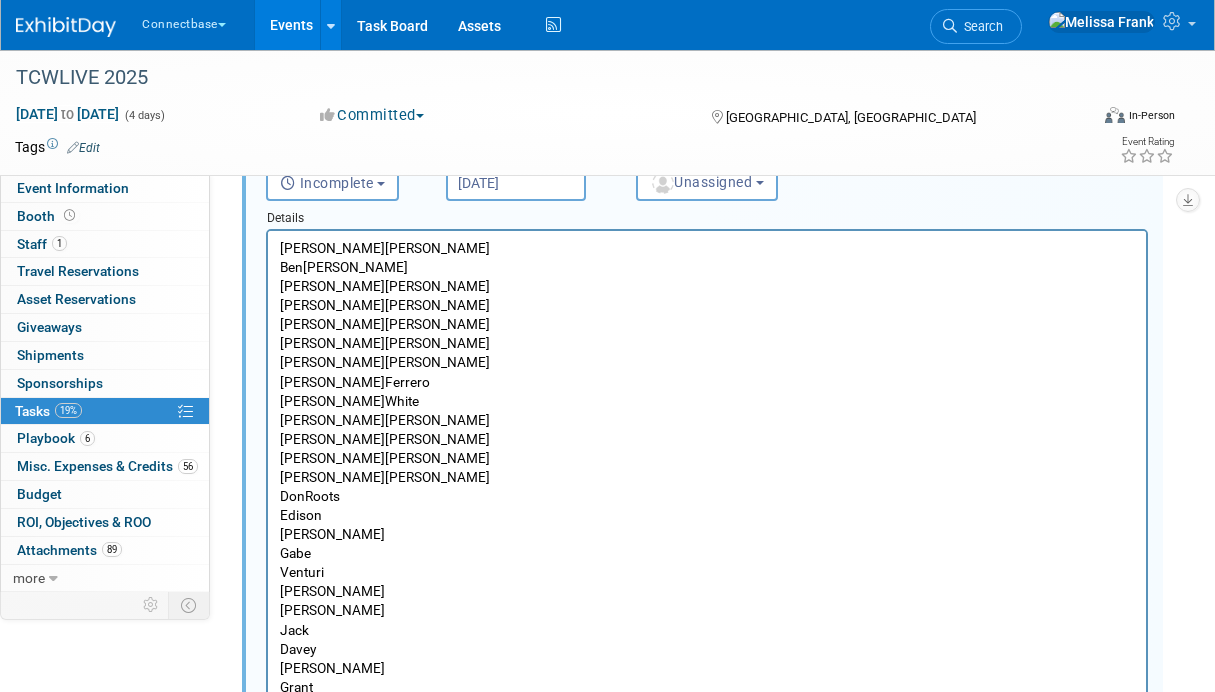 click on "Smith-Stubbs" at bounding box center (707, 534) 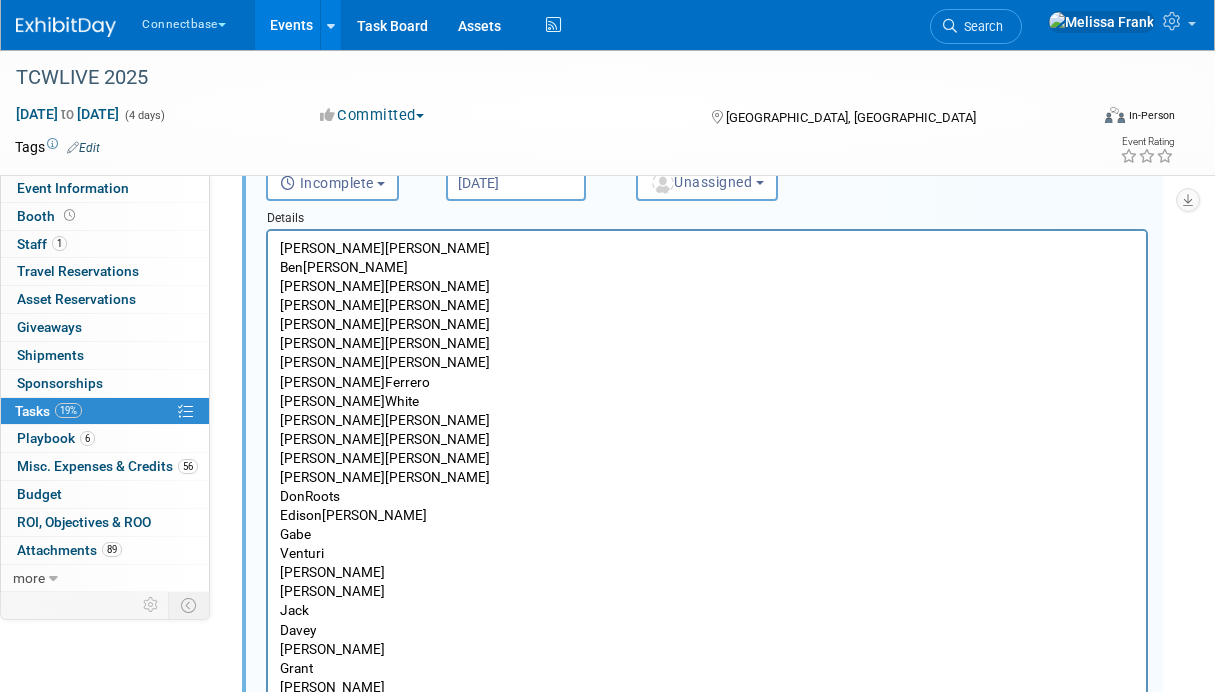 click on "Venturi" at bounding box center [707, 553] 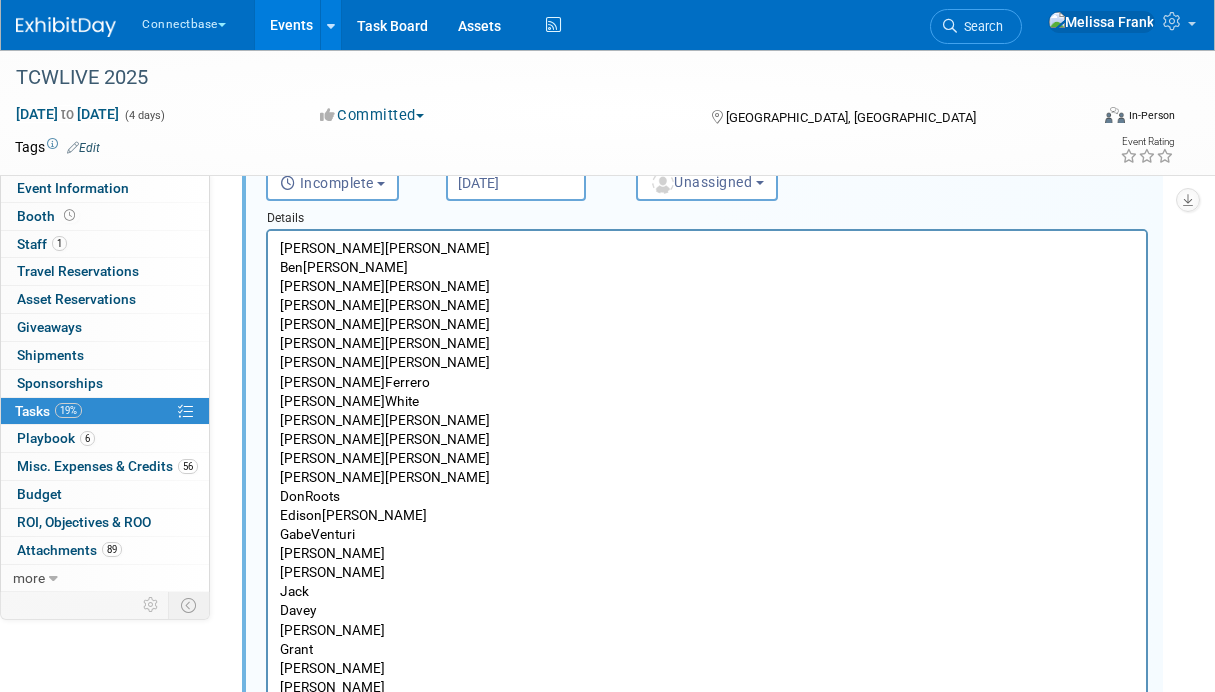 click on "Juarez" at bounding box center (707, 572) 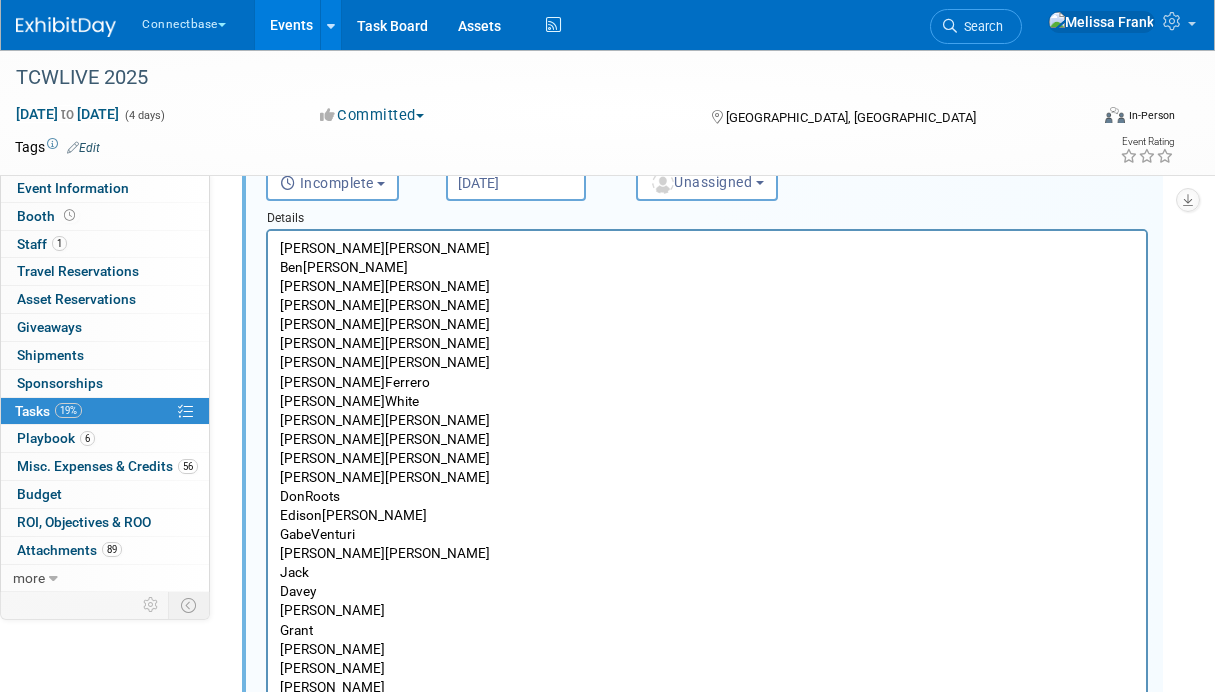 click on "Davey" at bounding box center (707, 591) 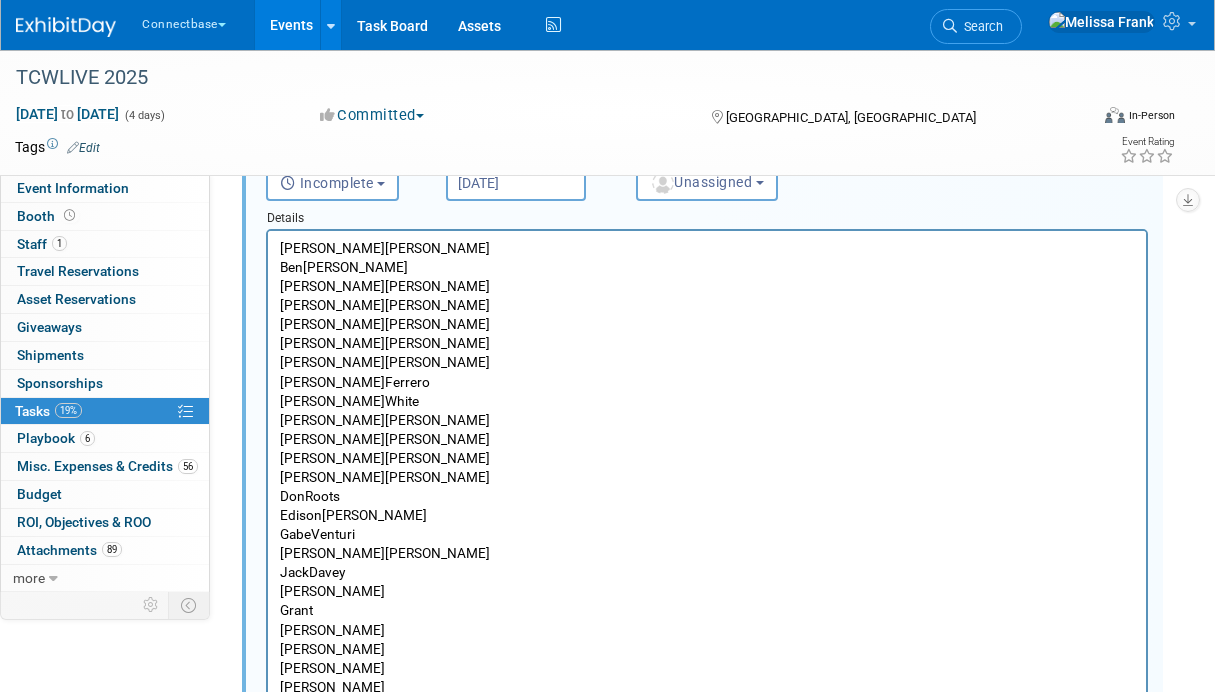 click on "Grant" at bounding box center (707, 610) 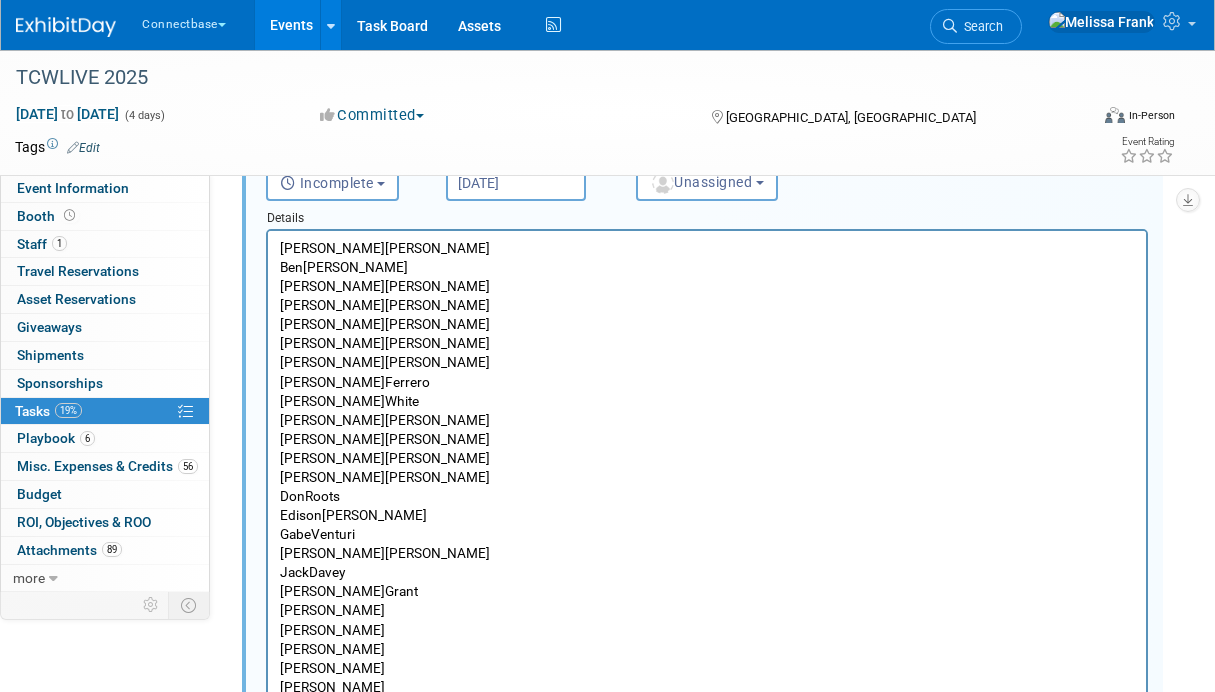 click on "Turner" at bounding box center (707, 630) 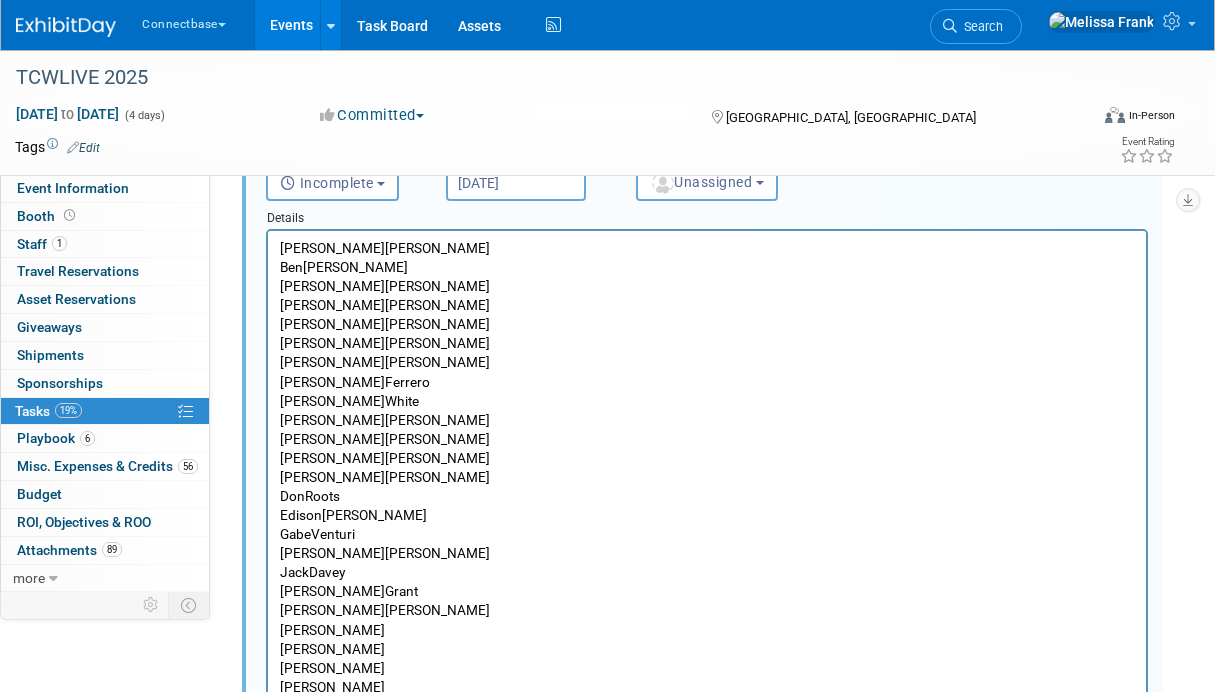 click on "Noyes" at bounding box center [707, 649] 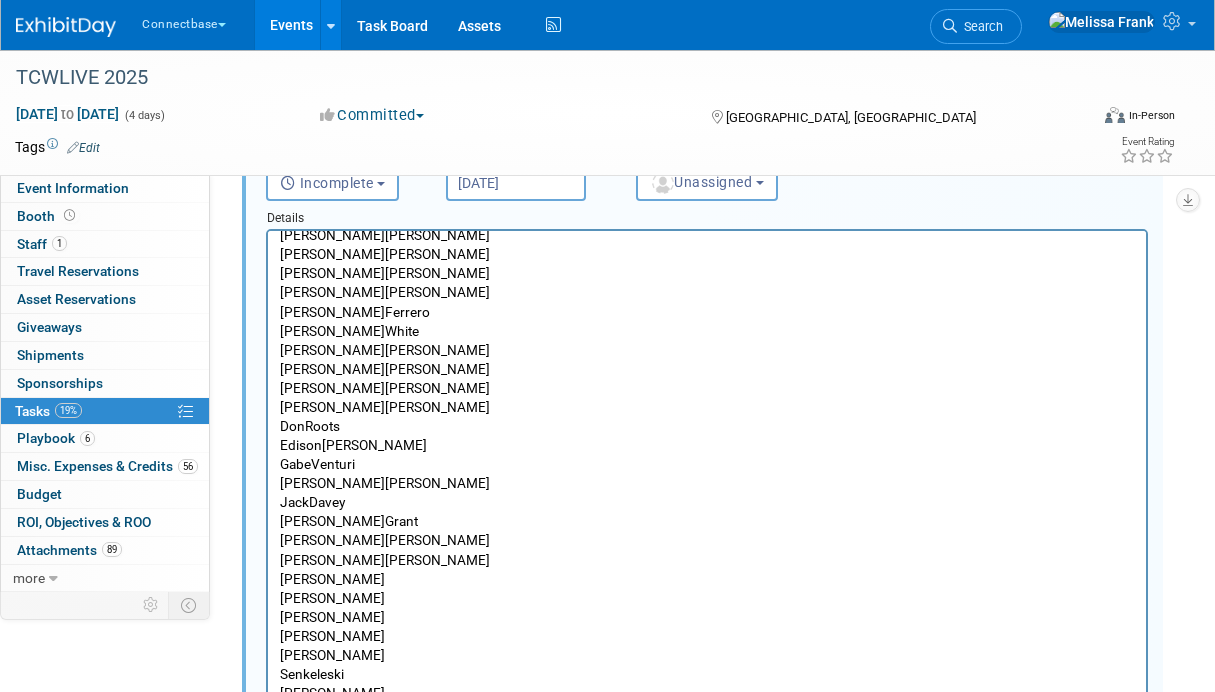 scroll, scrollTop: 85, scrollLeft: 0, axis: vertical 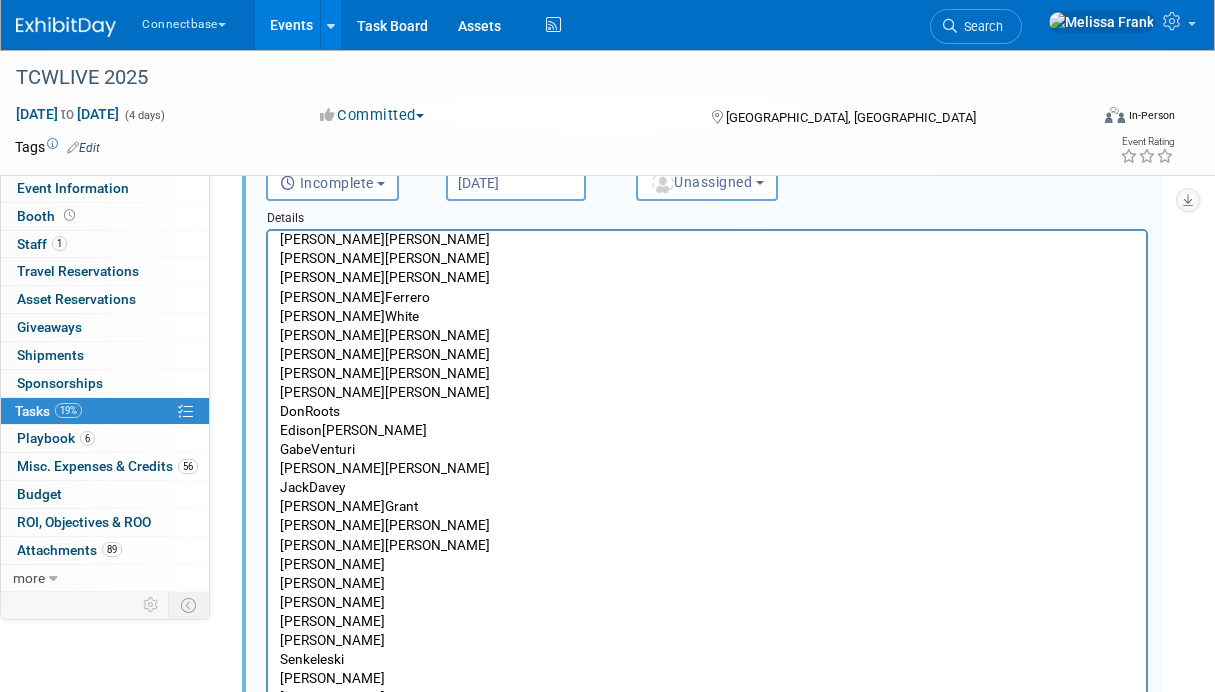 click on "Reumann" at bounding box center (707, 583) 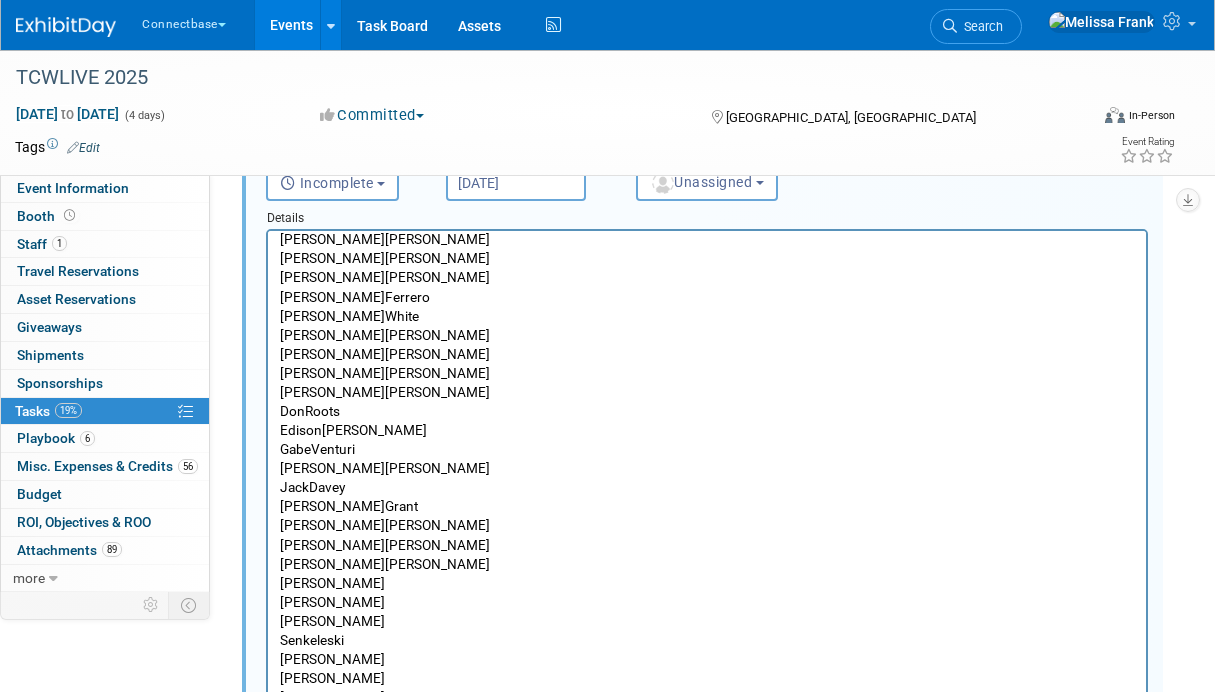 click on "Giblin" at bounding box center (707, 602) 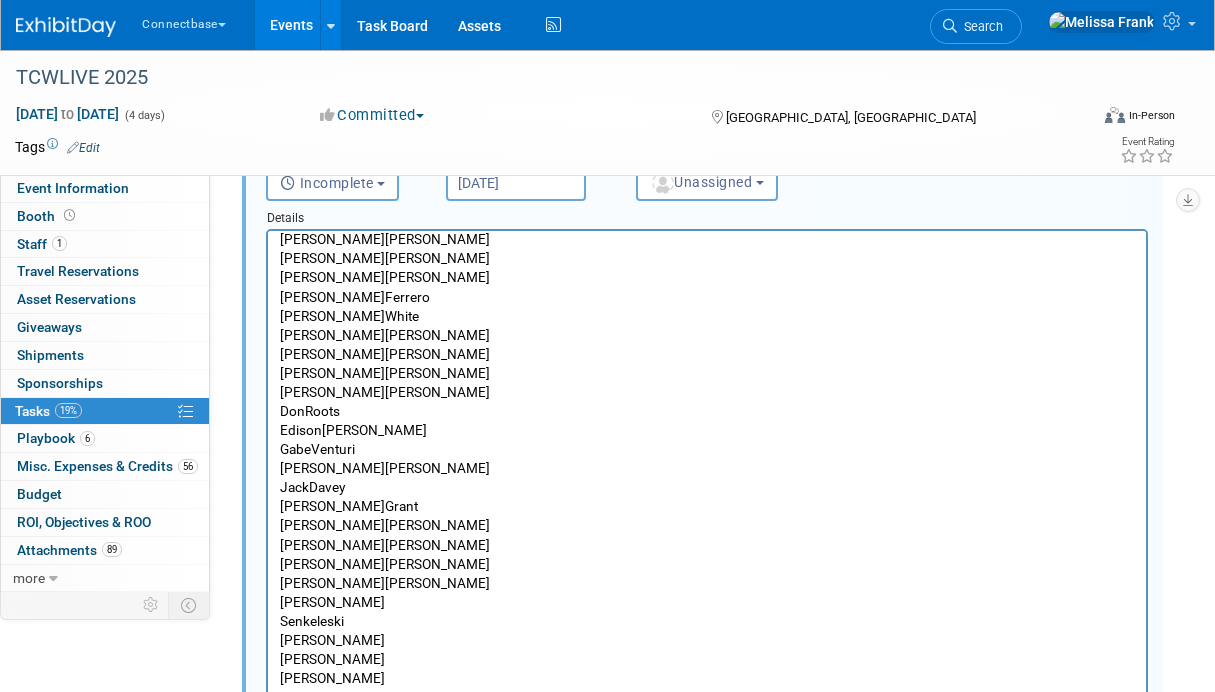 click on "Senkeleski" at bounding box center [707, 621] 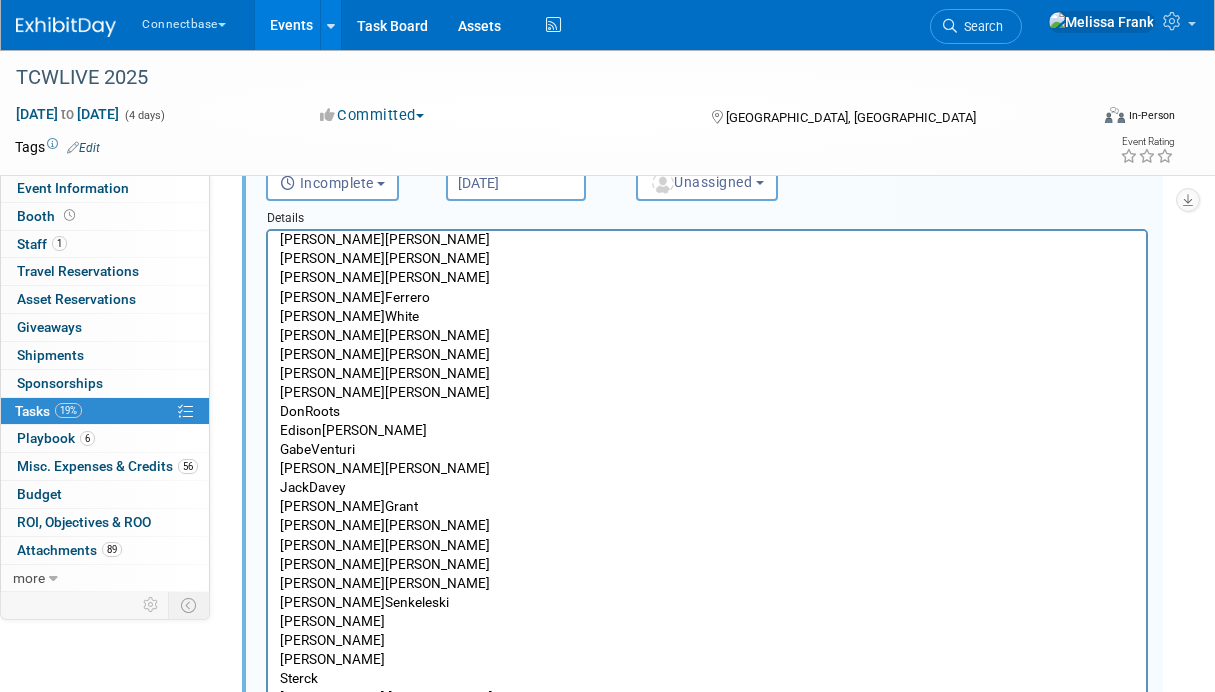 click on "Bryson" at bounding box center (707, 640) 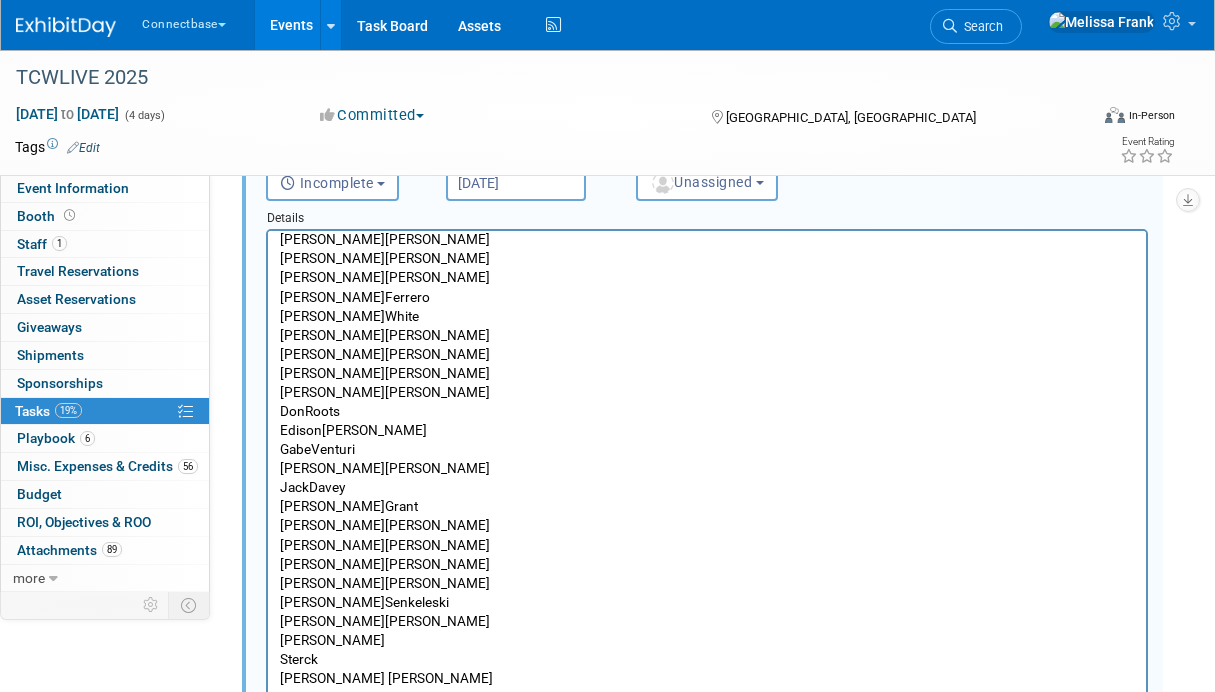 click on "Sterck" at bounding box center (707, 659) 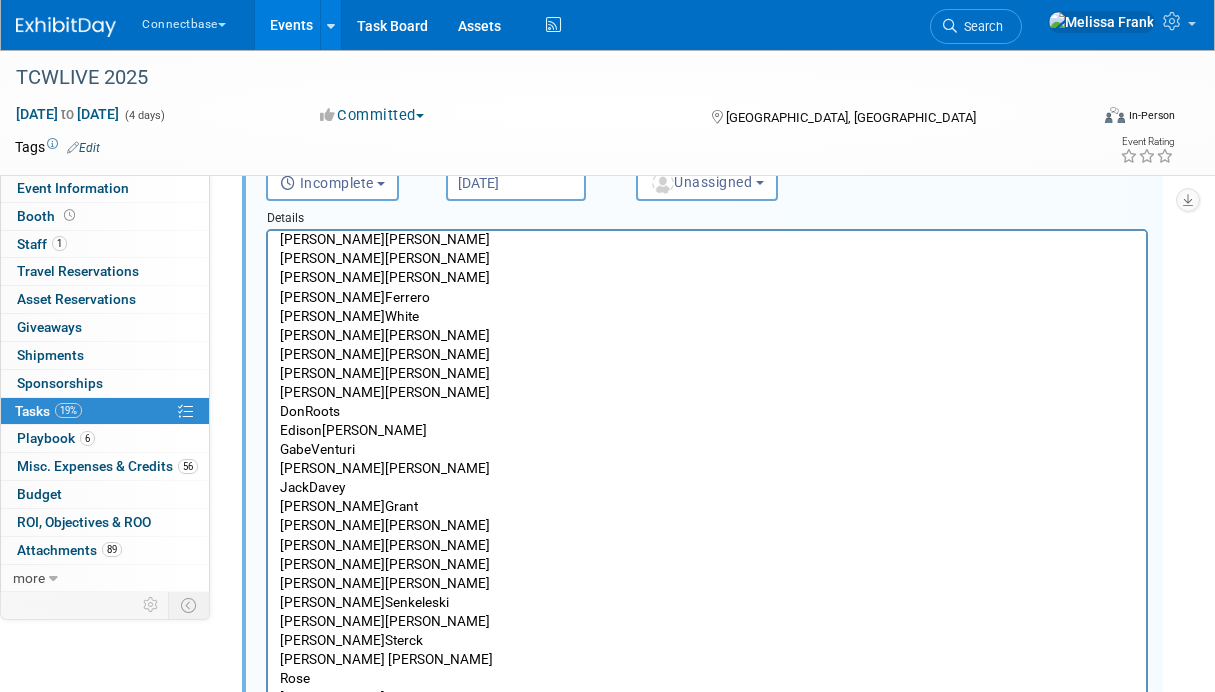 scroll, scrollTop: 154, scrollLeft: 0, axis: vertical 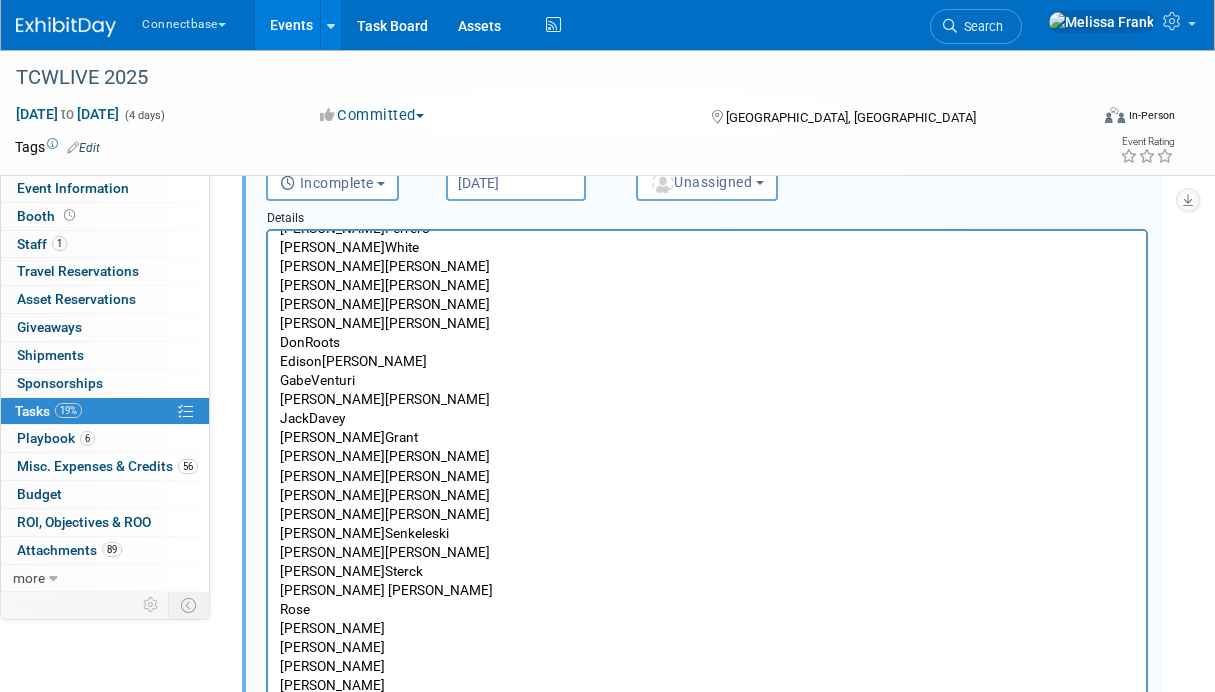 click on "Rose" at bounding box center [707, 609] 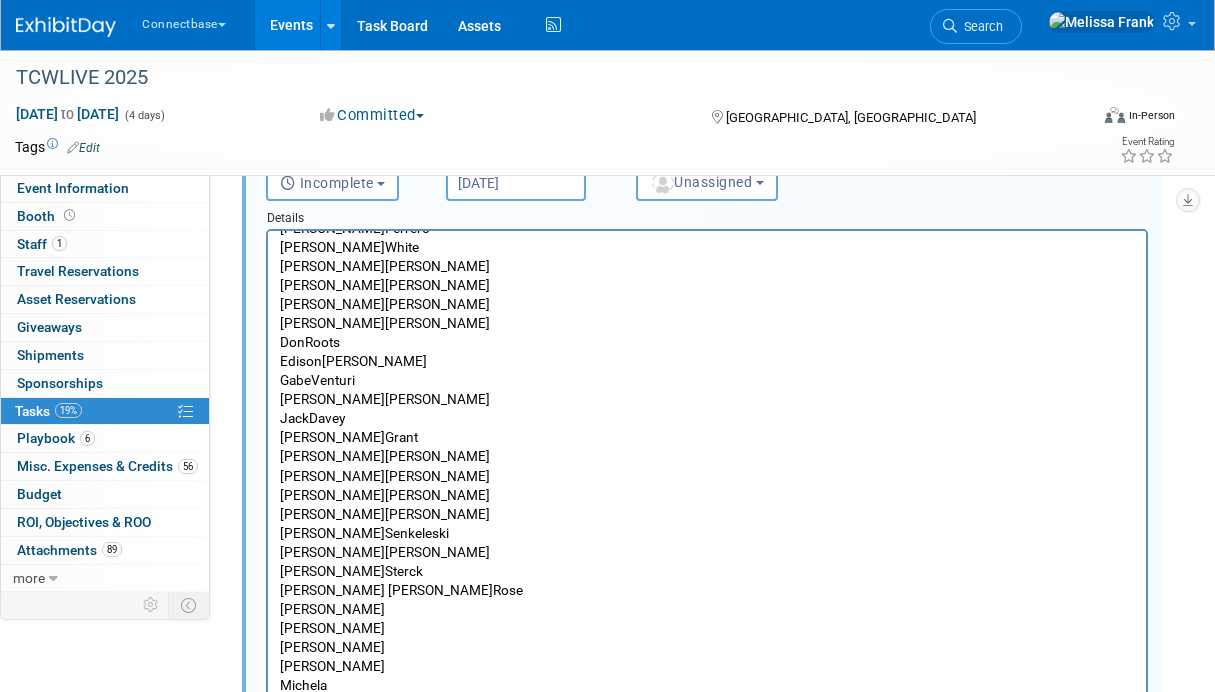click on "Clark" at bounding box center [707, 628] 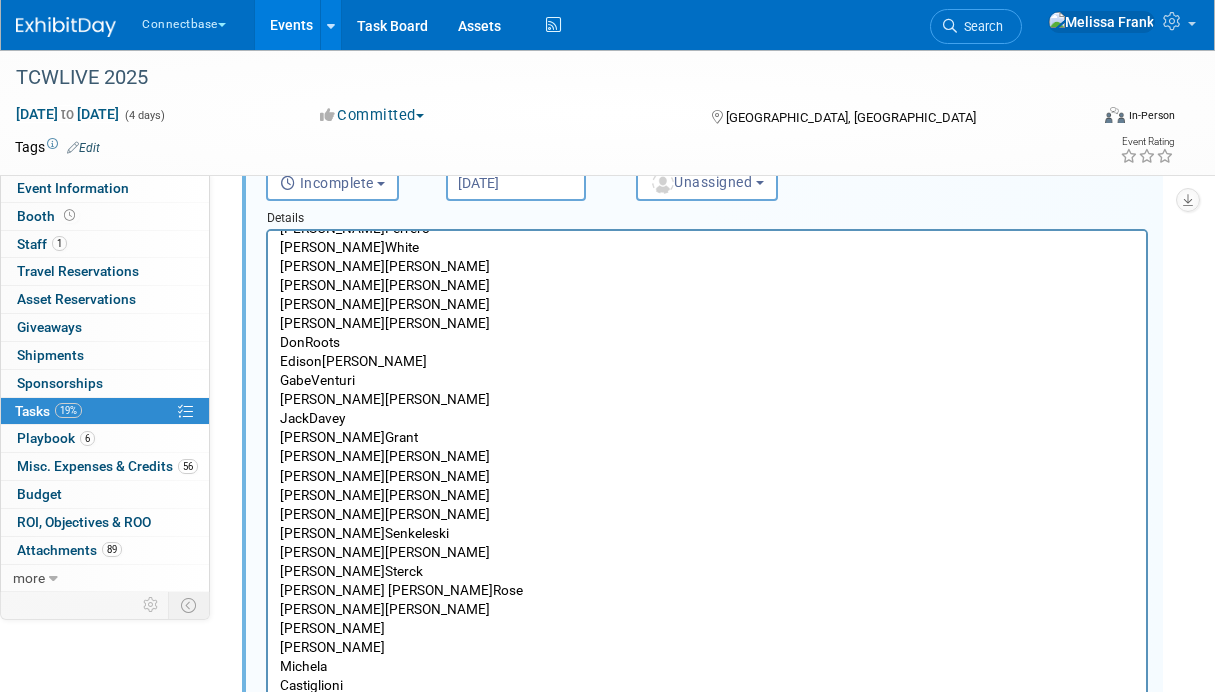 click on "Frank" at bounding box center (707, 647) 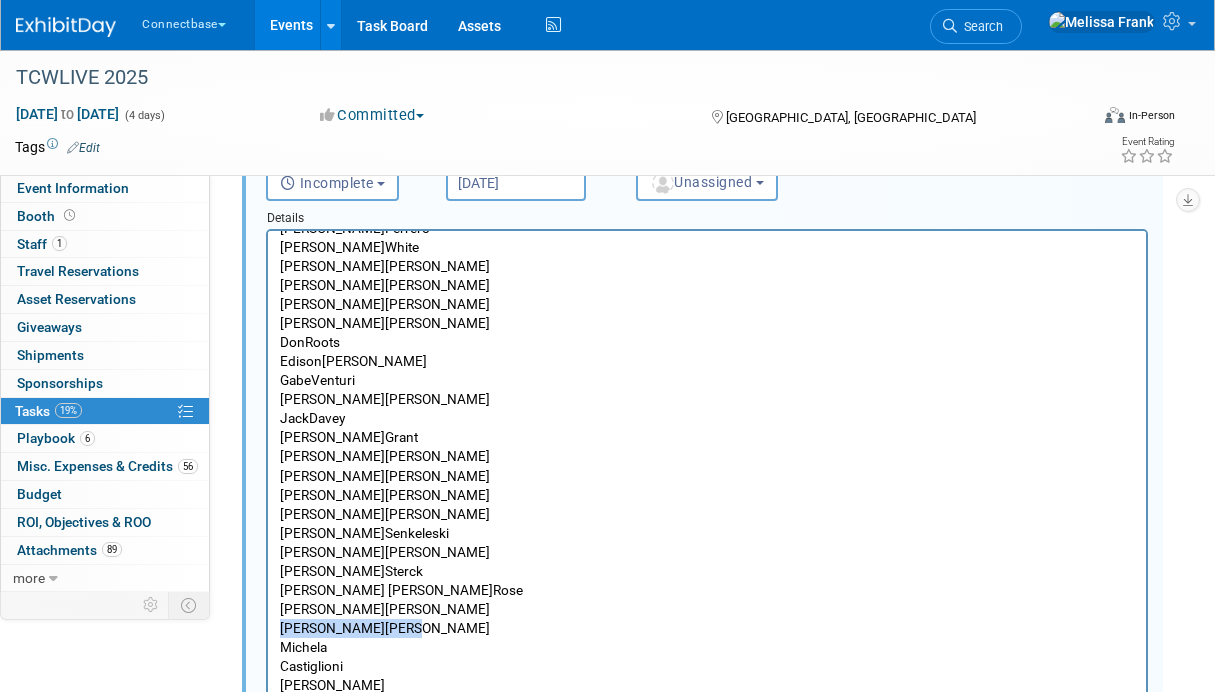 drag, startPoint x: 394, startPoint y: 620, endPoint x: 277, endPoint y: 629, distance: 117.34564 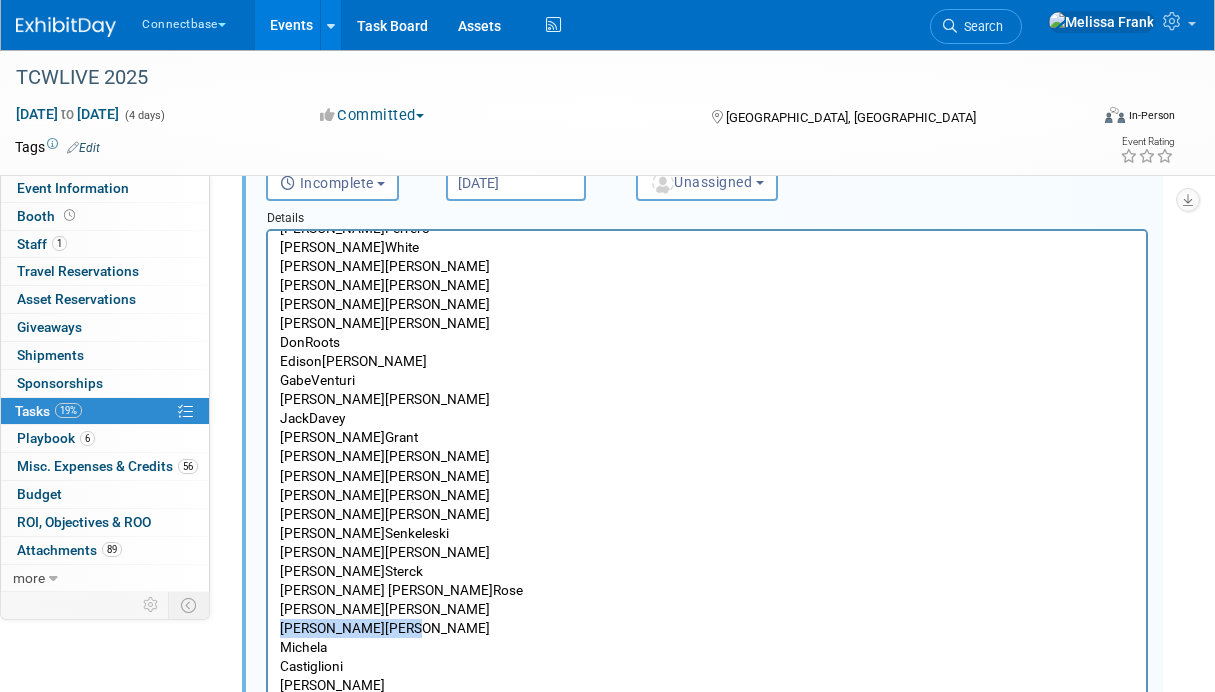 click on "Andrew  Hoskin Ben  Edmond Brad  Johnson Brian  Duffner Brian  Maggiacomo Brian  Anderson Carmine  Caporelli Carrie  Ferrero Chris  White Christine  Parr Colleen  Gallagher Daniel  Suarez David  Wright Don  Roots Edison  Smith-Stubbs Gabe  Venturi Heidi  Juarez Jack  Davey James  Grant James  Turner Jess  Noyes John  Reumann John  Giblin Kim  Senkeleski Jen  Bryson Maria  Sterck Mary Ann  Rose Matt  Clark Melissa  Frank Michela Castiglioni Mike Berman Mike Oser Mike Payne Rich Levine Roger Castilo Ryan Williams Sheri Davis Stephanie Bird Steve Leavitt Steven Skedelsky Trey Willis Yixuan Wang" at bounding box center (707, 605) 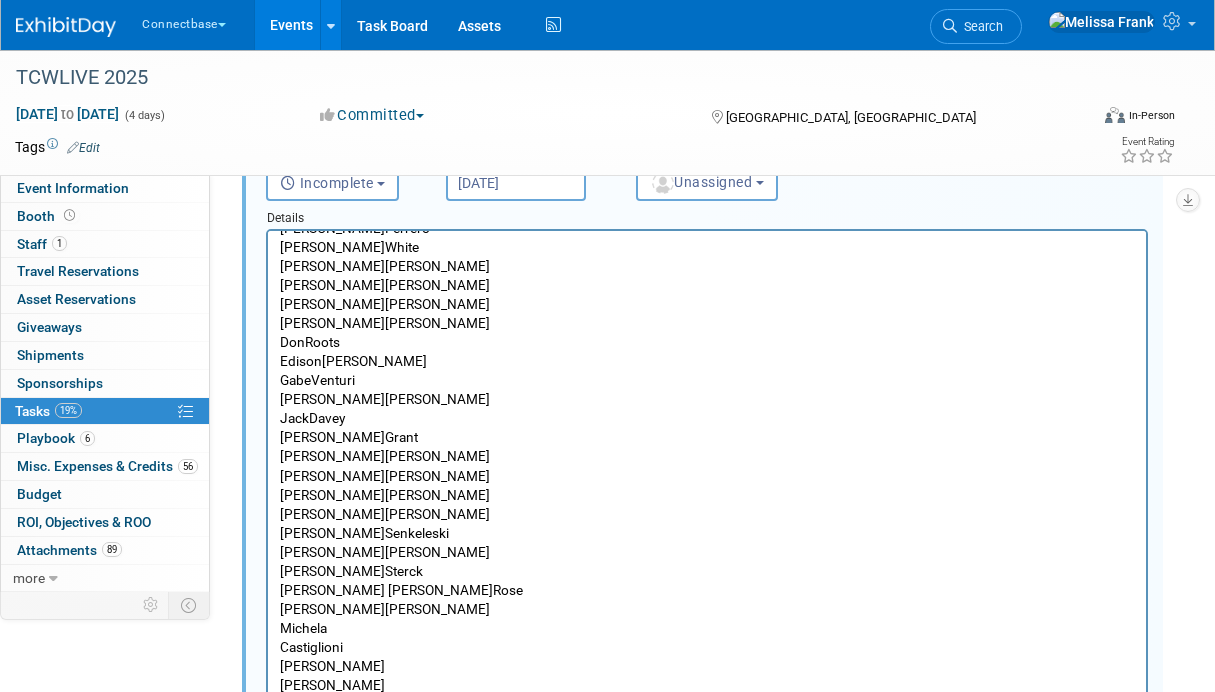 click on "Castiglioni" at bounding box center [707, 647] 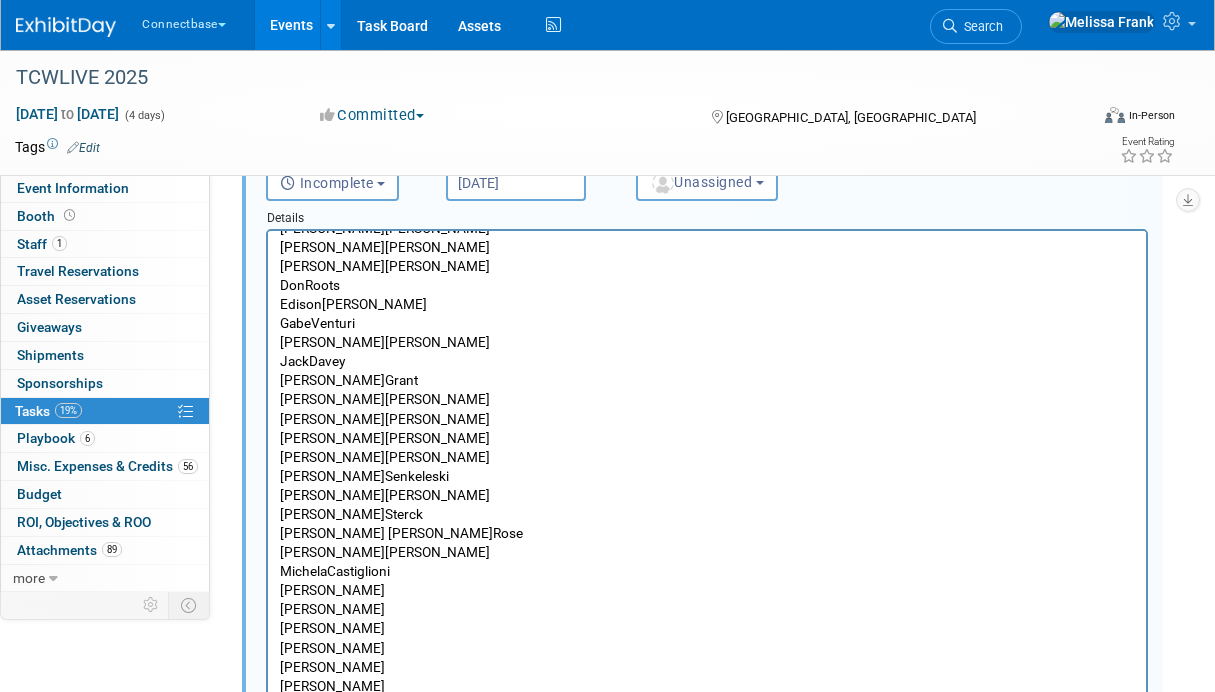 scroll, scrollTop: 218, scrollLeft: 0, axis: vertical 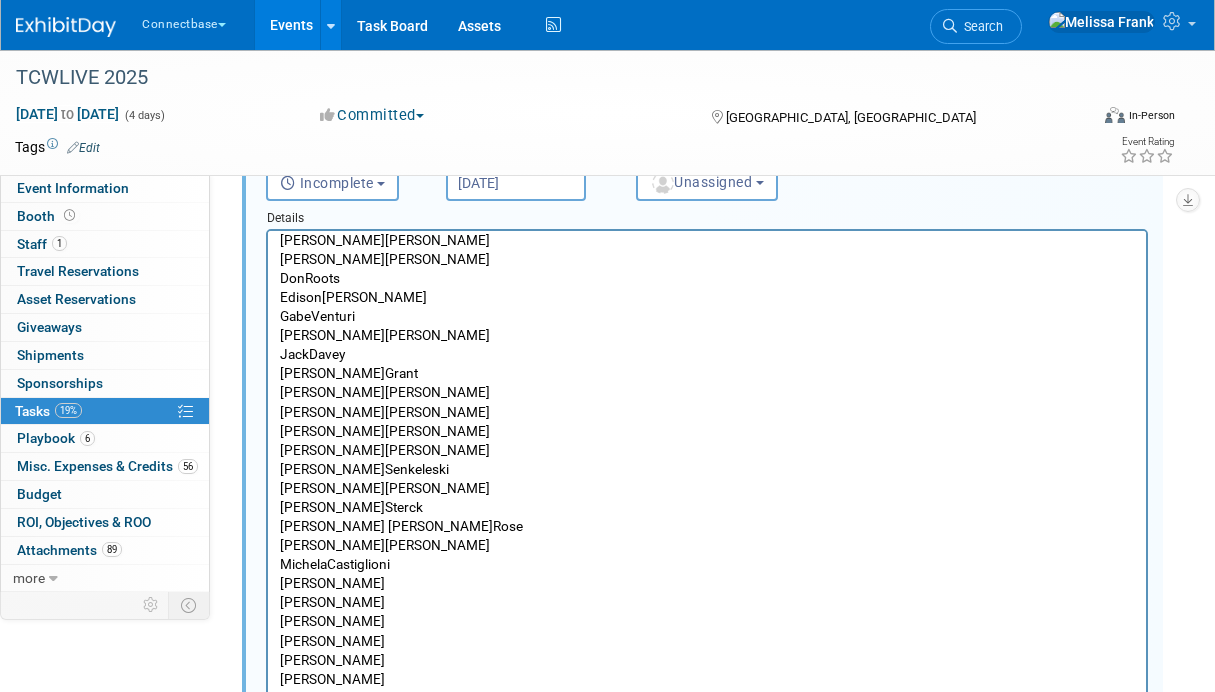 click on "Berman" at bounding box center (707, 602) 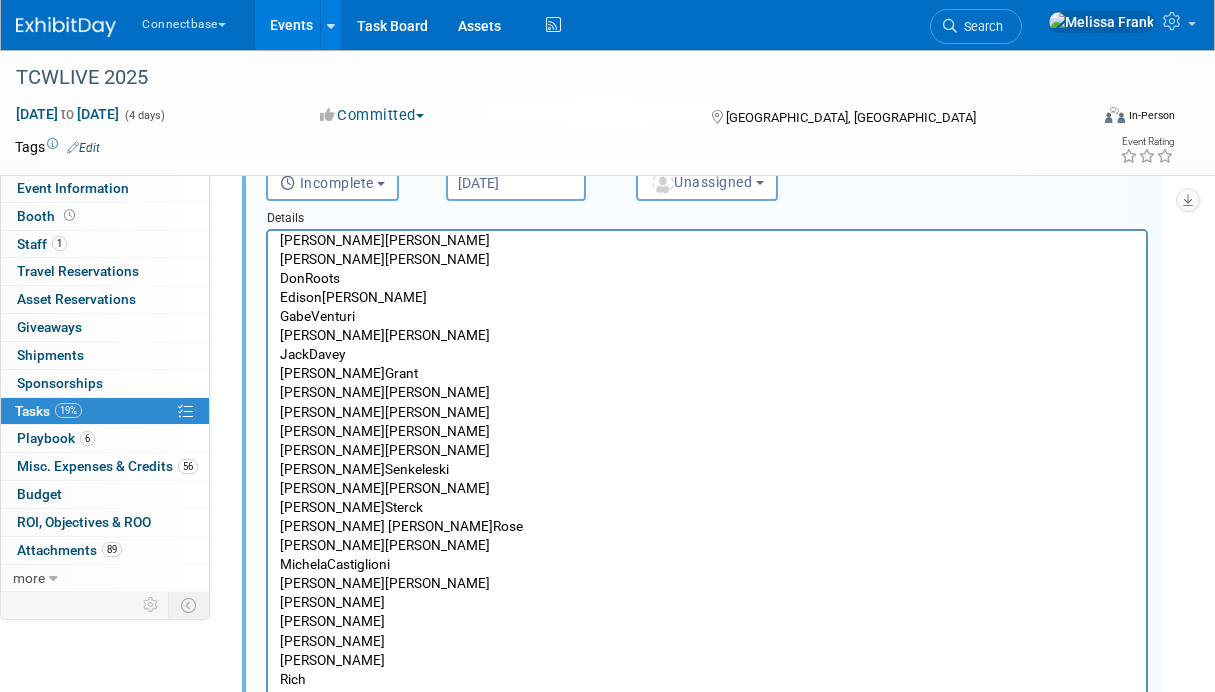 click on "Andrew  Hoskin Ben  Edmond Brad  Johnson Brian  Duffner Brian  Maggiacomo Brian  Anderson Carmine  Caporelli Carrie  Ferrero Chris  White Christine  Parr Colleen  Gallagher Daniel  Suarez David  Wright Don  Roots Edison  Smith-Stubbs Gabe  Venturi Heidi  Juarez Jack  Davey James  Grant James  Turner Jess  Noyes John  Reumann John  Giblin Kim  Senkeleski Jen  Bryson Maria  Sterck Mary Ann  Rose Matt  Clark Michela  Castiglioni Mike  Berman Mike Oser Mike Payne Rich Levine Roger Castilo Ryan Williams Sheri Davis Stephanie Bird Steve Leavitt Steven Skedelsky Trey Willis Yixuan Wang" at bounding box center [707, 513] 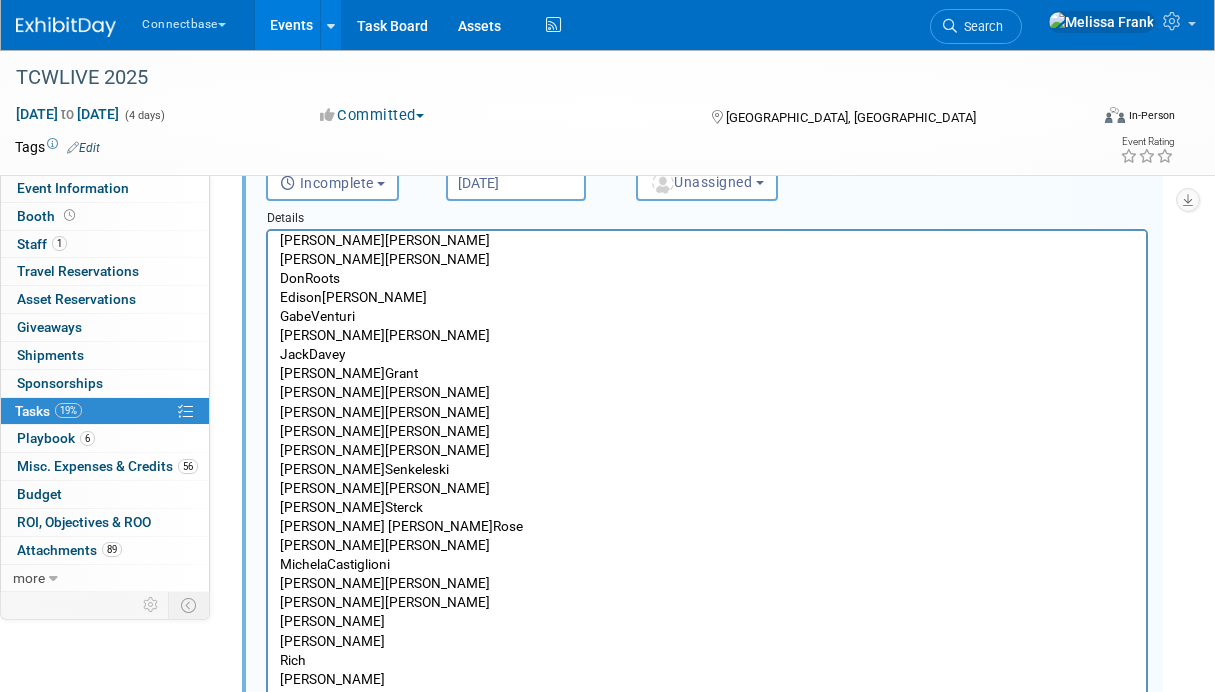 click on "Andrew  Hoskin Ben  Edmond Brad  Johnson Brian  Duffner Brian  Maggiacomo Brian  Anderson Carmine  Caporelli Carrie  Ferrero Chris  White Christine  Parr Colleen  Gallagher Daniel  Suarez David  Wright Don  Roots Edison  Smith-Stubbs Gabe  Venturi Heidi  Juarez Jack  Davey James  Grant James  Turner Jess  Noyes John  Reumann John  Giblin Kim  Senkeleski Jen  Bryson Maria  Sterck Mary Ann  Rose Matt  Clark Michela  Castiglioni Mike  Berman Mike  Oser Mike Payne Rich Levine Roger Castilo Ryan Williams Sheri Davis Stephanie Bird Steve Leavitt Steven Skedelsky Trey Willis Yixuan Wang" at bounding box center (707, 503) 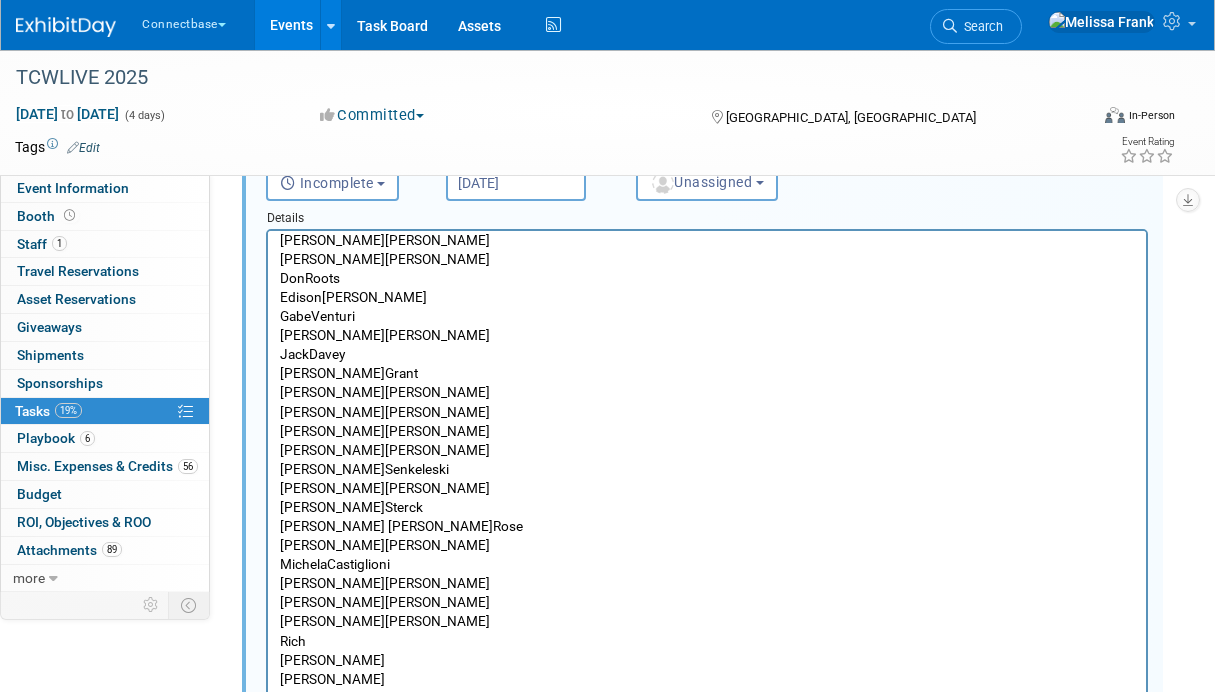 click on "Levine" at bounding box center (707, 660) 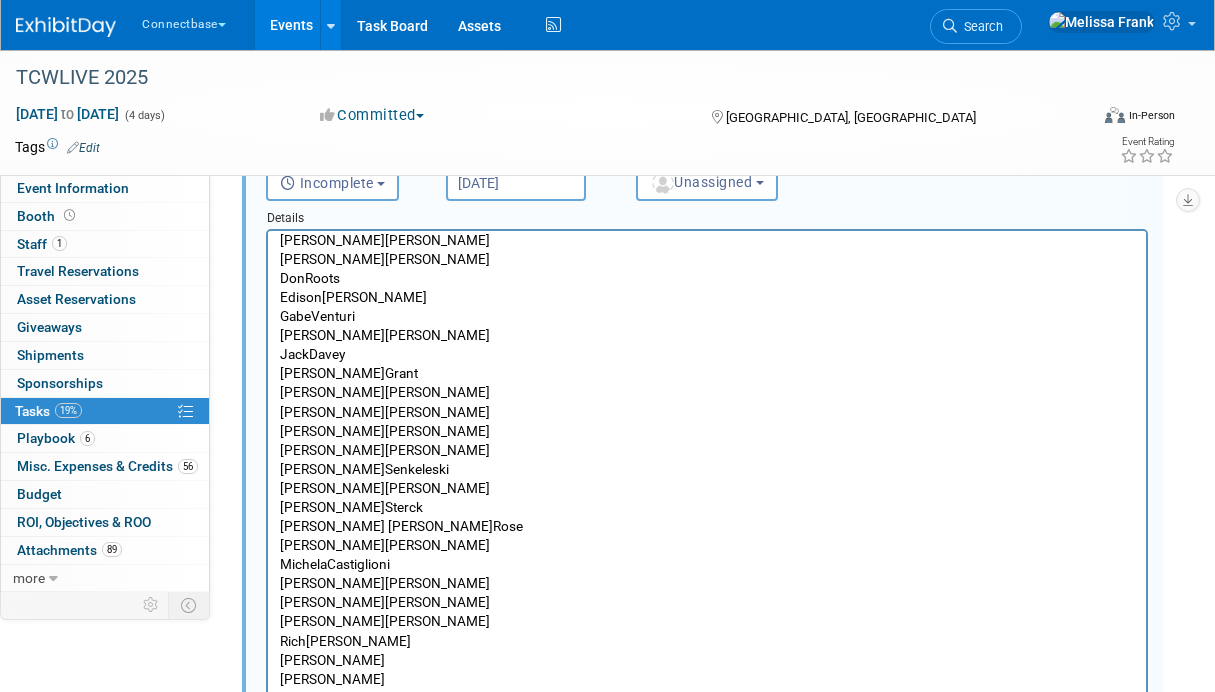 scroll, scrollTop: 307, scrollLeft: 0, axis: vertical 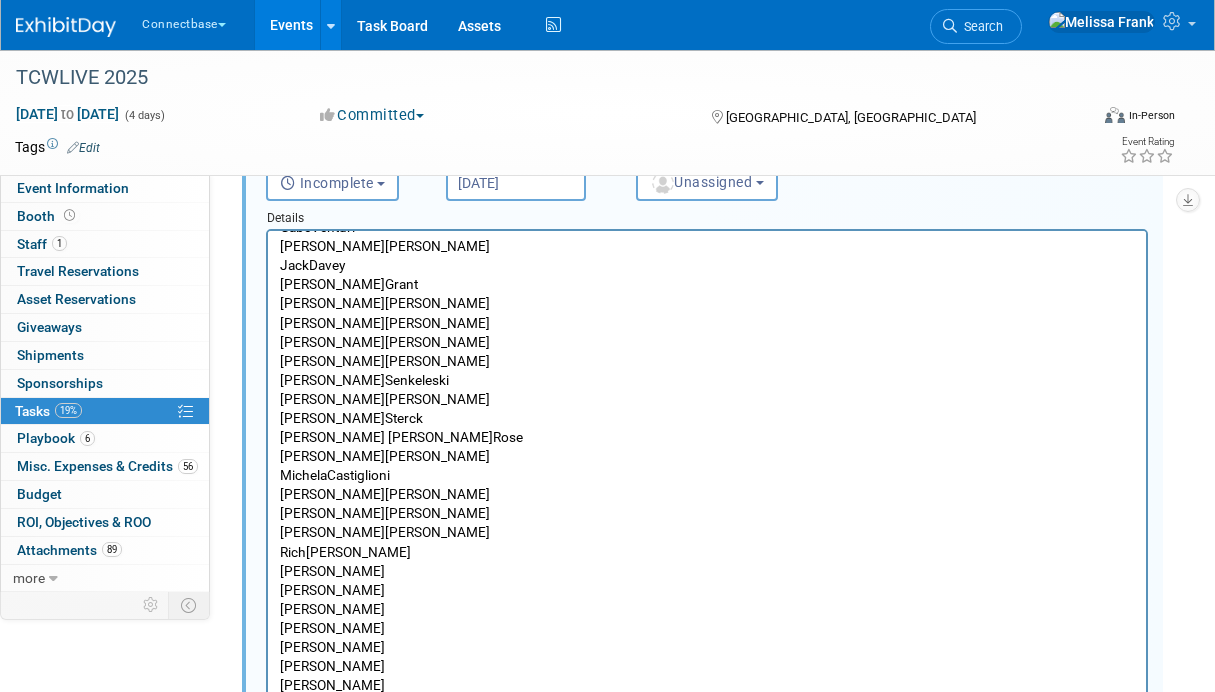 click on "Castilo" at bounding box center [707, 590] 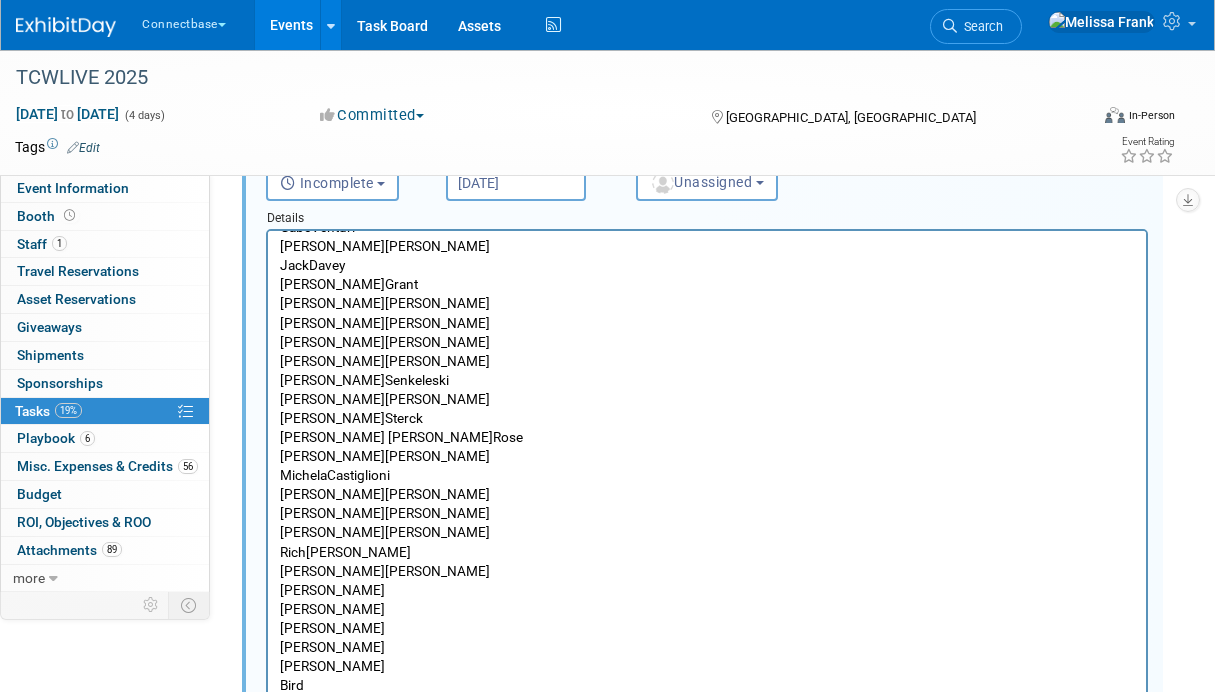 click on "Williams" at bounding box center (707, 609) 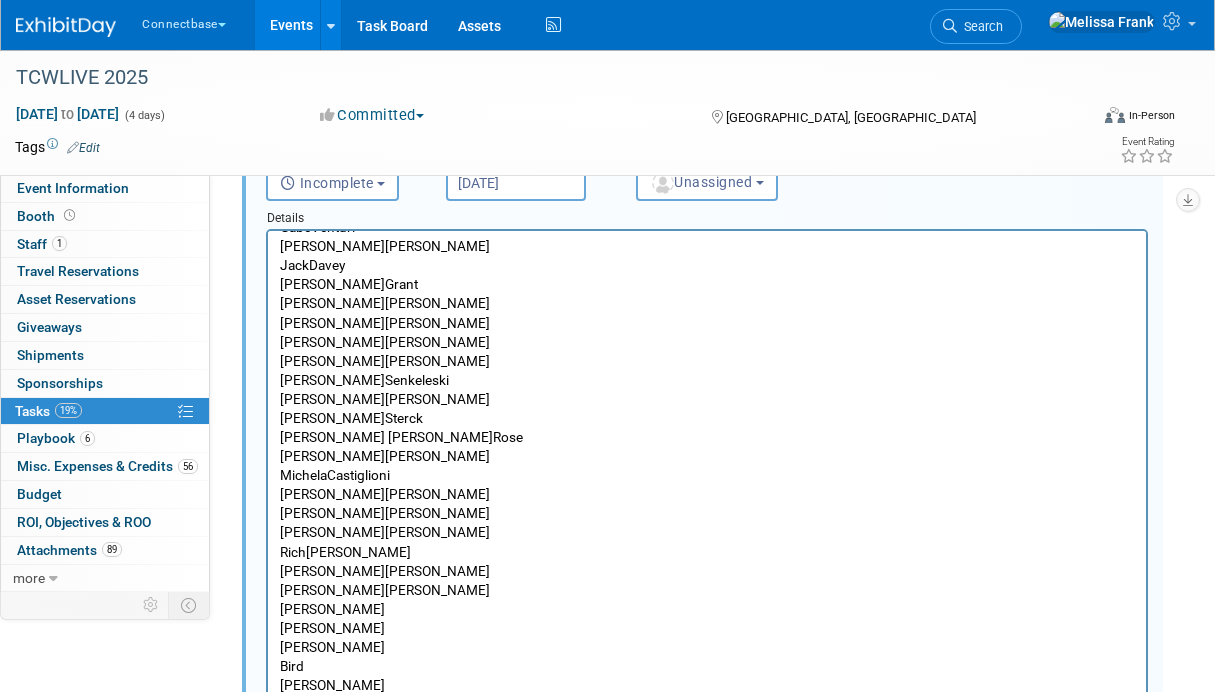 click on "Davis" at bounding box center (707, 628) 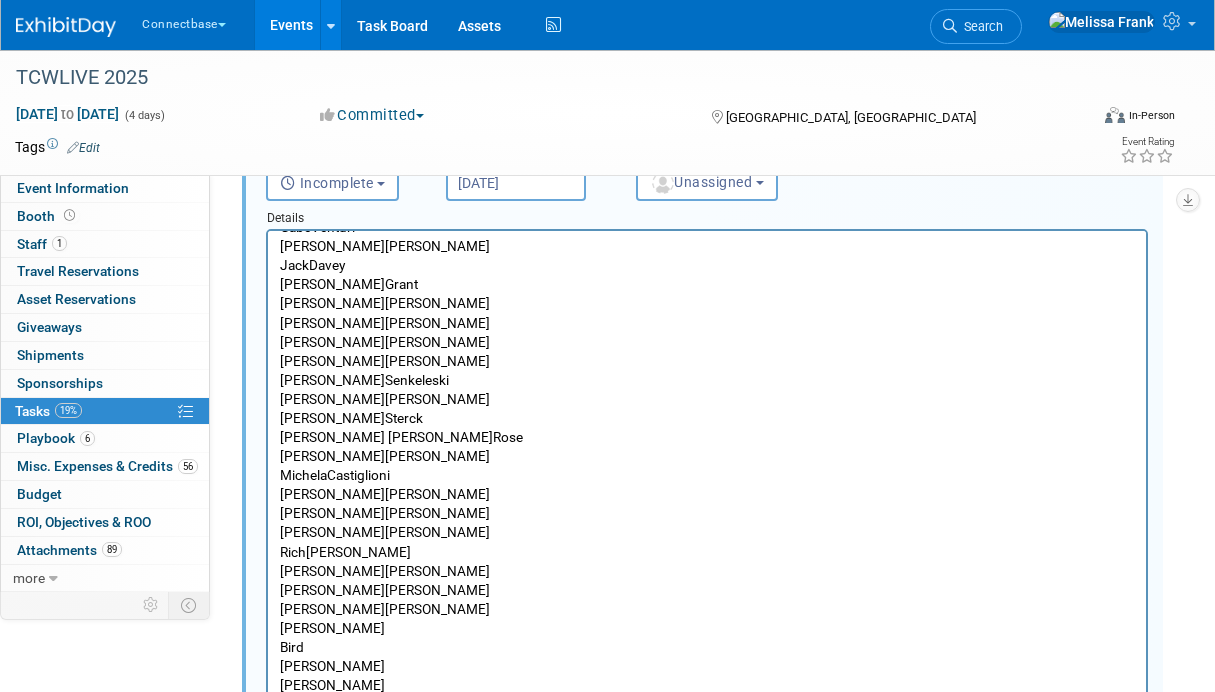 click on "Bird" at bounding box center (707, 647) 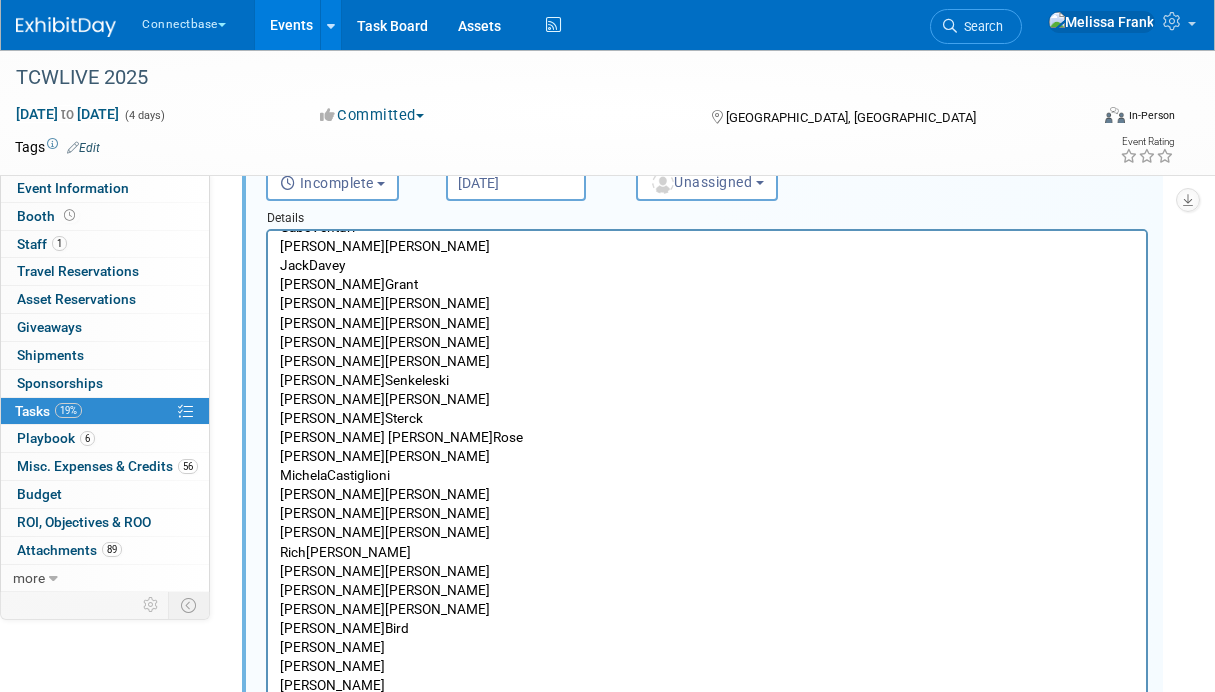 click on "Leavitt" at bounding box center (707, 666) 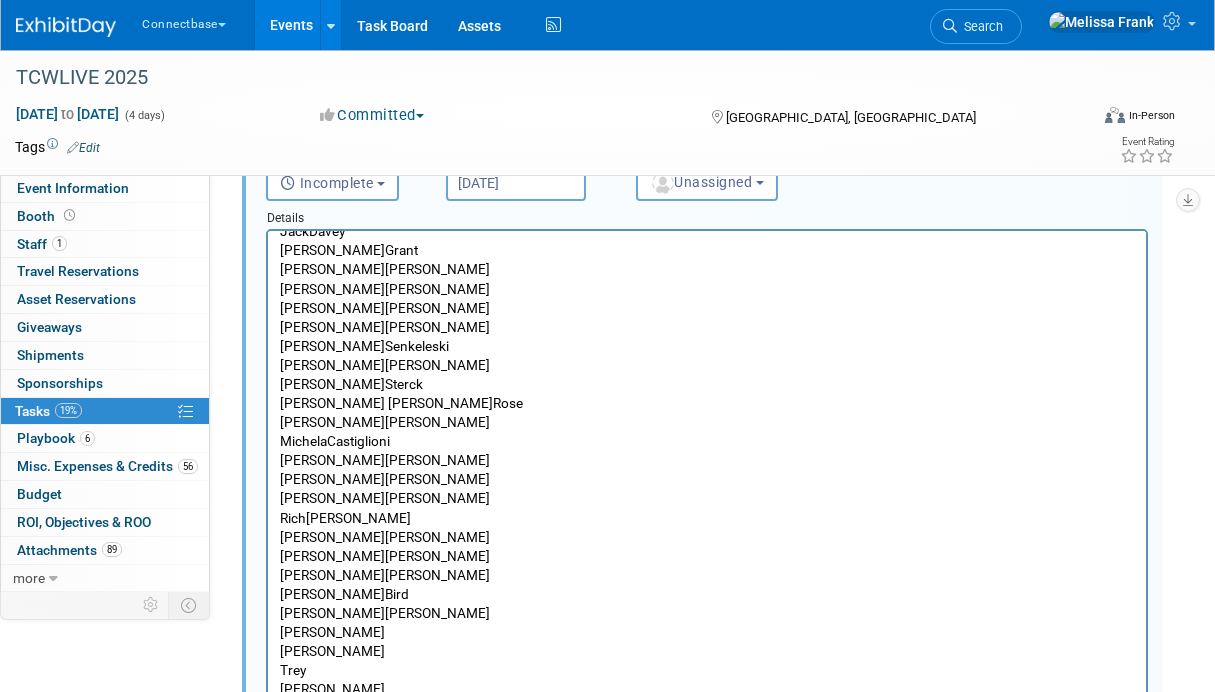 scroll, scrollTop: 342, scrollLeft: 0, axis: vertical 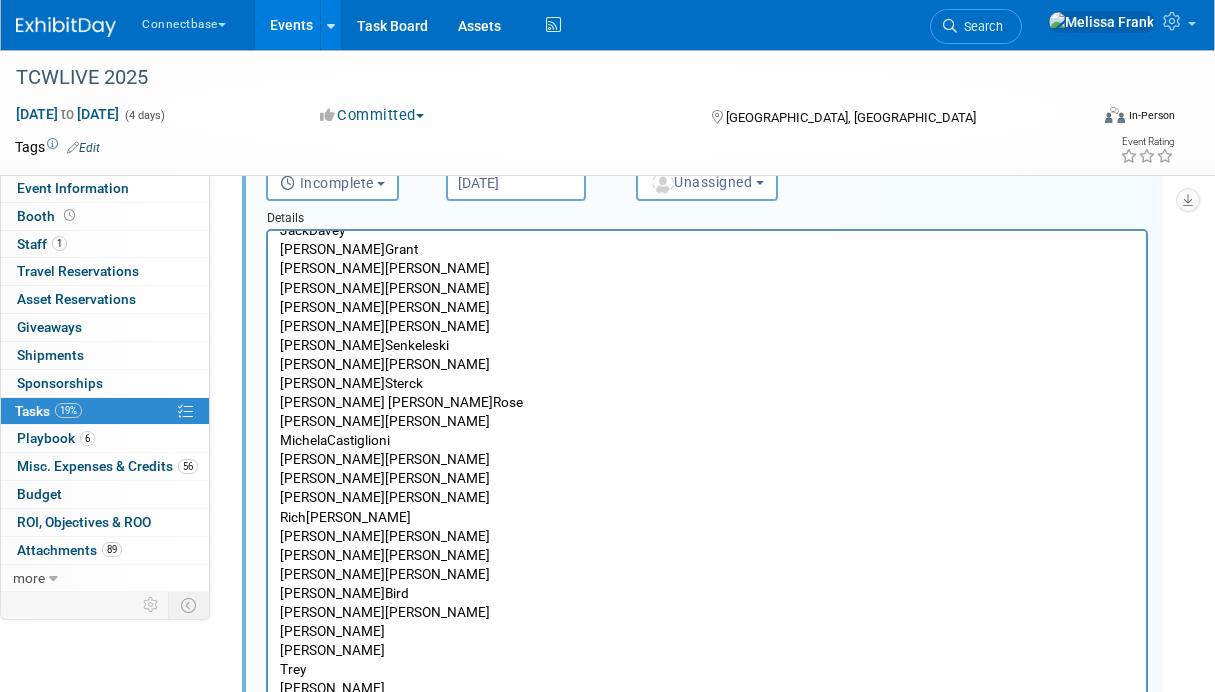 click on "Skedelsky" at bounding box center (707, 650) 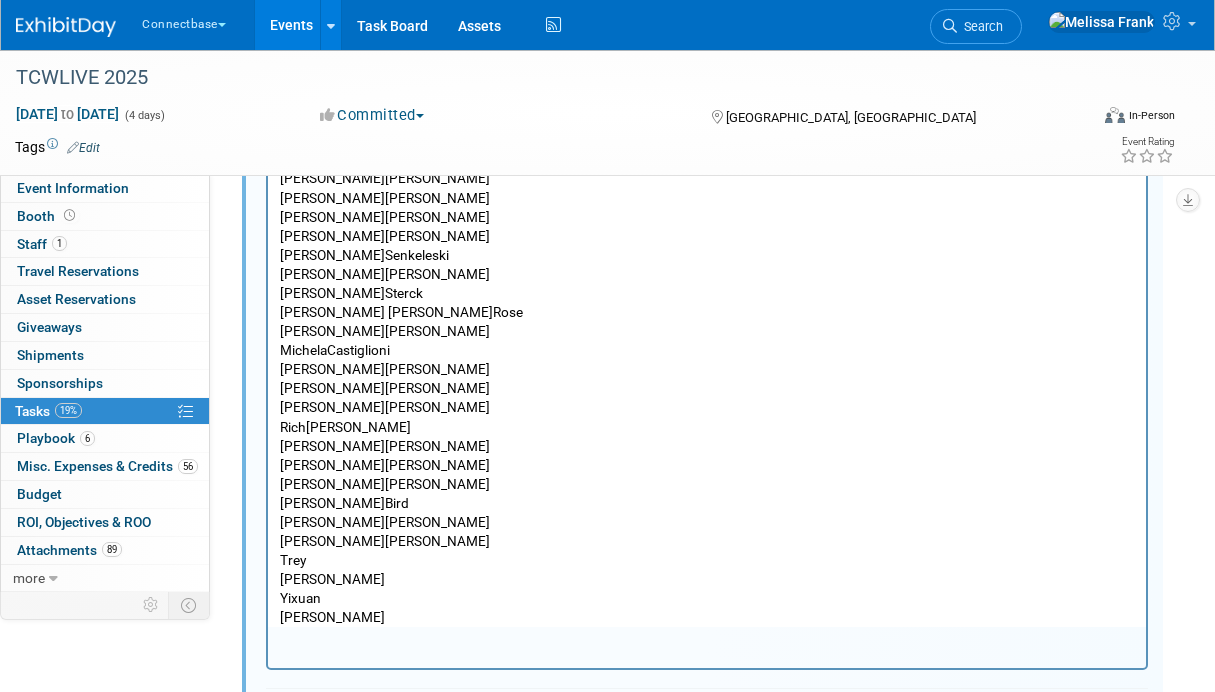 scroll, scrollTop: 1162, scrollLeft: 0, axis: vertical 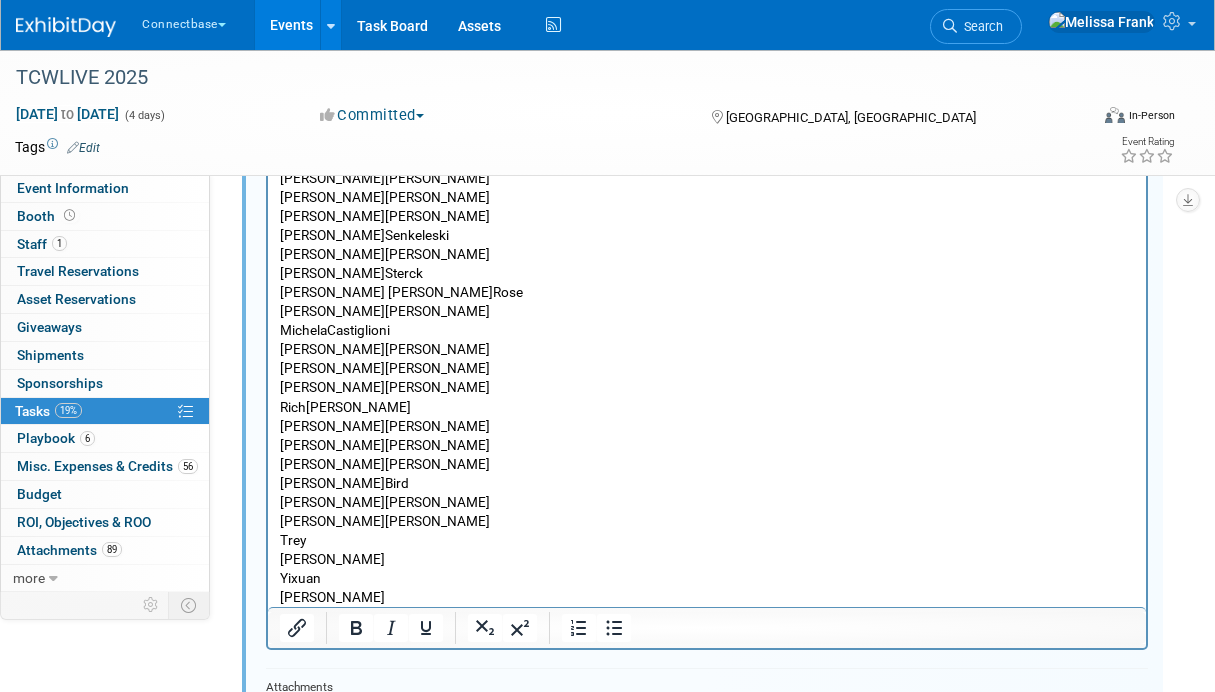click on "Willis" at bounding box center (707, 559) 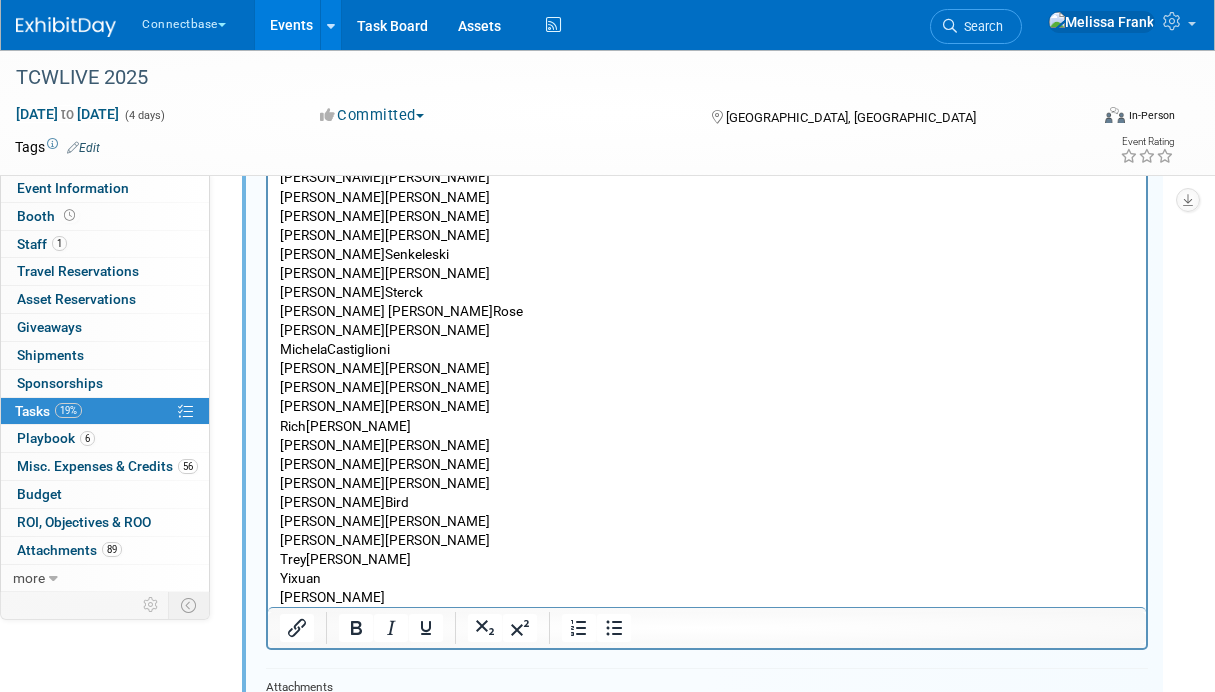 scroll, scrollTop: 304, scrollLeft: 0, axis: vertical 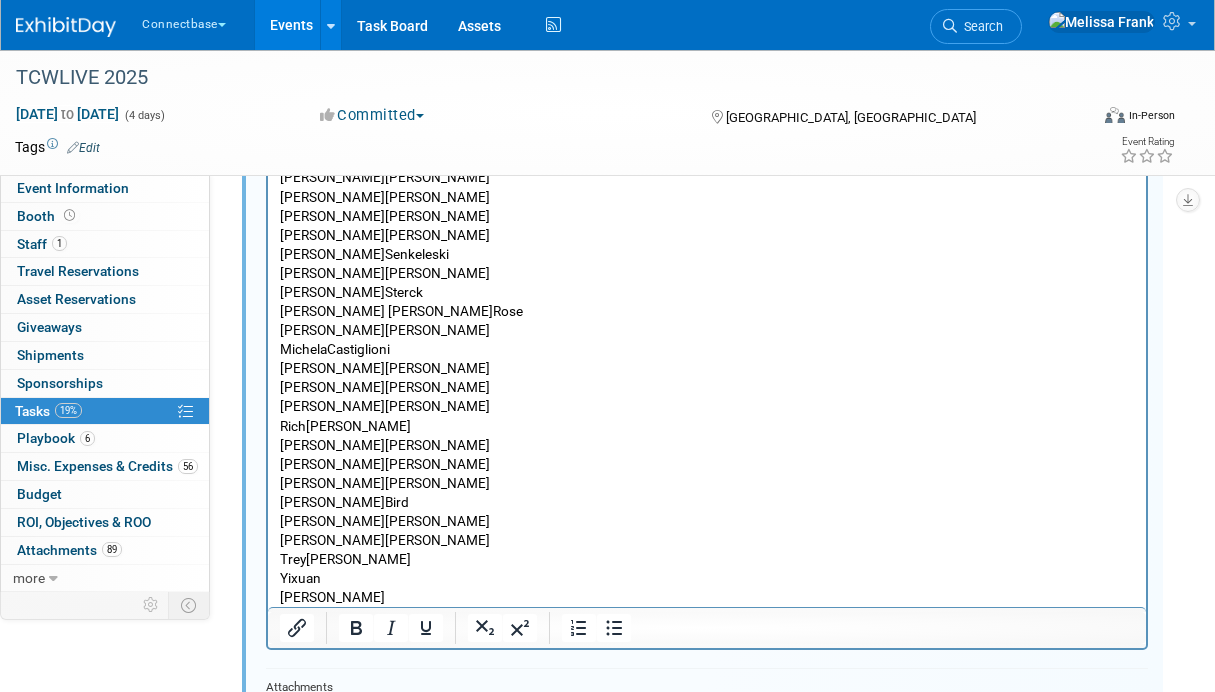 click on "Wang" at bounding box center (707, 597) 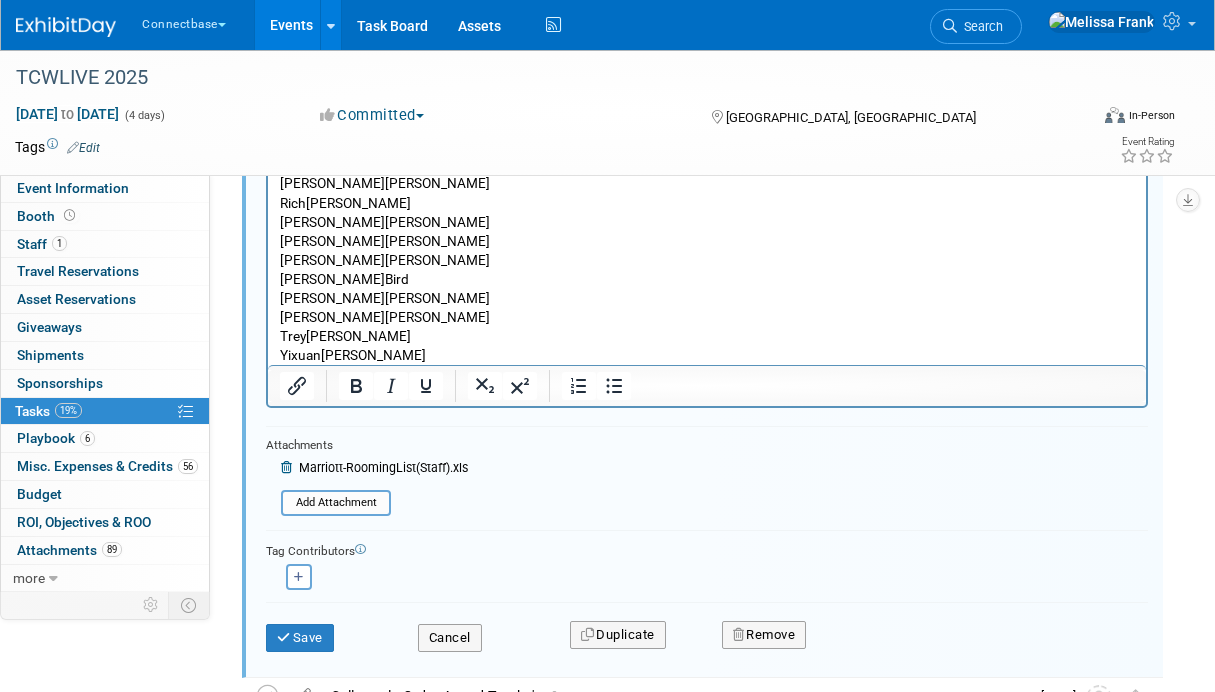 scroll, scrollTop: 1408, scrollLeft: 0, axis: vertical 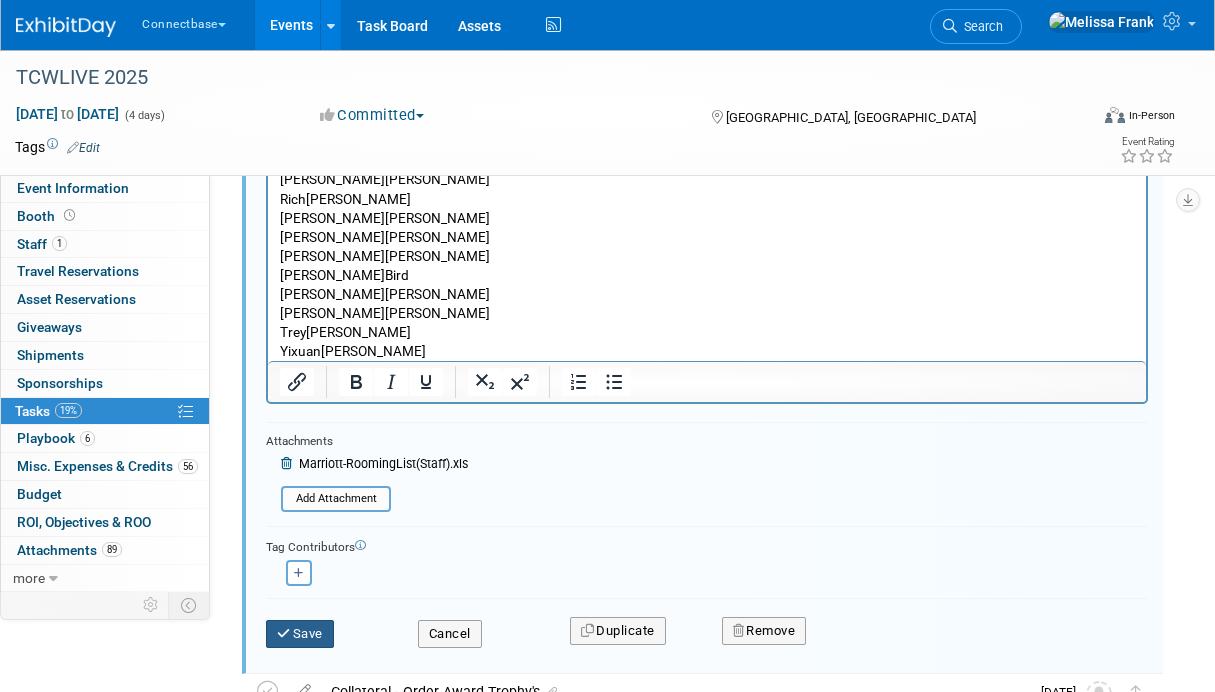 click on "Save" at bounding box center [300, 634] 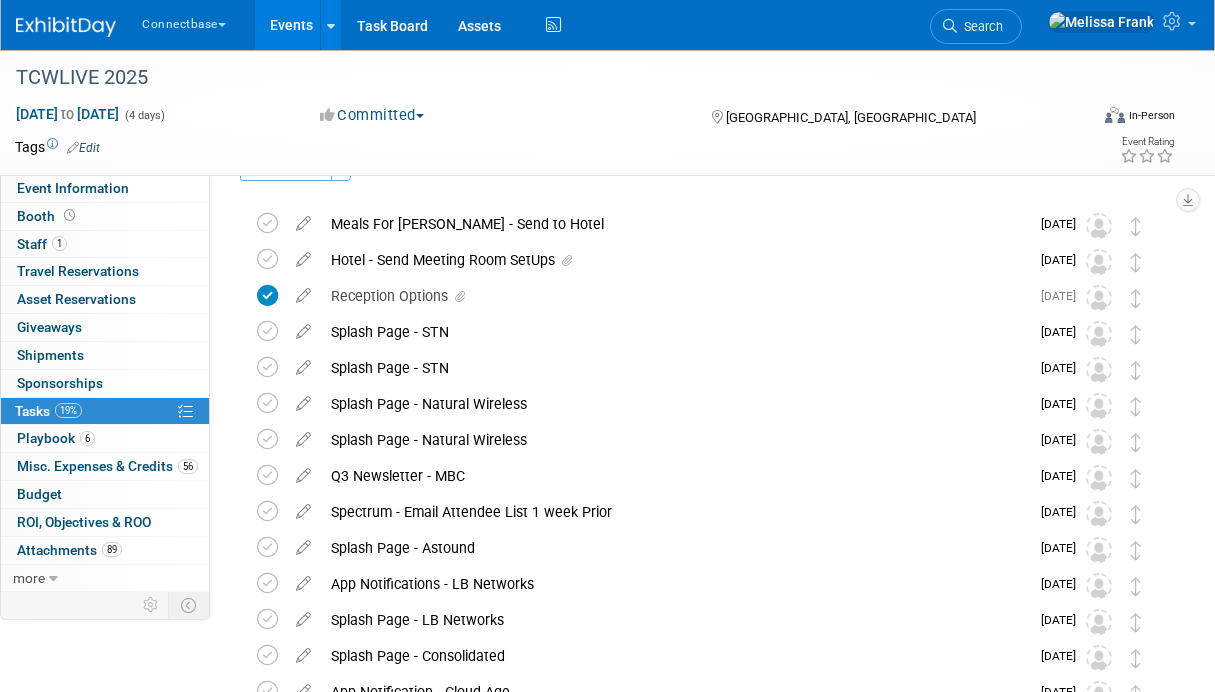 scroll, scrollTop: 0, scrollLeft: 0, axis: both 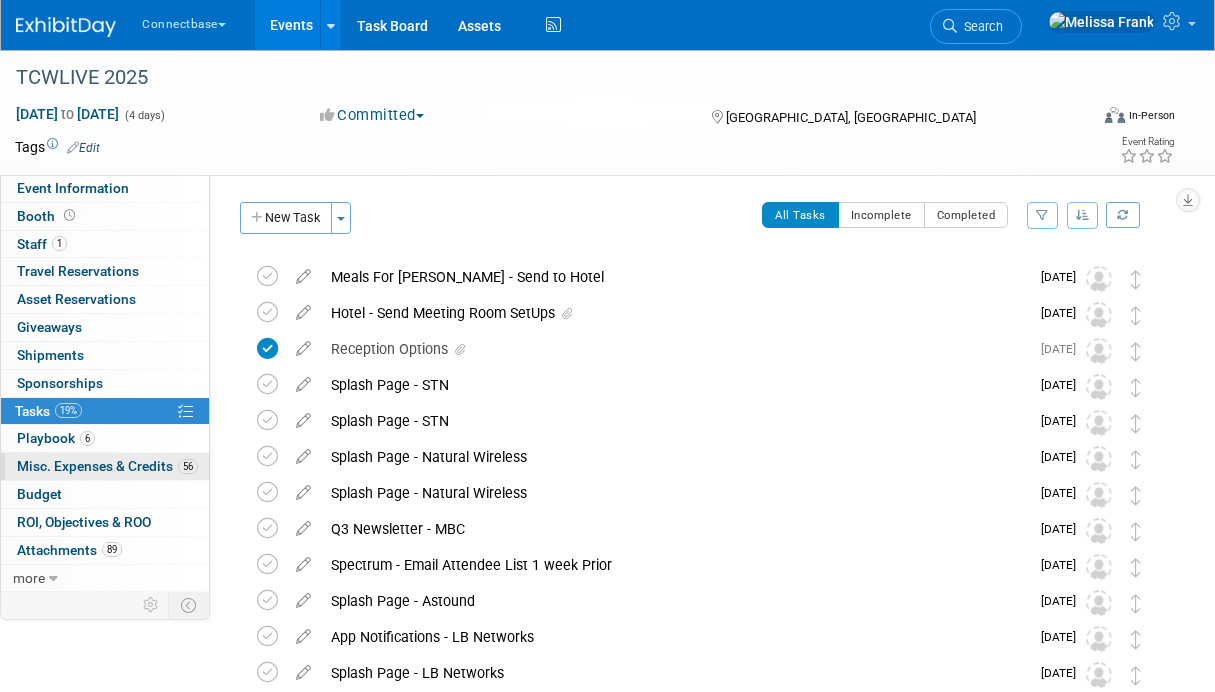 click on "56
Misc. Expenses & Credits 56" at bounding box center [105, 466] 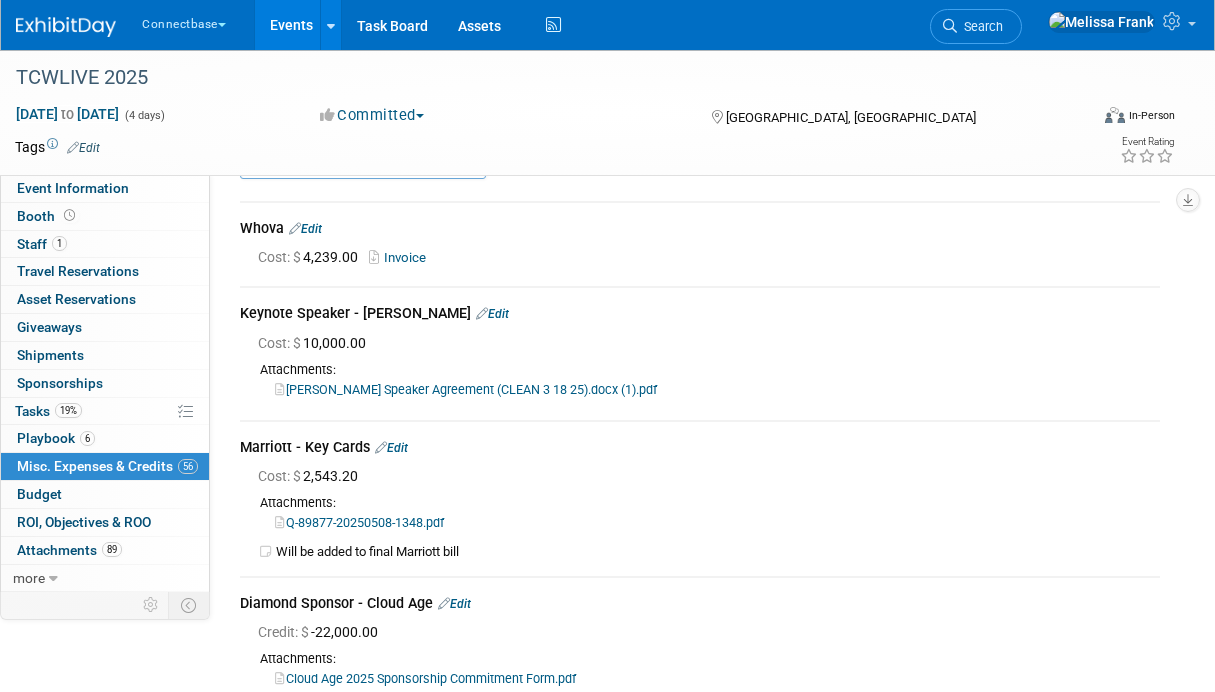 scroll, scrollTop: 0, scrollLeft: 0, axis: both 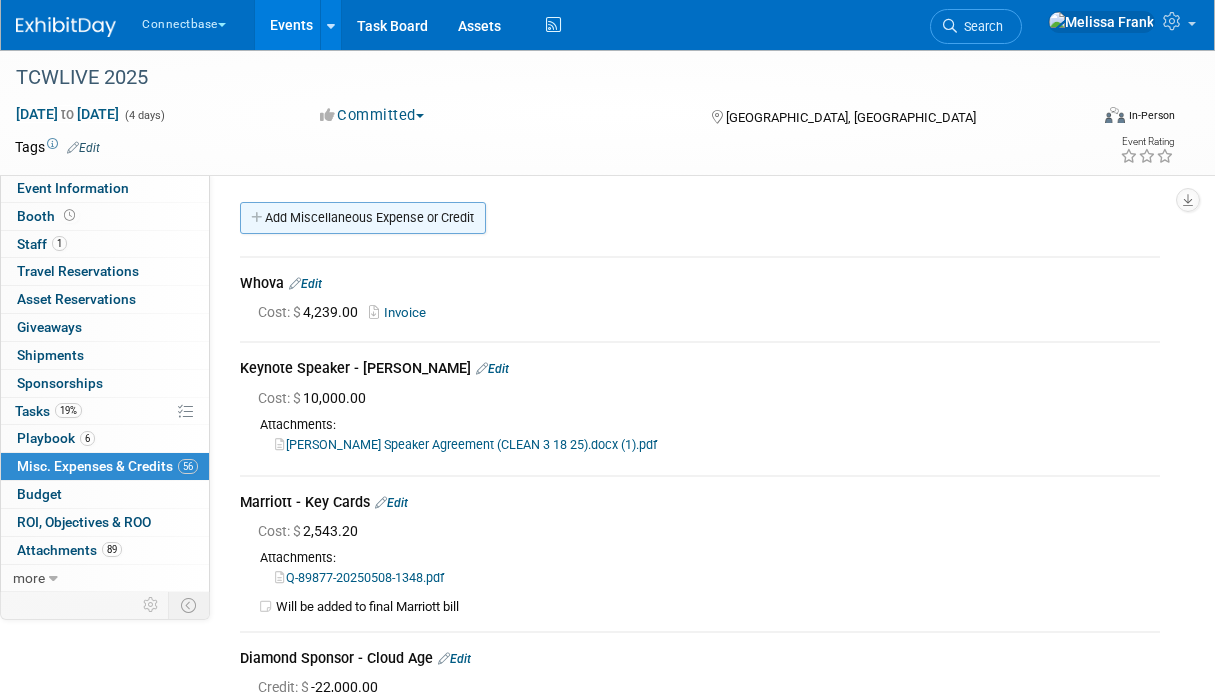 click on "Add Miscellaneous Expense or Credit" at bounding box center (363, 218) 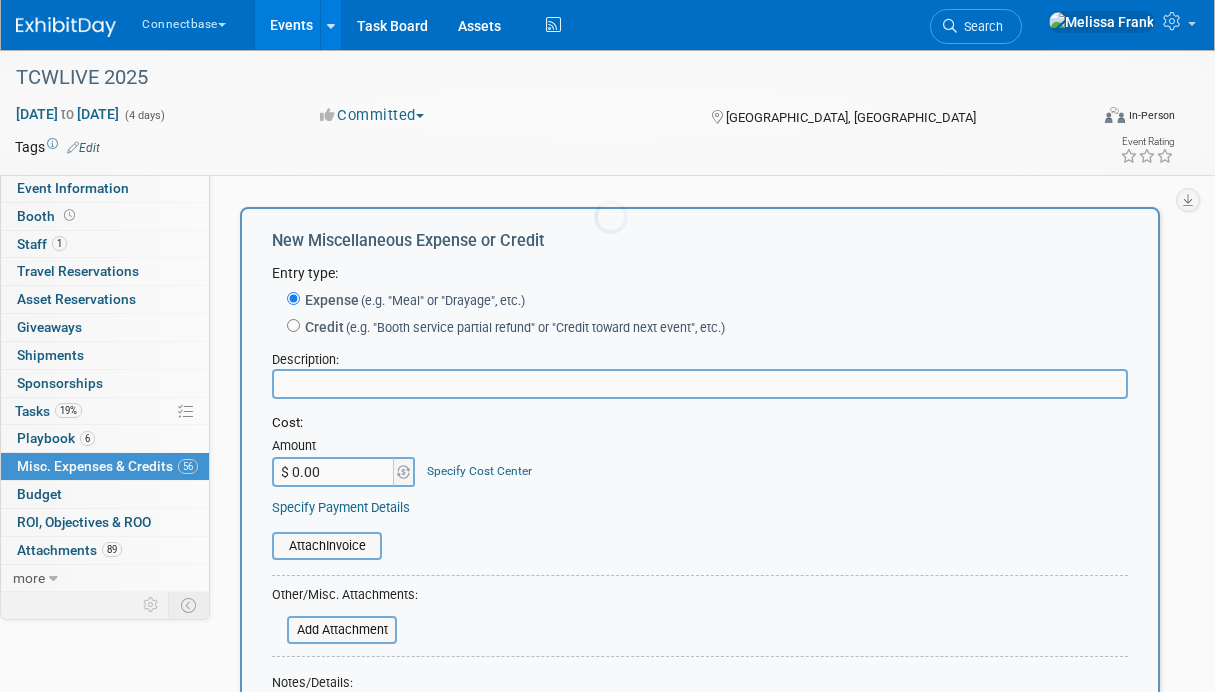 scroll, scrollTop: 0, scrollLeft: 0, axis: both 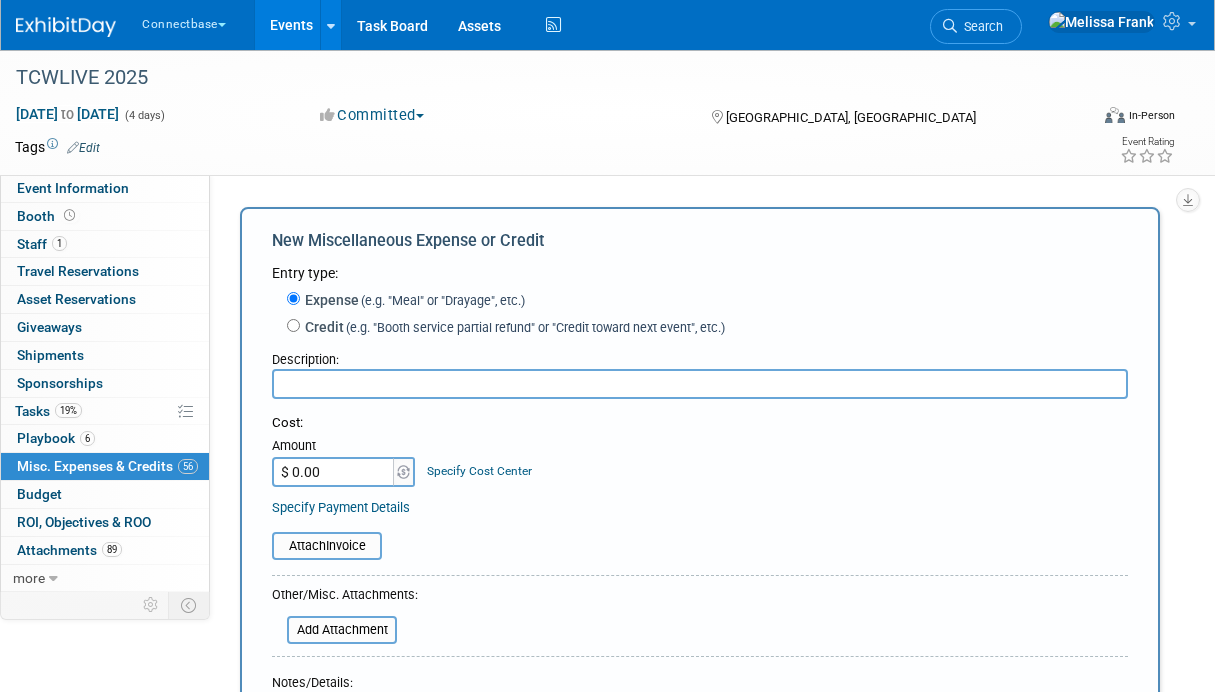 click on "(e.g. "Booth service partial refund" or "Credit toward next event", etc.)" at bounding box center [534, 327] 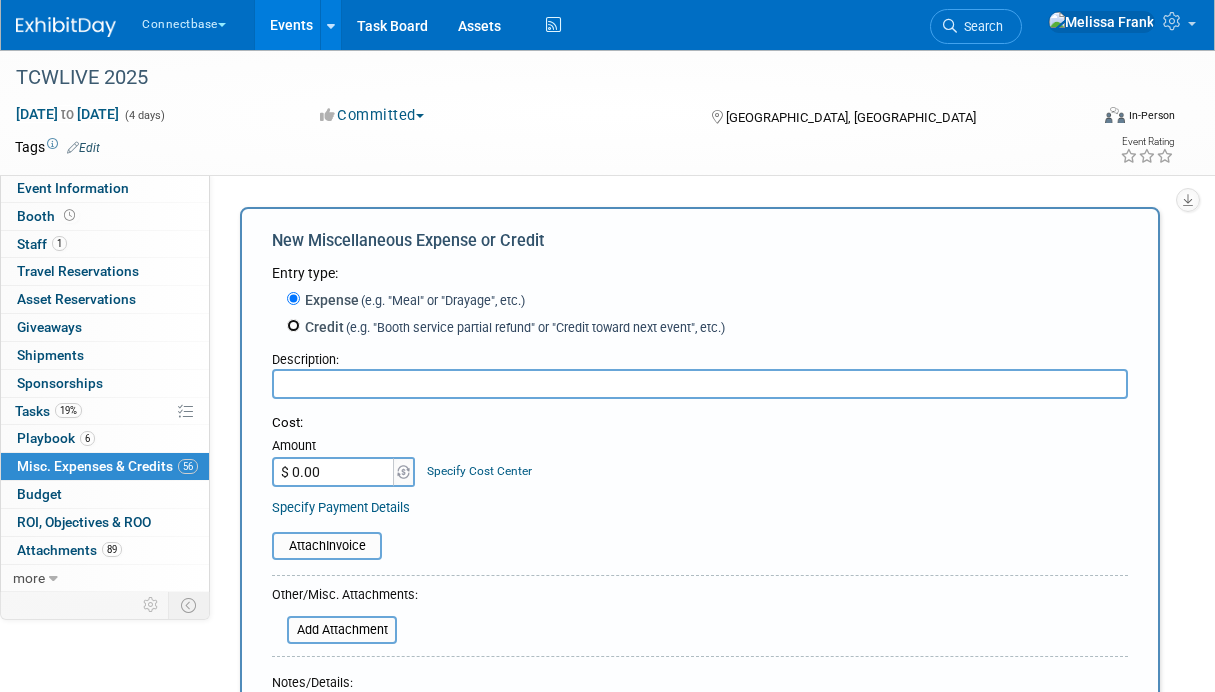 radio on "true" 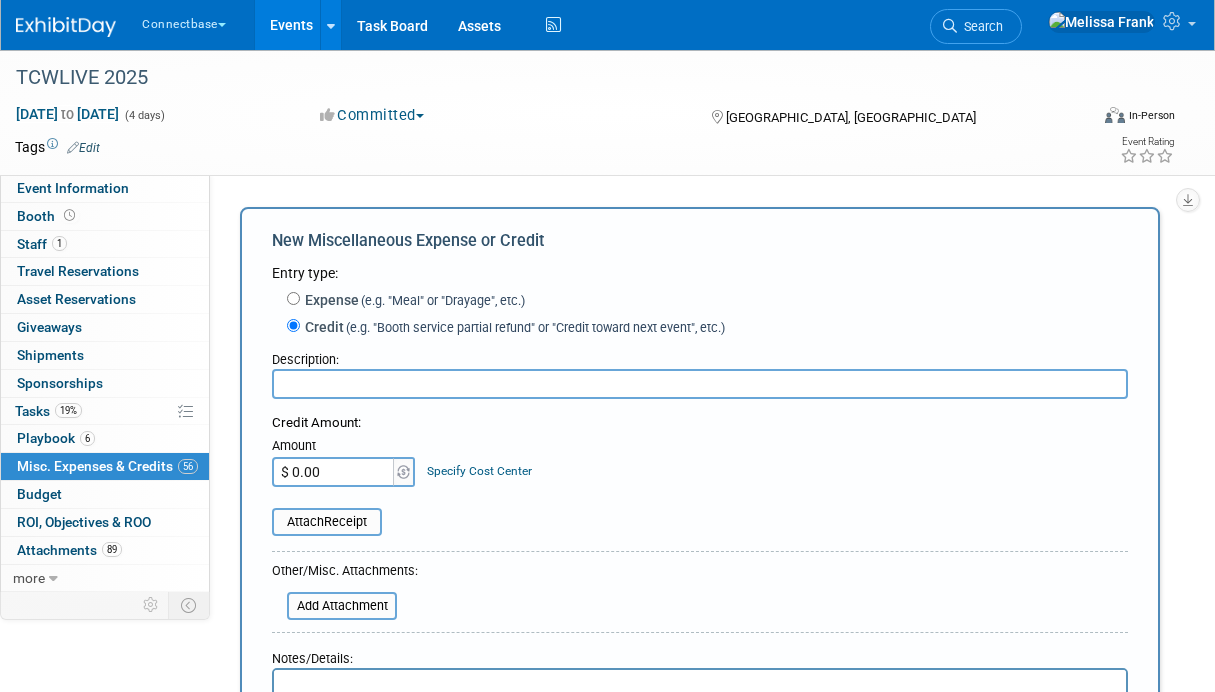click at bounding box center [700, 384] 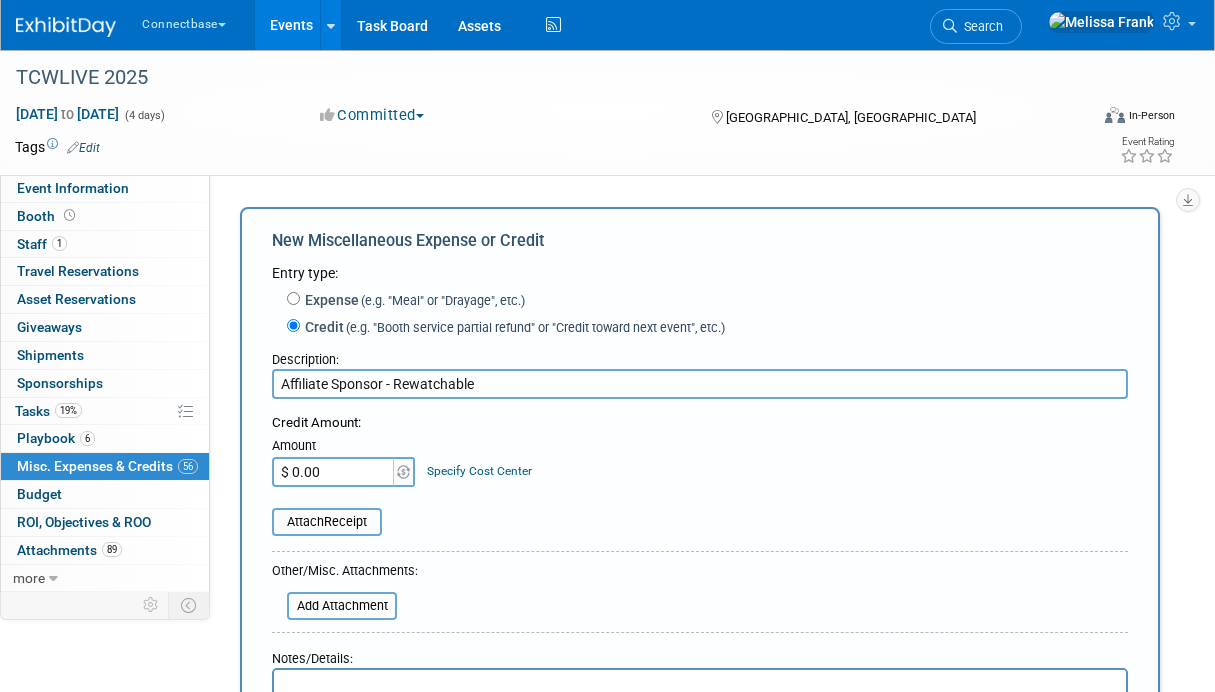 type on "Affiliate Sponsor - Rewatchable" 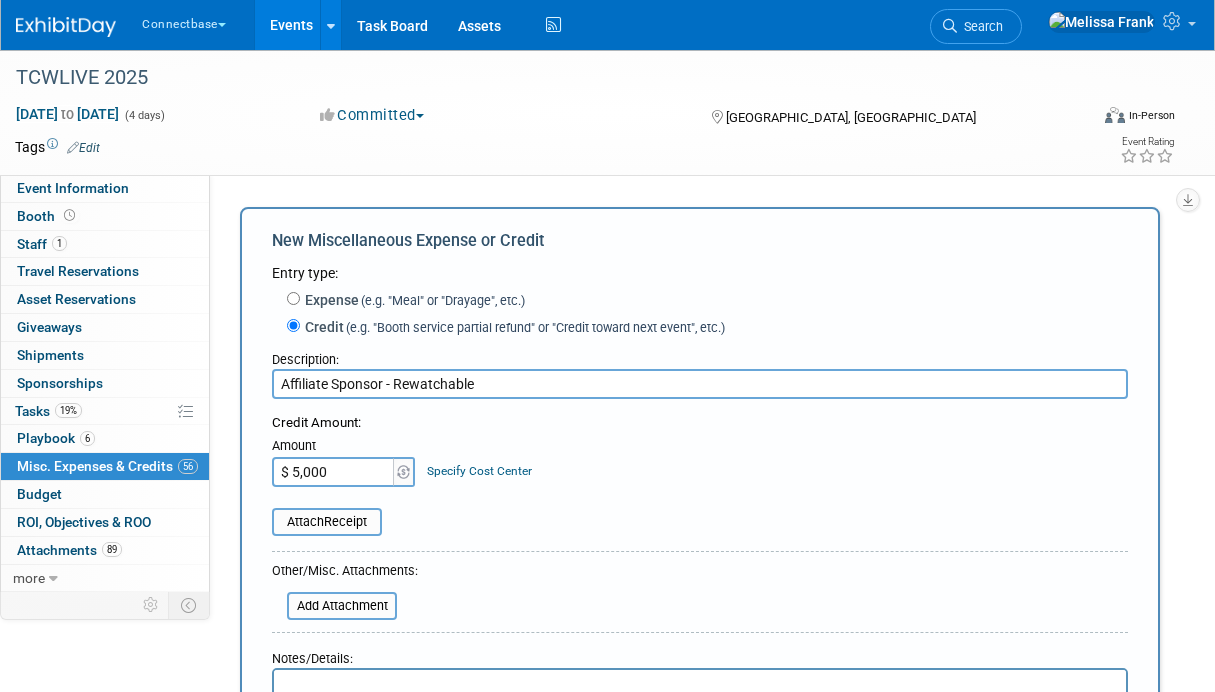type on "$ 5,000.00" 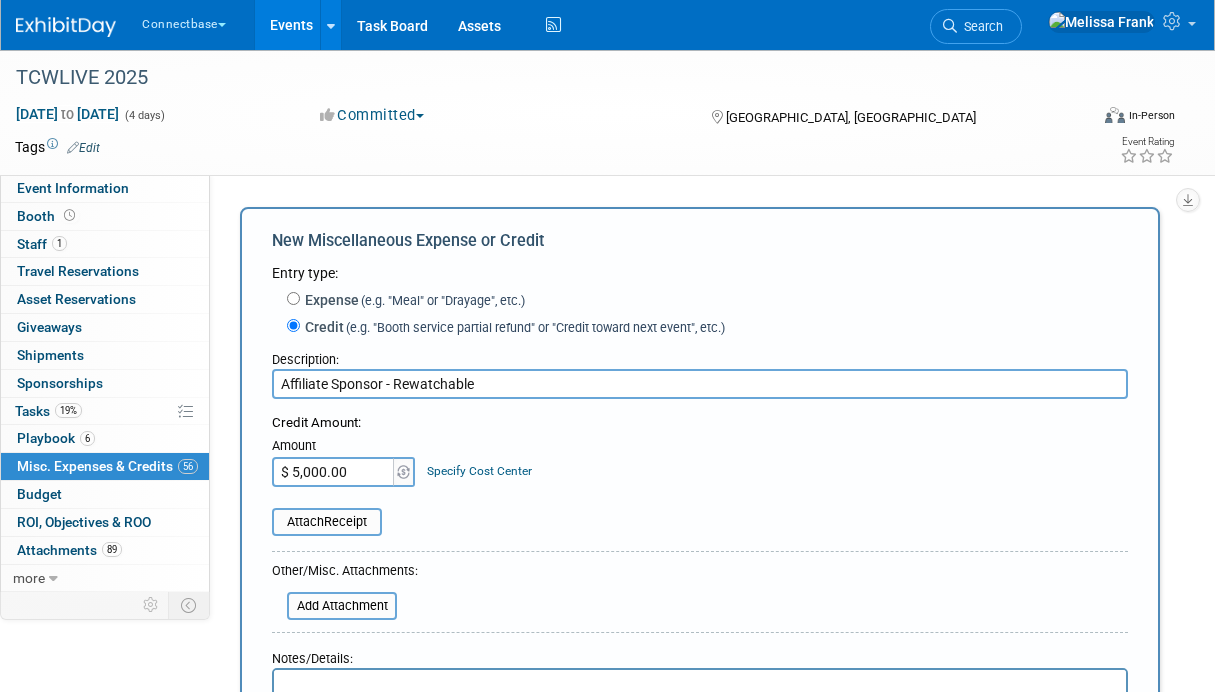 click on "Credit Amount:
Amount
$ 5,000.00
Specify Cost Center
Cost Center
-- Not Specified --
+ Split Amount (charge to additional cost centers)" at bounding box center (700, 450) 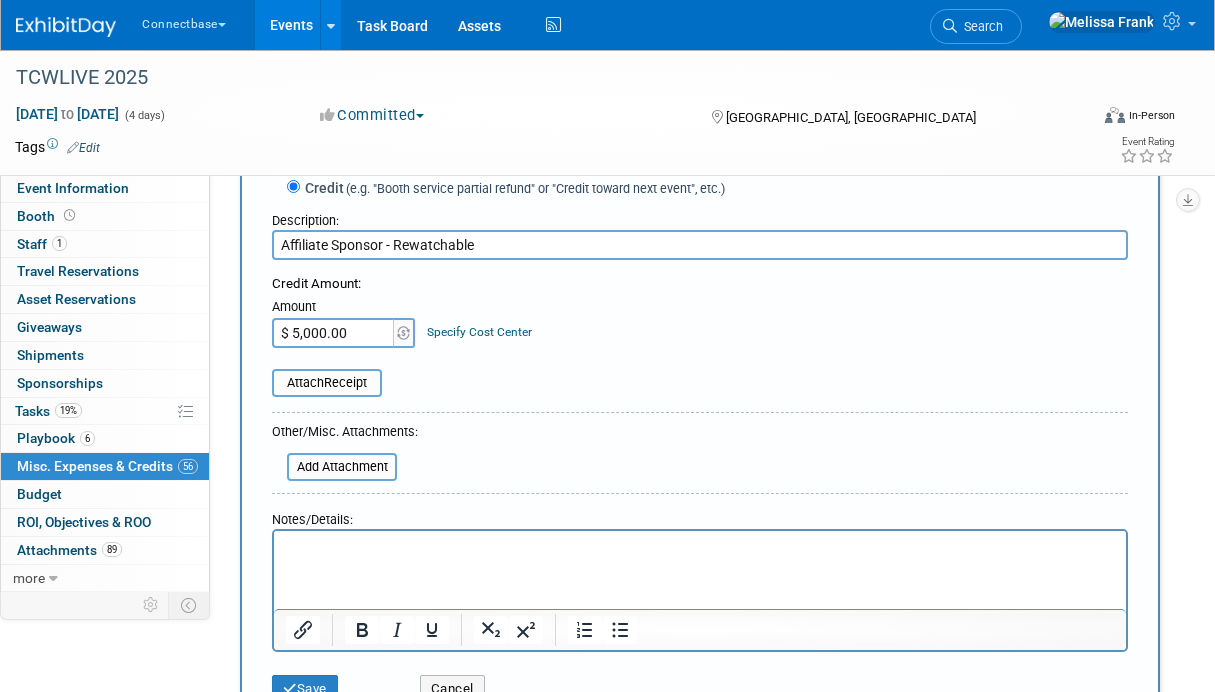 scroll, scrollTop: 210, scrollLeft: 0, axis: vertical 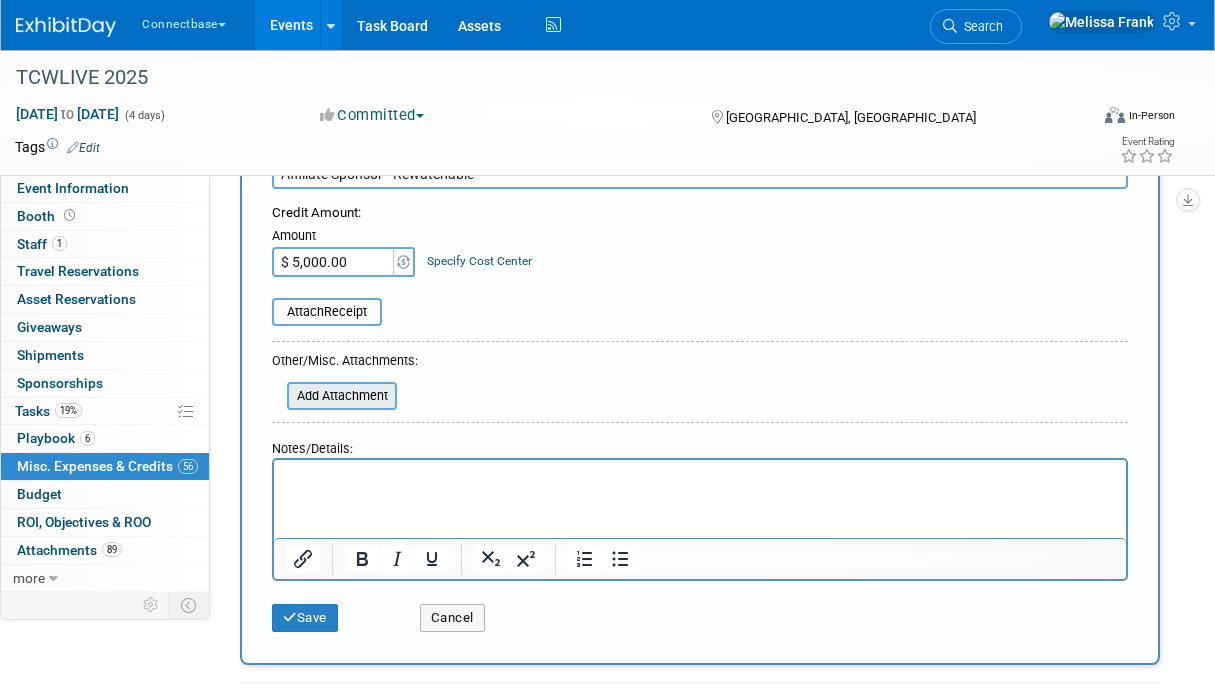 click at bounding box center (276, 396) 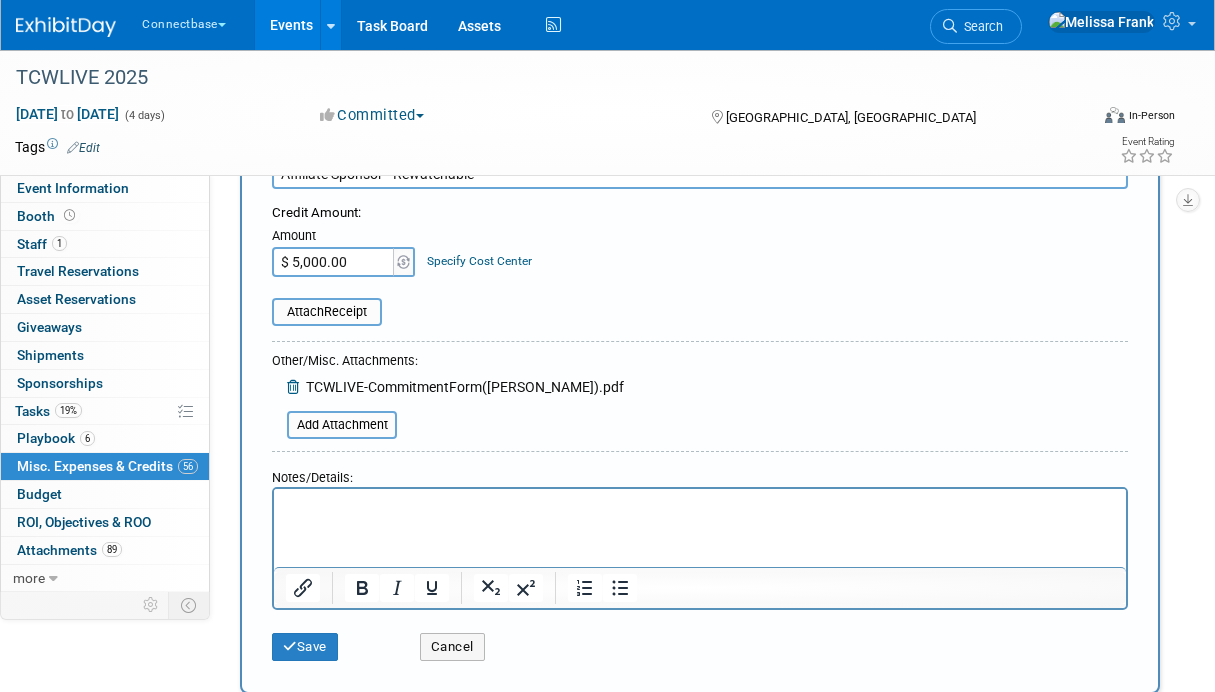 click at bounding box center (700, 506) 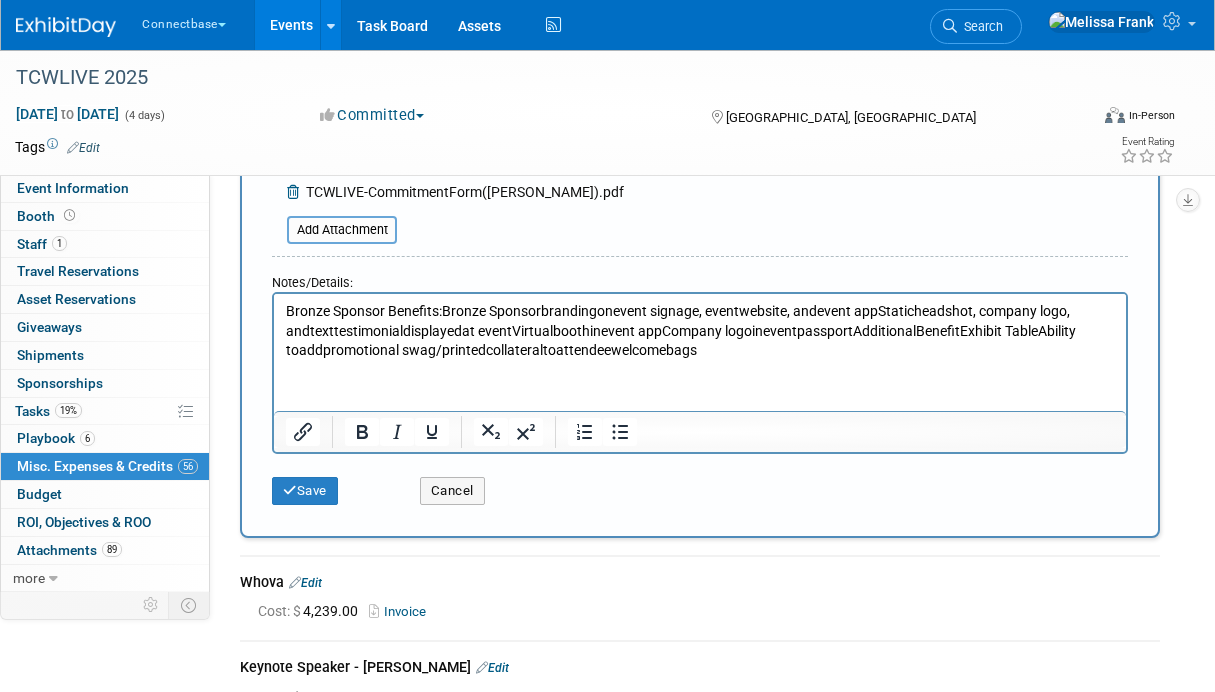 scroll, scrollTop: 452, scrollLeft: 0, axis: vertical 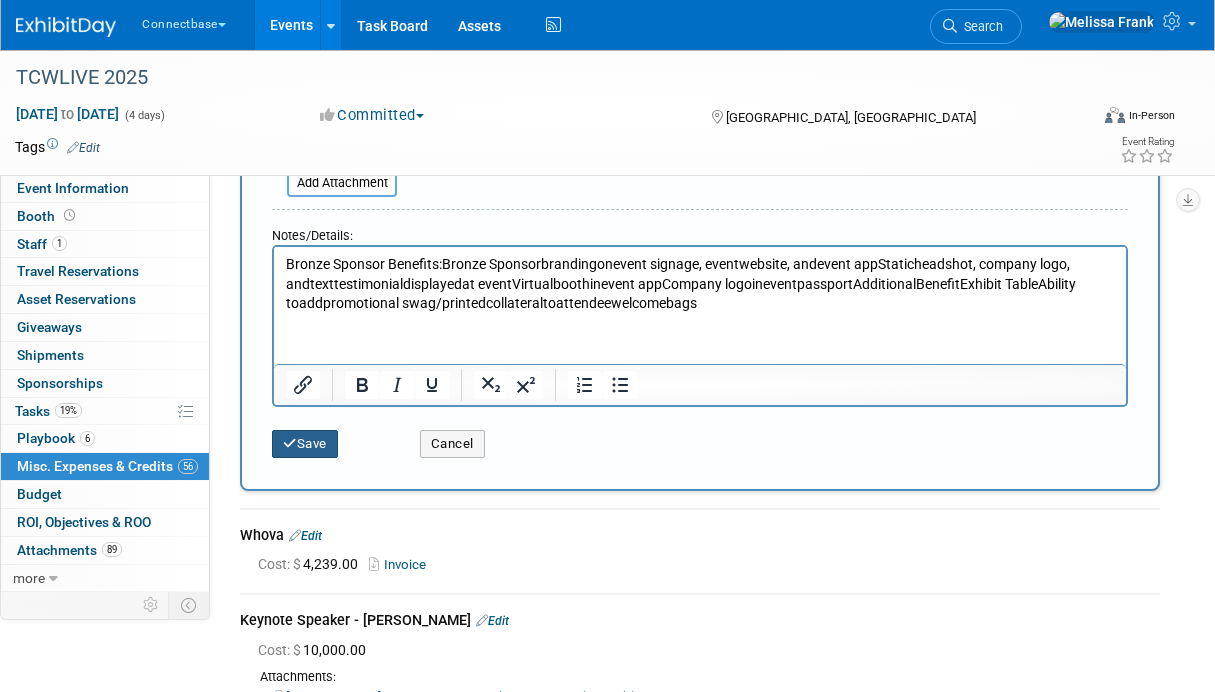 click on "Save" at bounding box center [305, 444] 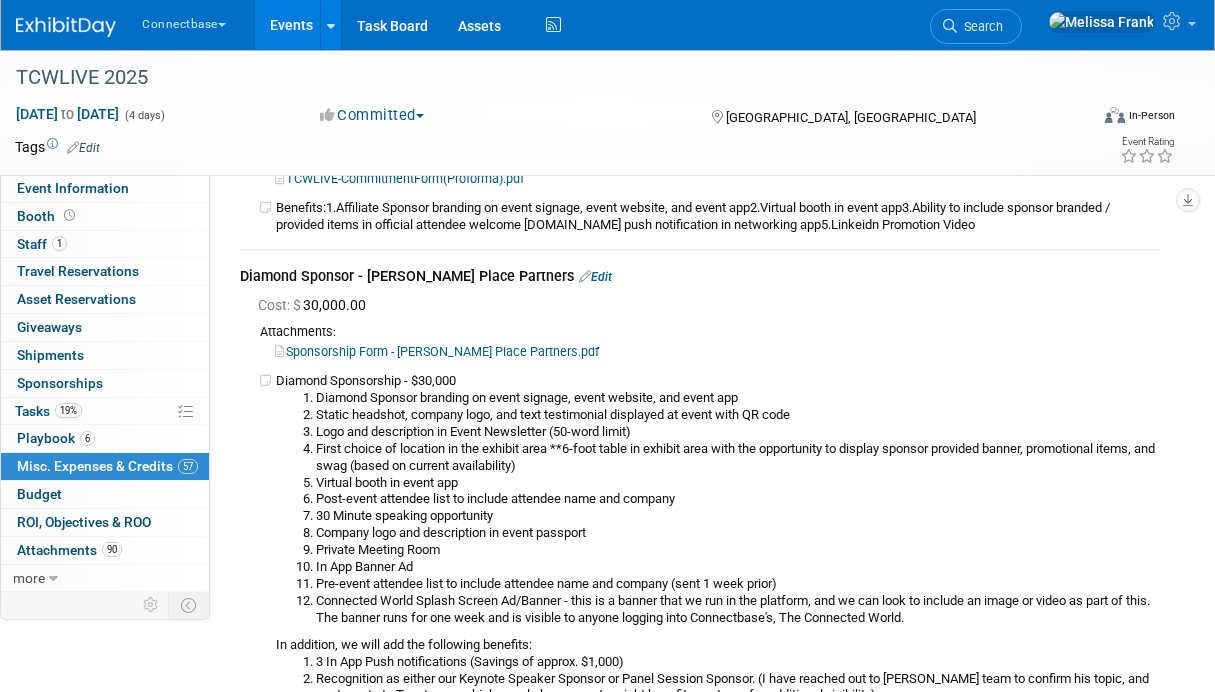 scroll, scrollTop: 15704, scrollLeft: 0, axis: vertical 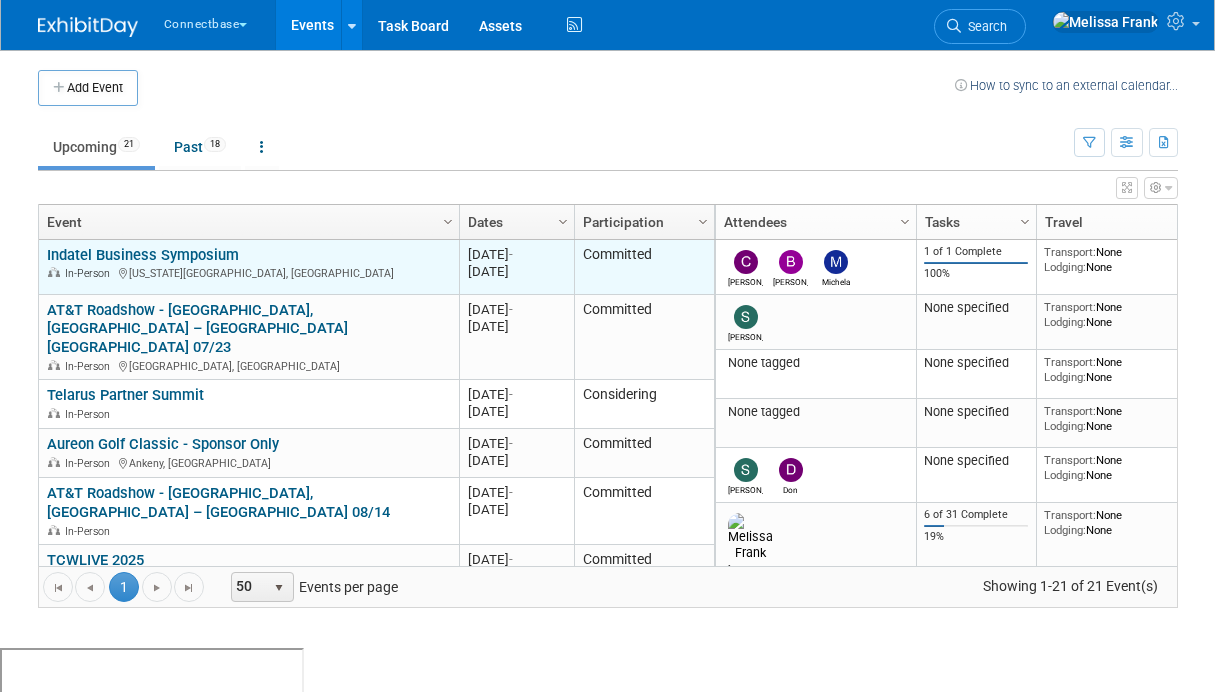 click on "Indatel Business Symposium" at bounding box center [143, 255] 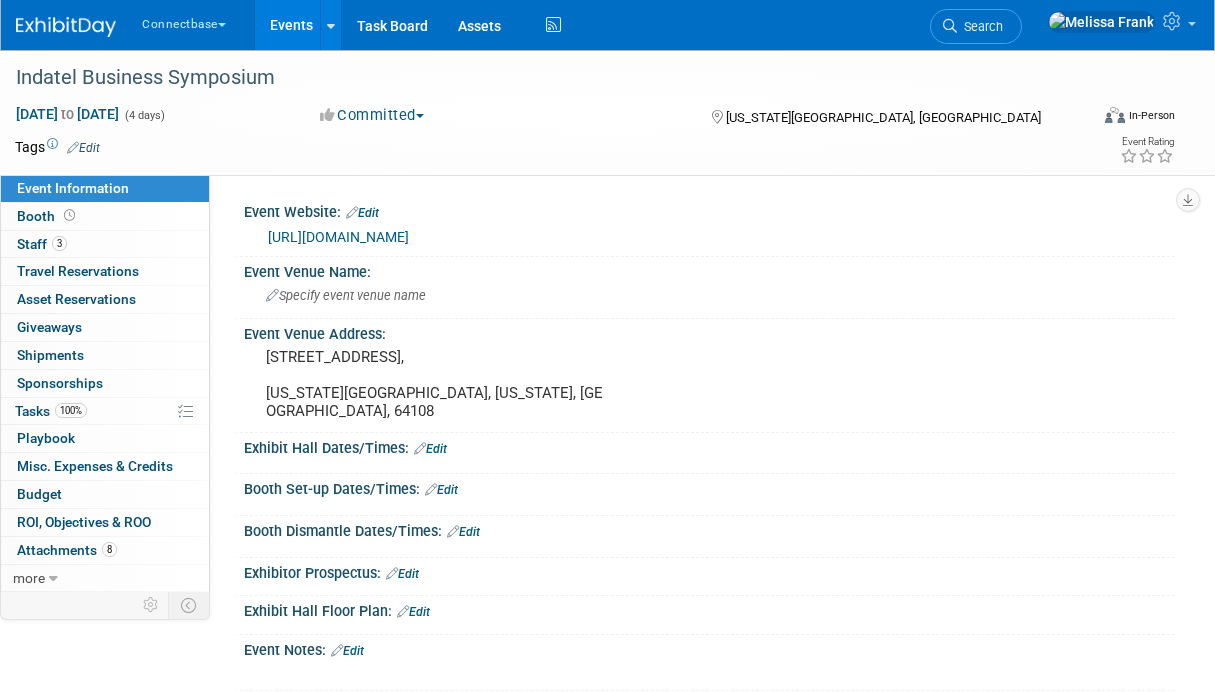 scroll, scrollTop: 0, scrollLeft: 0, axis: both 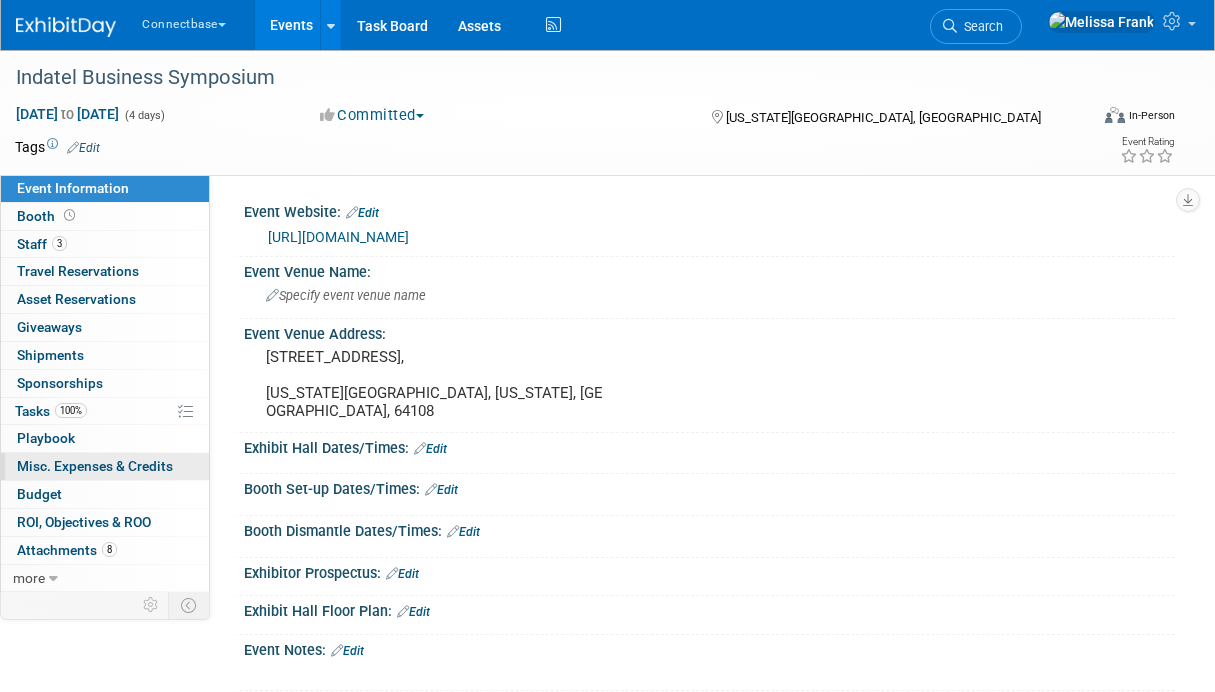 click on "Misc. Expenses & Credits 0" at bounding box center (95, 466) 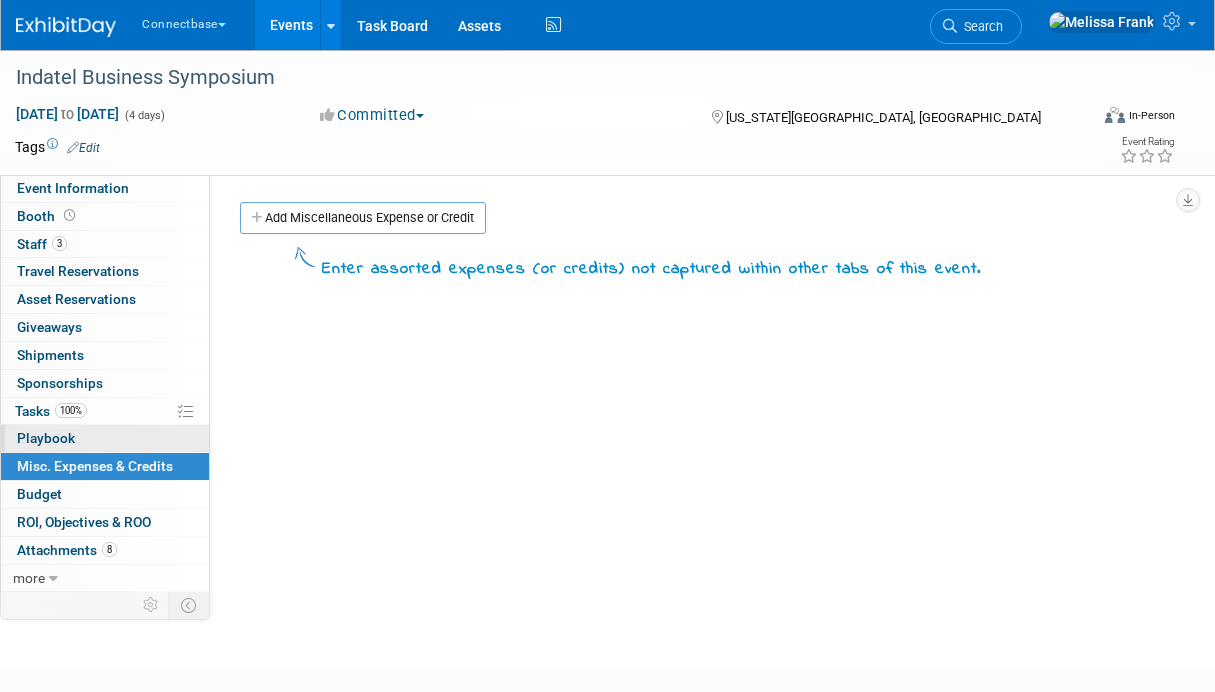 click on "0
Playbook 0" at bounding box center (105, 438) 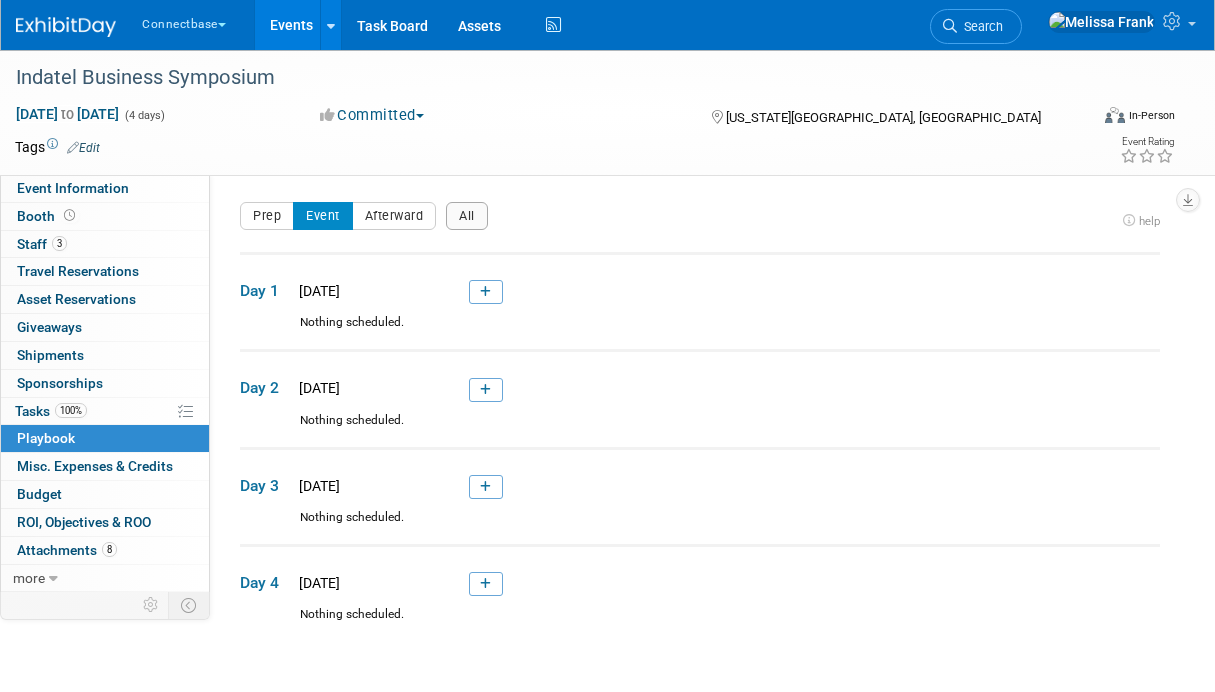 click on "Events" at bounding box center (291, 25) 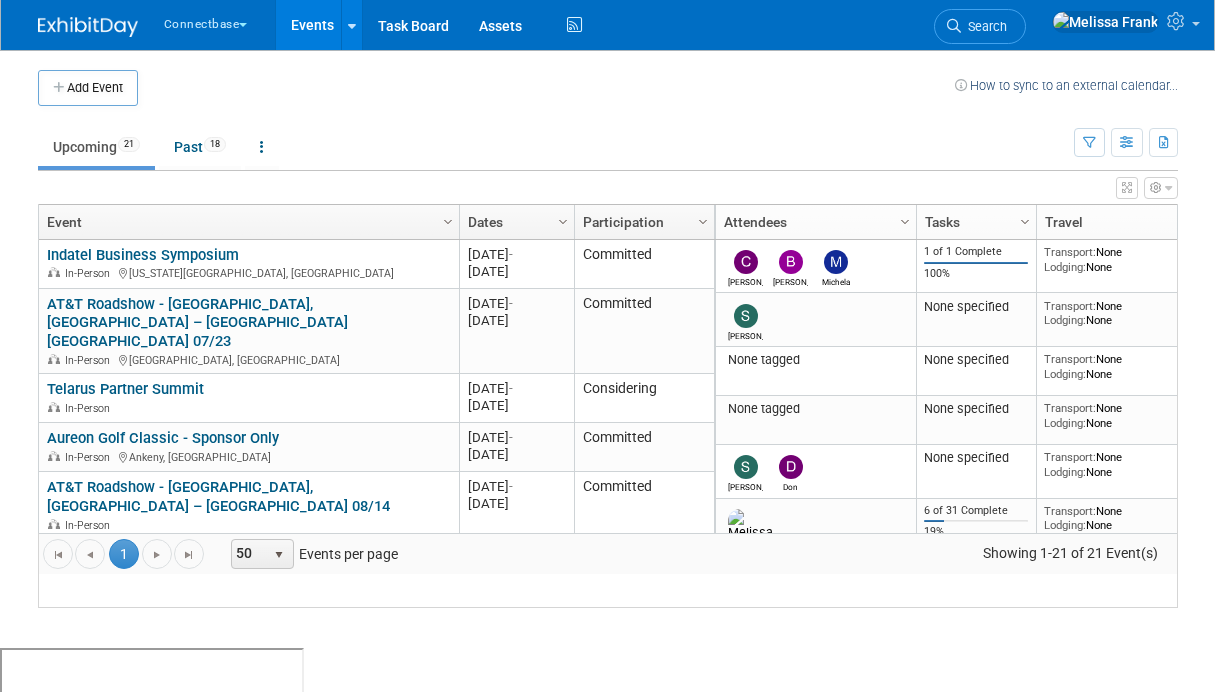 scroll, scrollTop: 0, scrollLeft: 0, axis: both 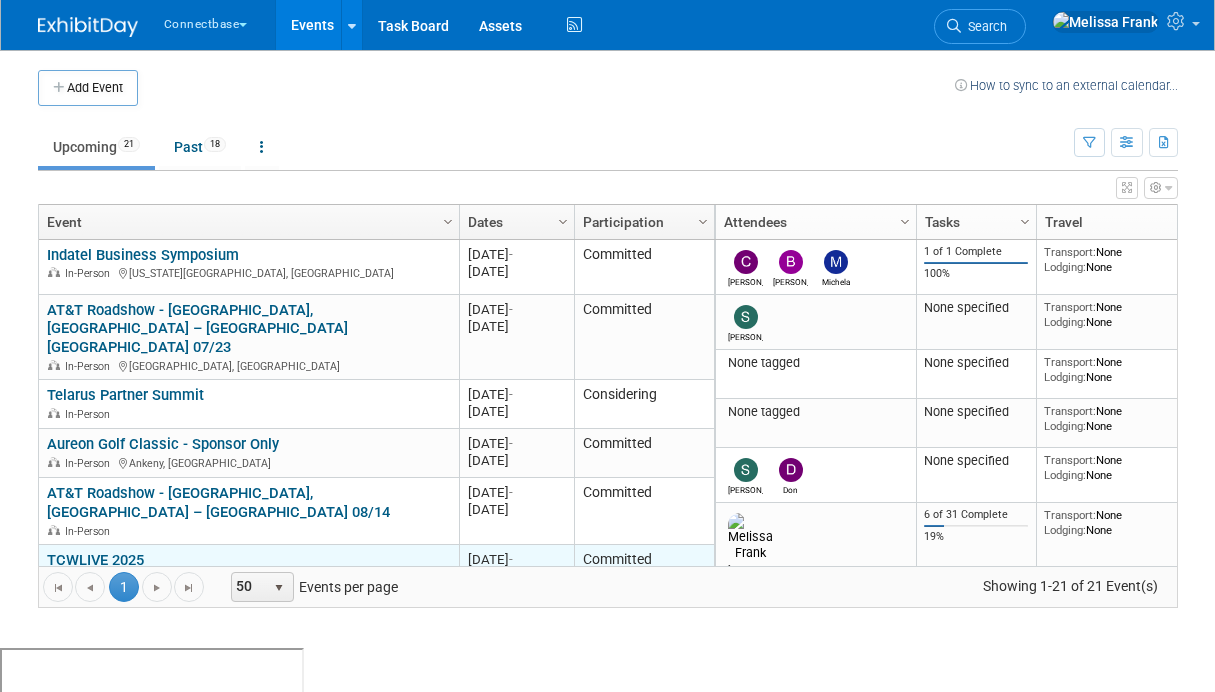 click on "TCWLIVE 2025" at bounding box center [95, 560] 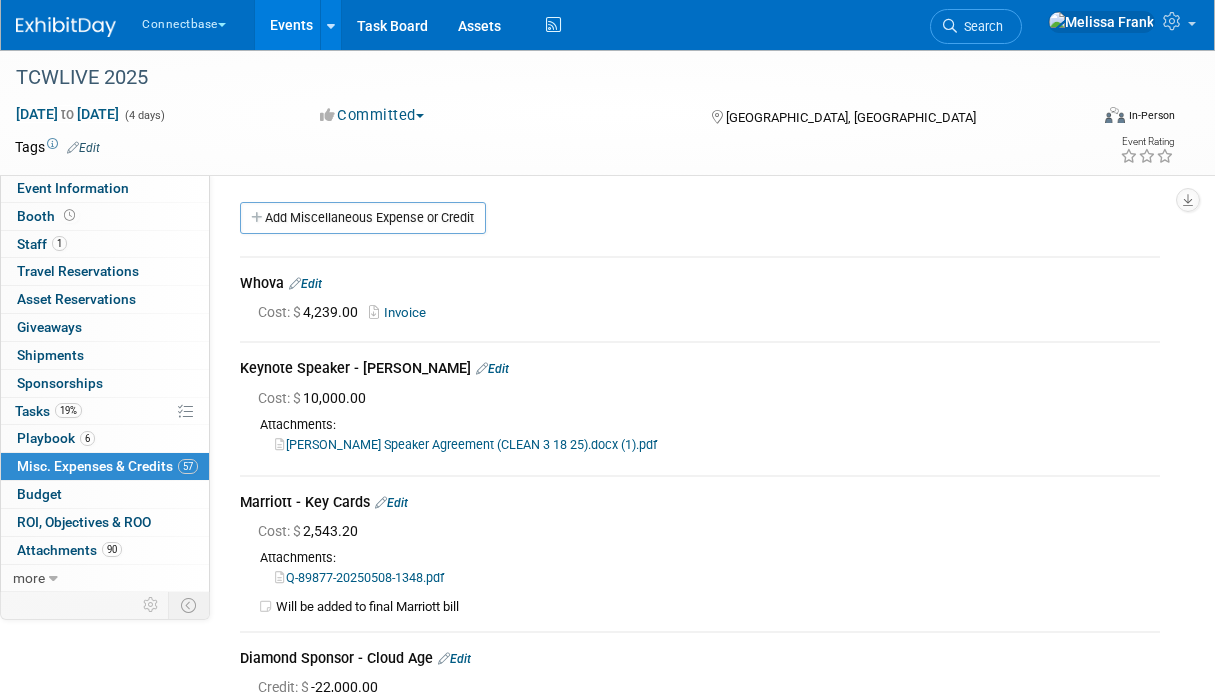scroll, scrollTop: 15704, scrollLeft: 0, axis: vertical 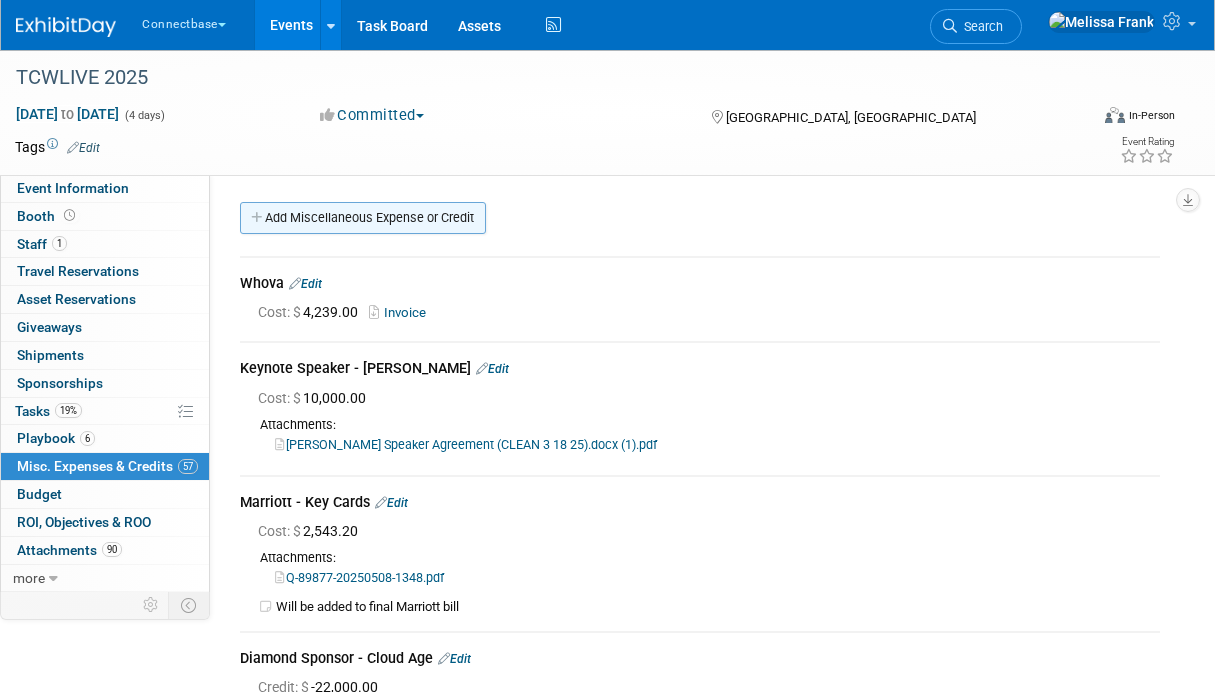 click on "Add Miscellaneous Expense or Credit" at bounding box center (363, 218) 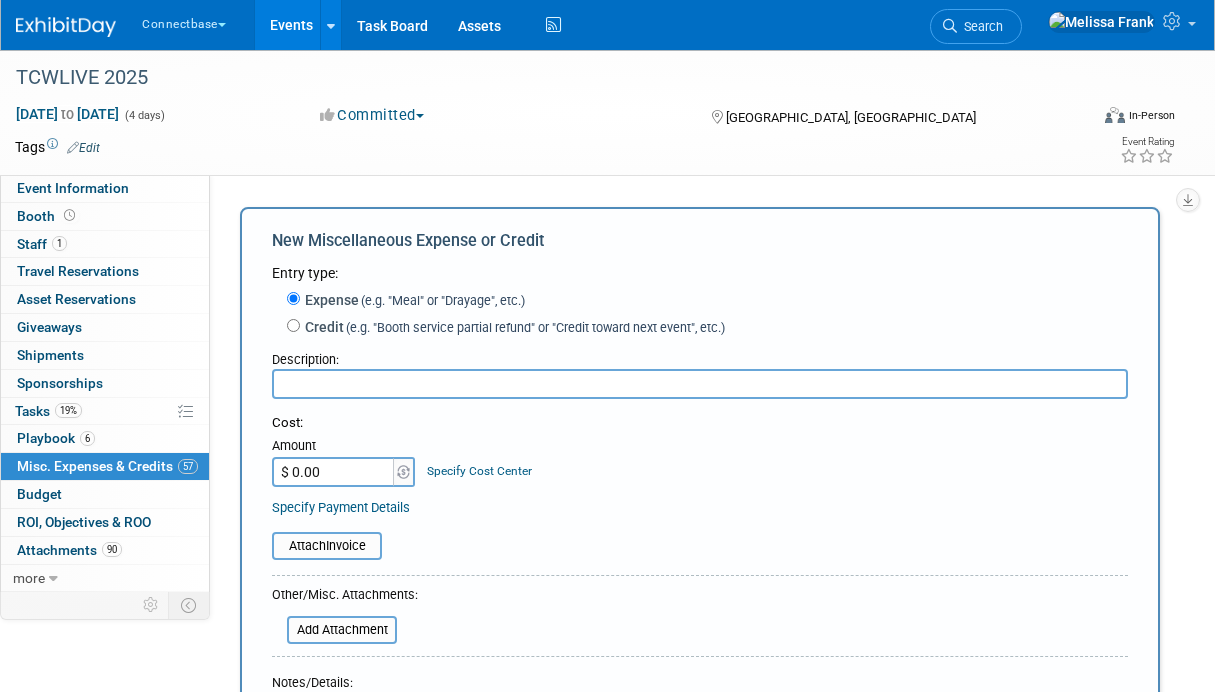 scroll, scrollTop: 0, scrollLeft: 0, axis: both 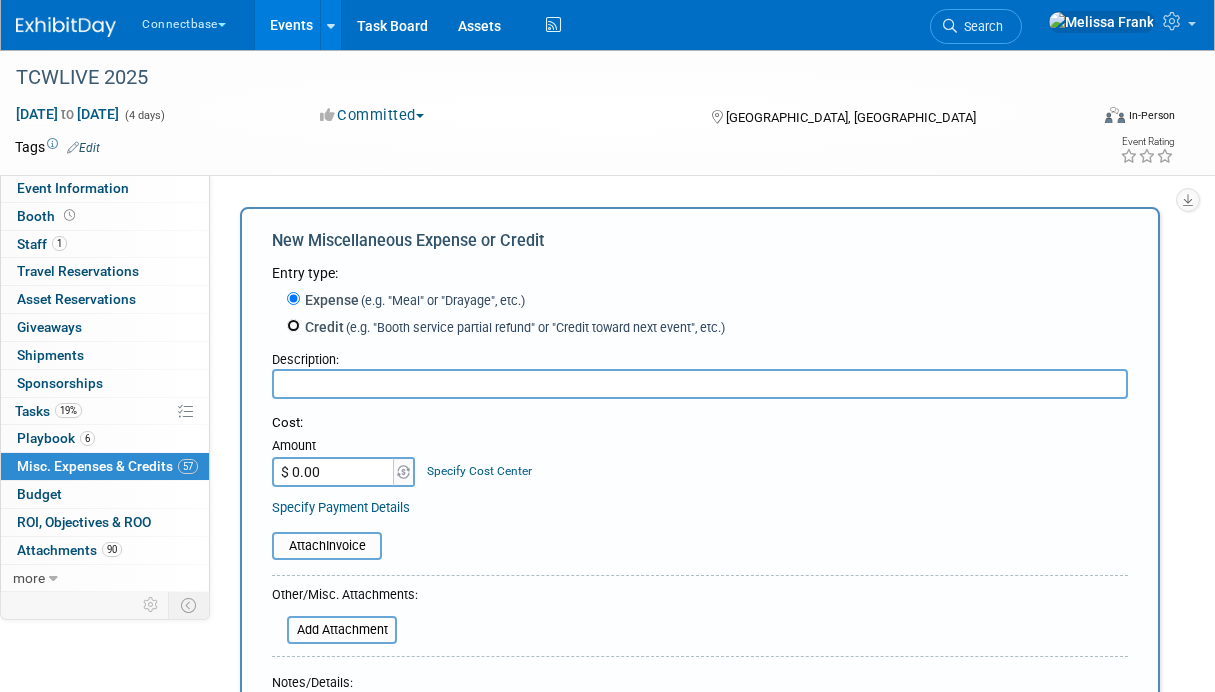 click on "Credit  (e.g. "Booth service partial refund" or "Credit toward next event", etc.)" at bounding box center (293, 325) 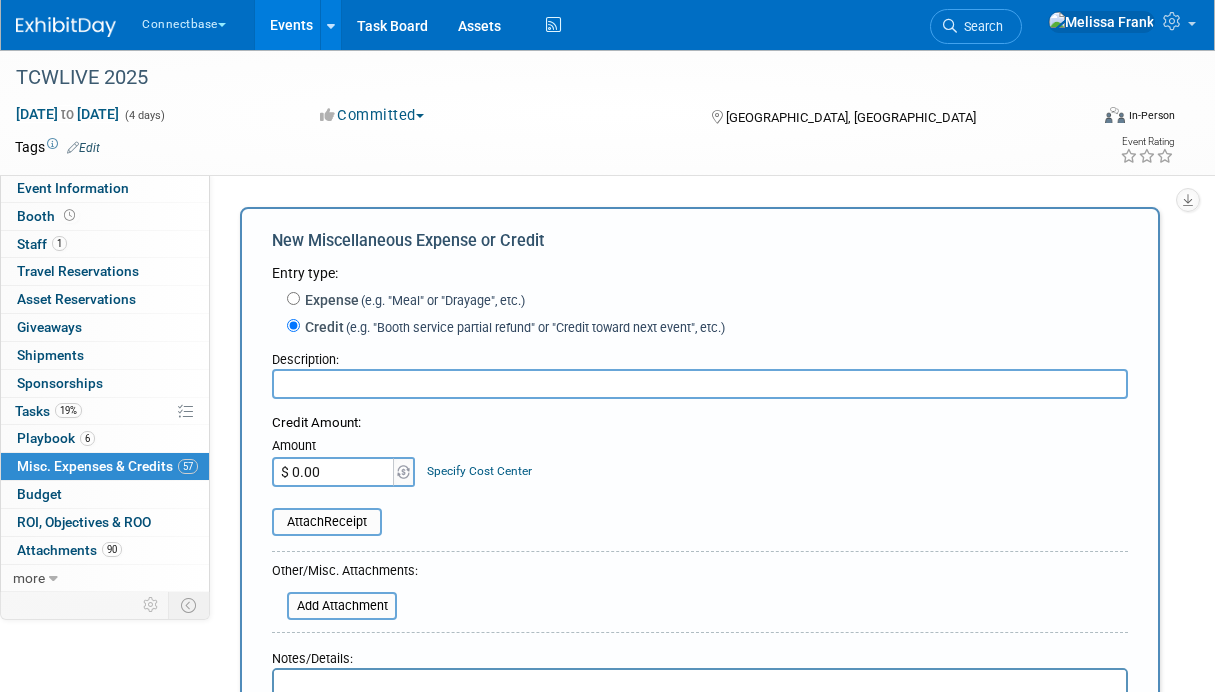 click at bounding box center (700, 384) 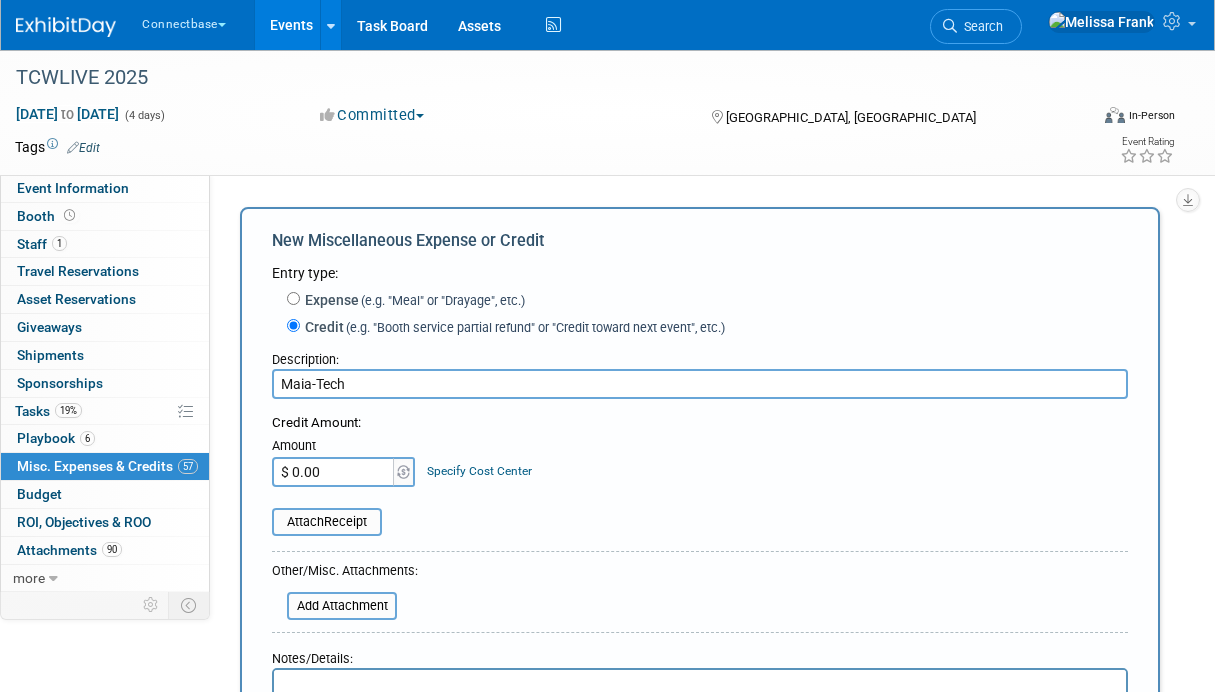 click on "Maia-Tech" at bounding box center (700, 384) 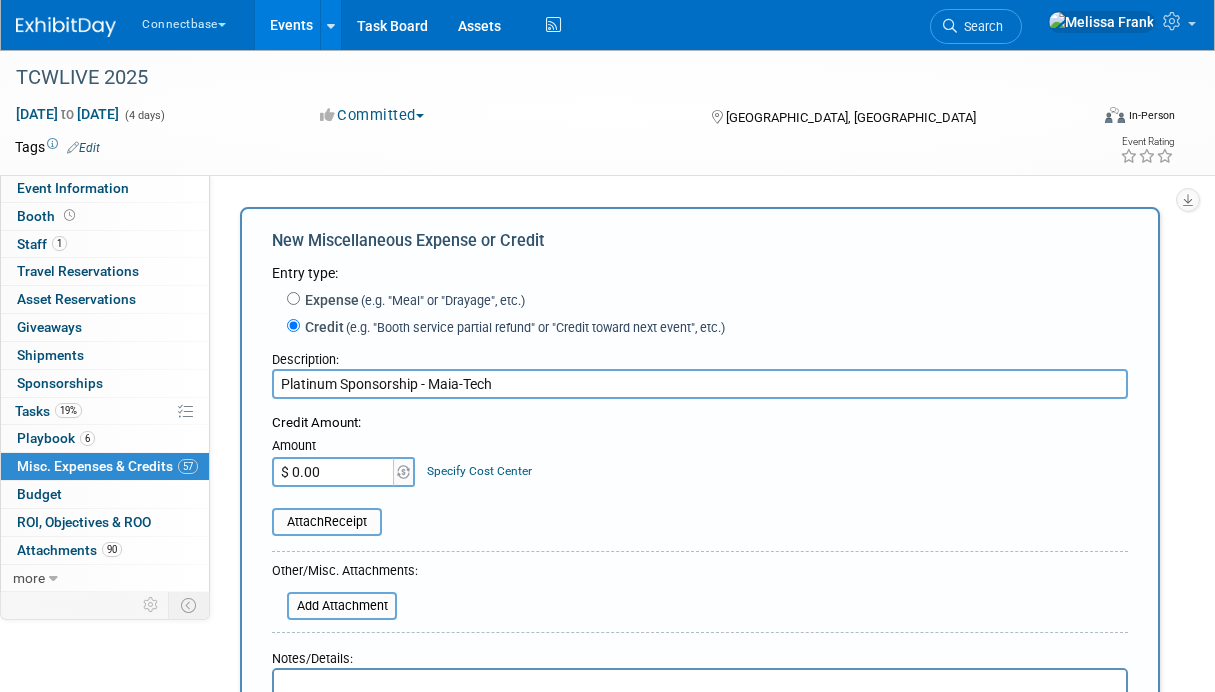type on "Platinum Sponsorship - Maia-Tech" 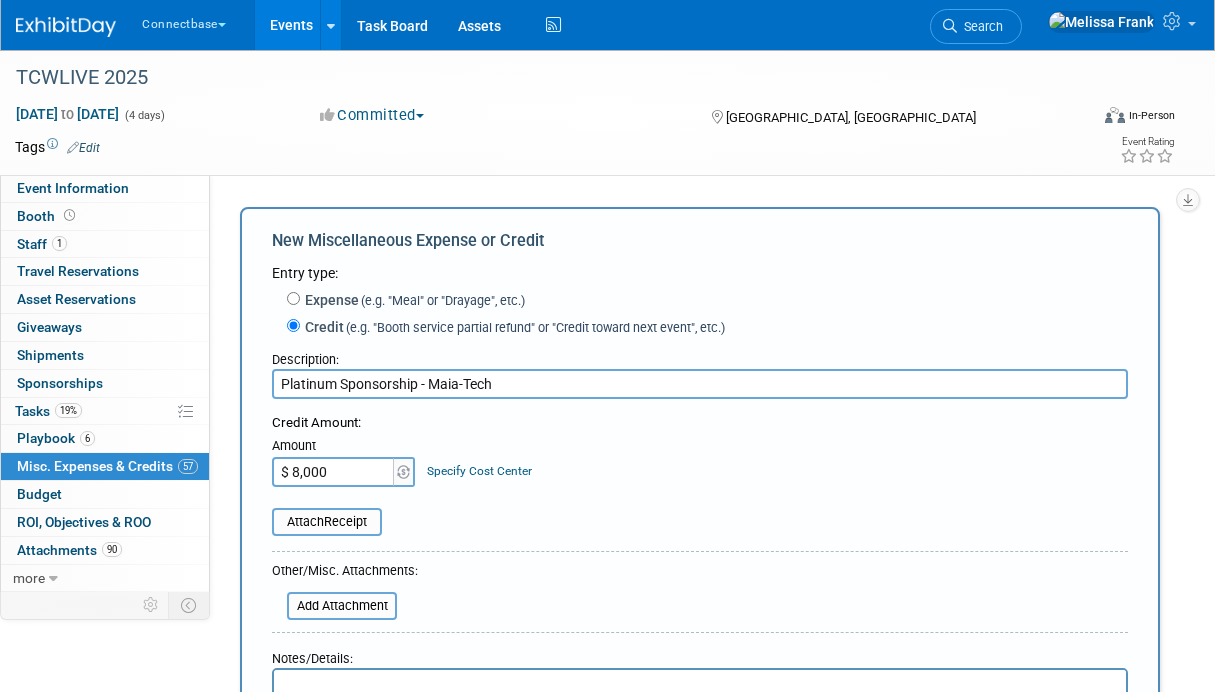 type on "$ 8,000.00" 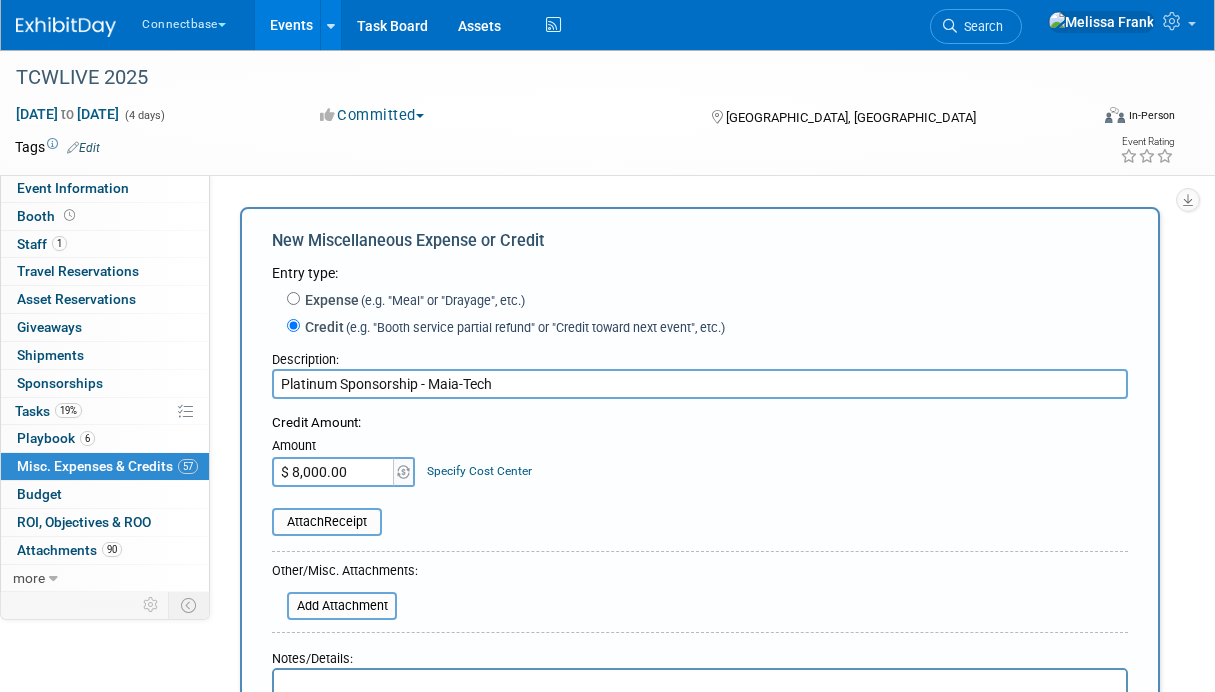 click on "Credit Amount:
Amount
$ 8,000.00
Specify Cost Center
Cost Center
-- Not Specified --
+ Split Amount (charge to additional cost centers)" at bounding box center [700, 450] 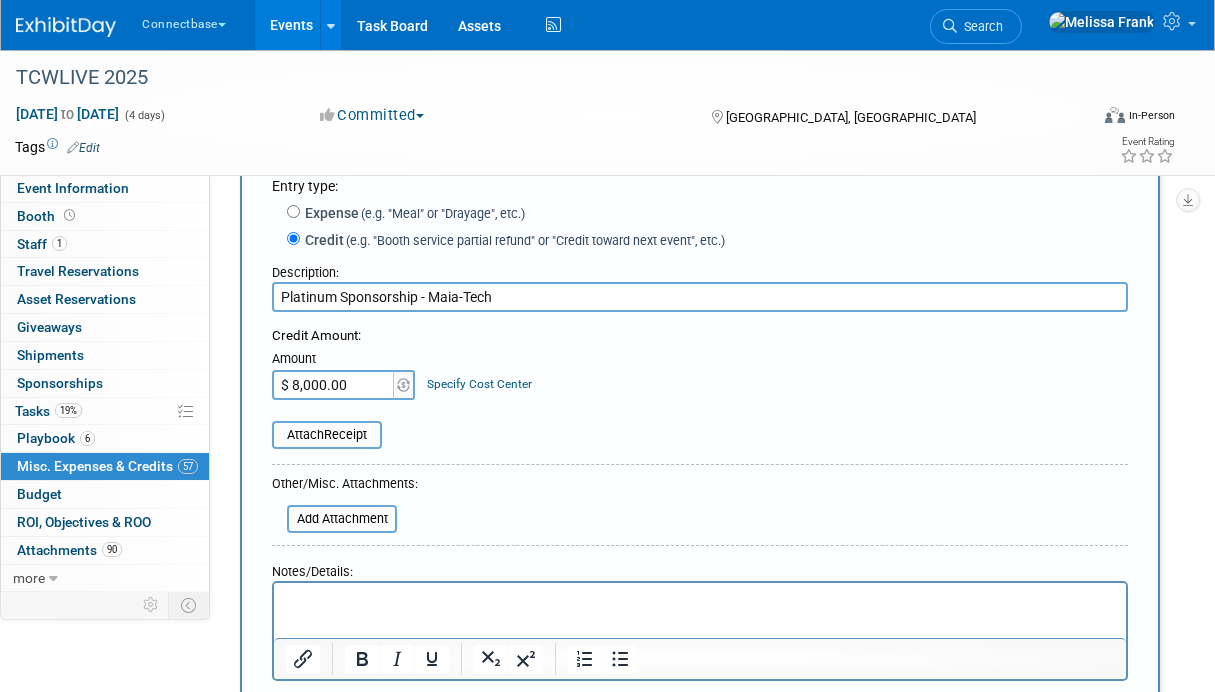 scroll, scrollTop: 188, scrollLeft: 0, axis: vertical 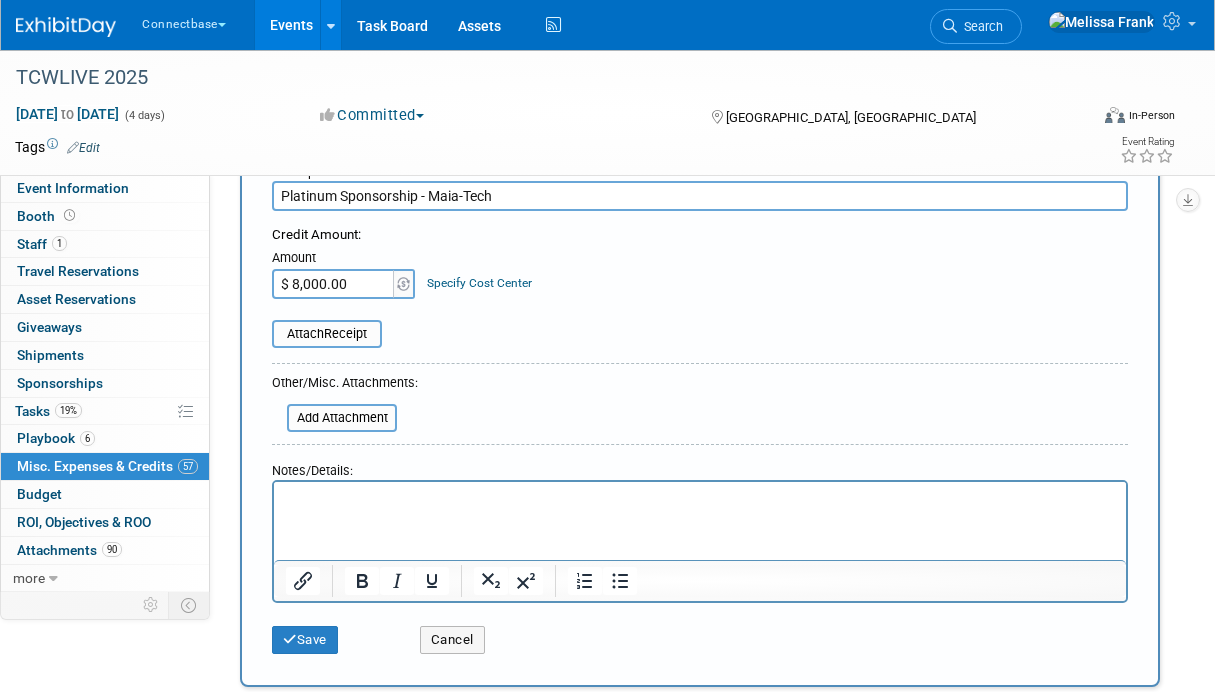 click at bounding box center (700, 495) 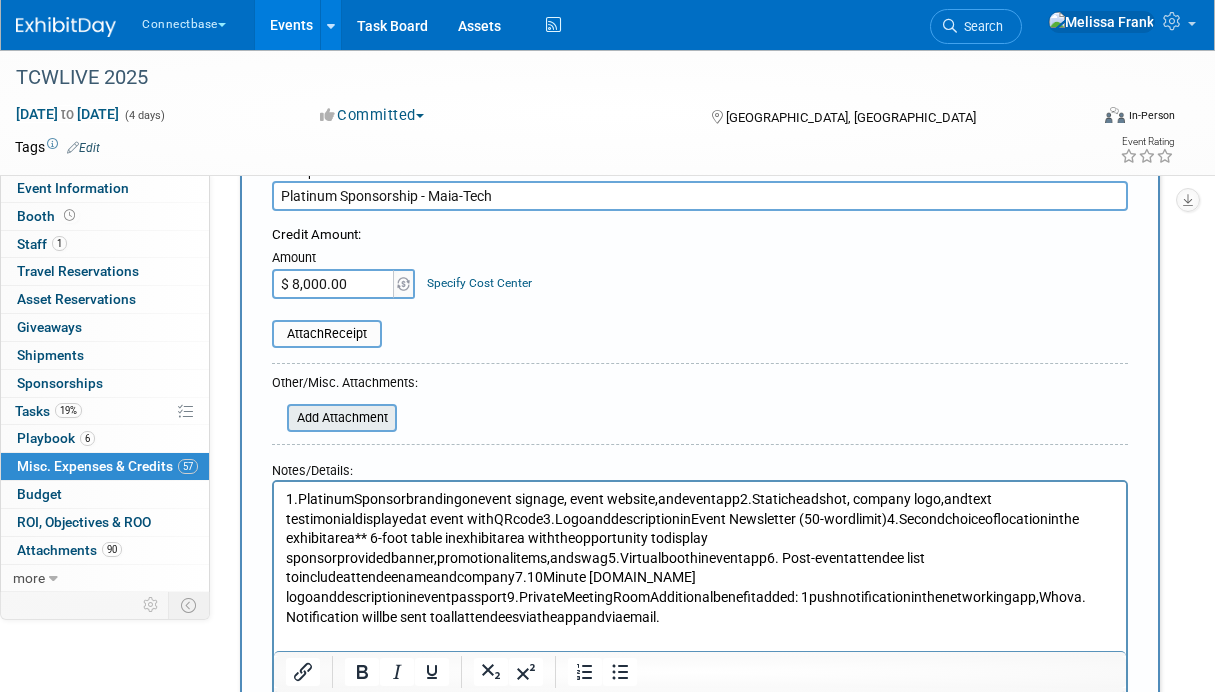 click at bounding box center [276, 418] 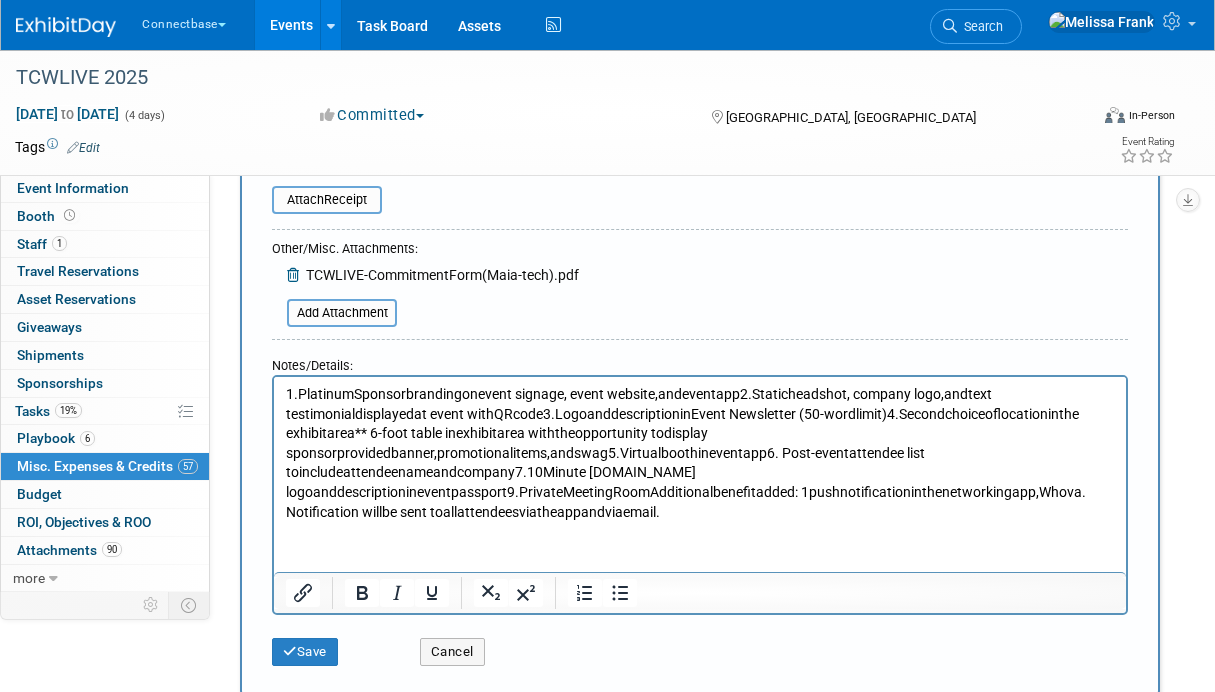 scroll, scrollTop: 393, scrollLeft: 0, axis: vertical 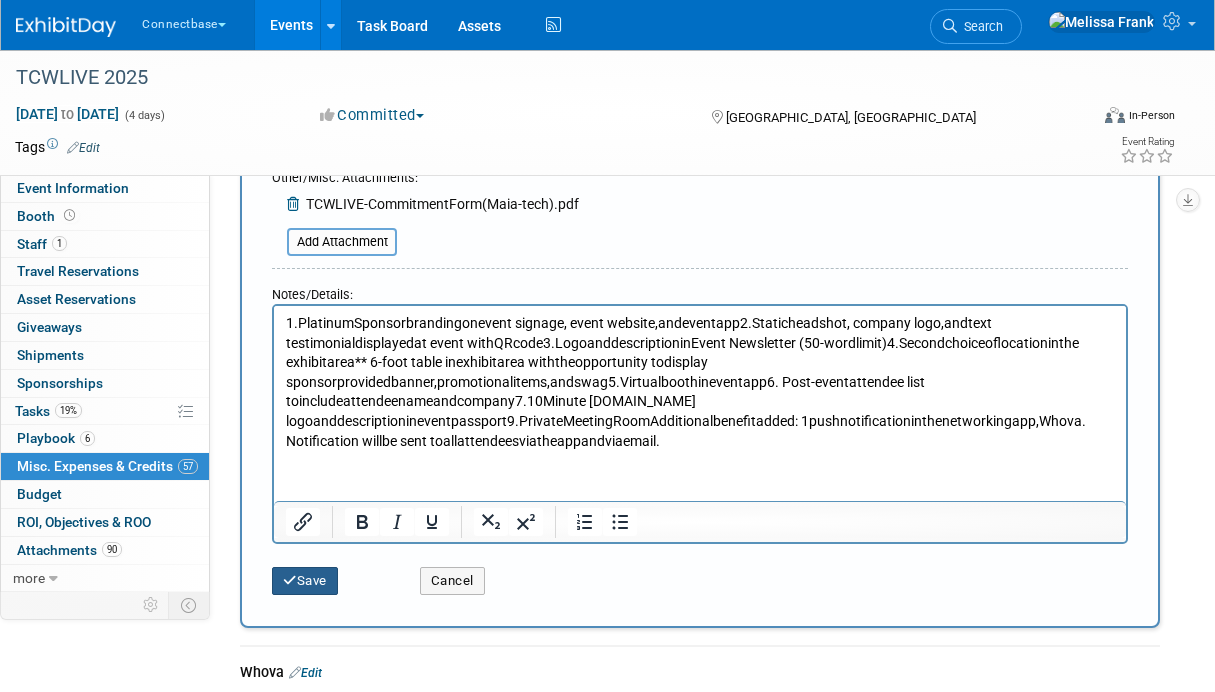 click on "Save" at bounding box center [305, 581] 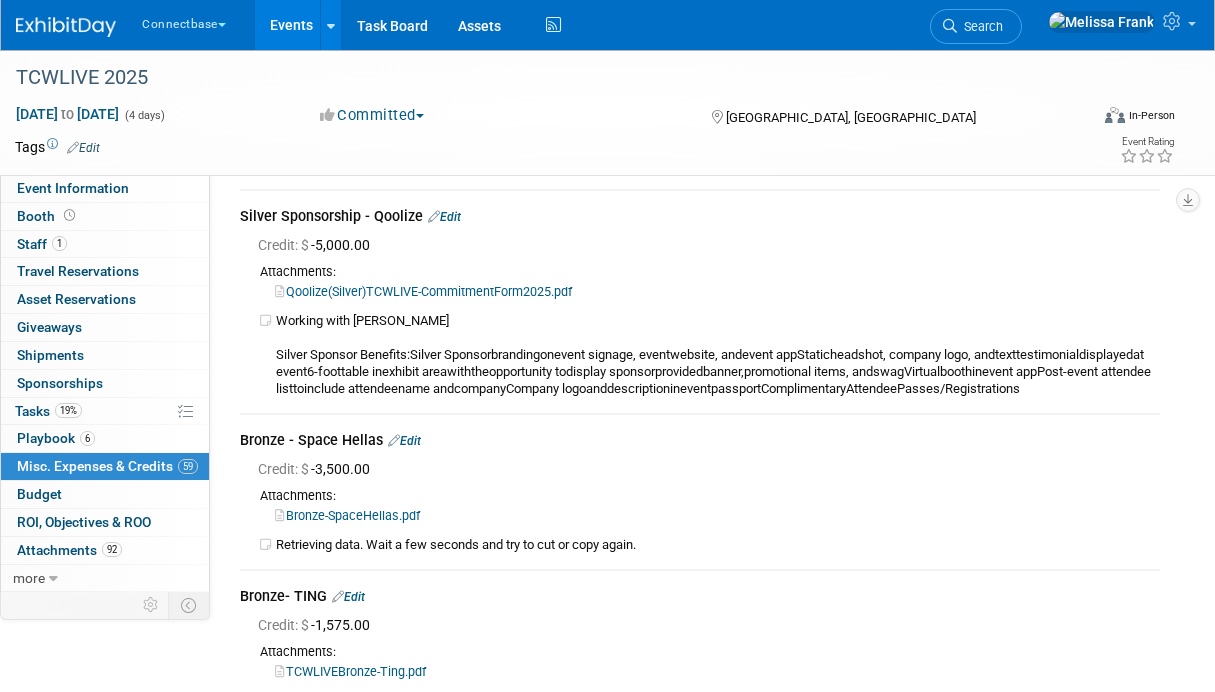 scroll, scrollTop: 14184, scrollLeft: 0, axis: vertical 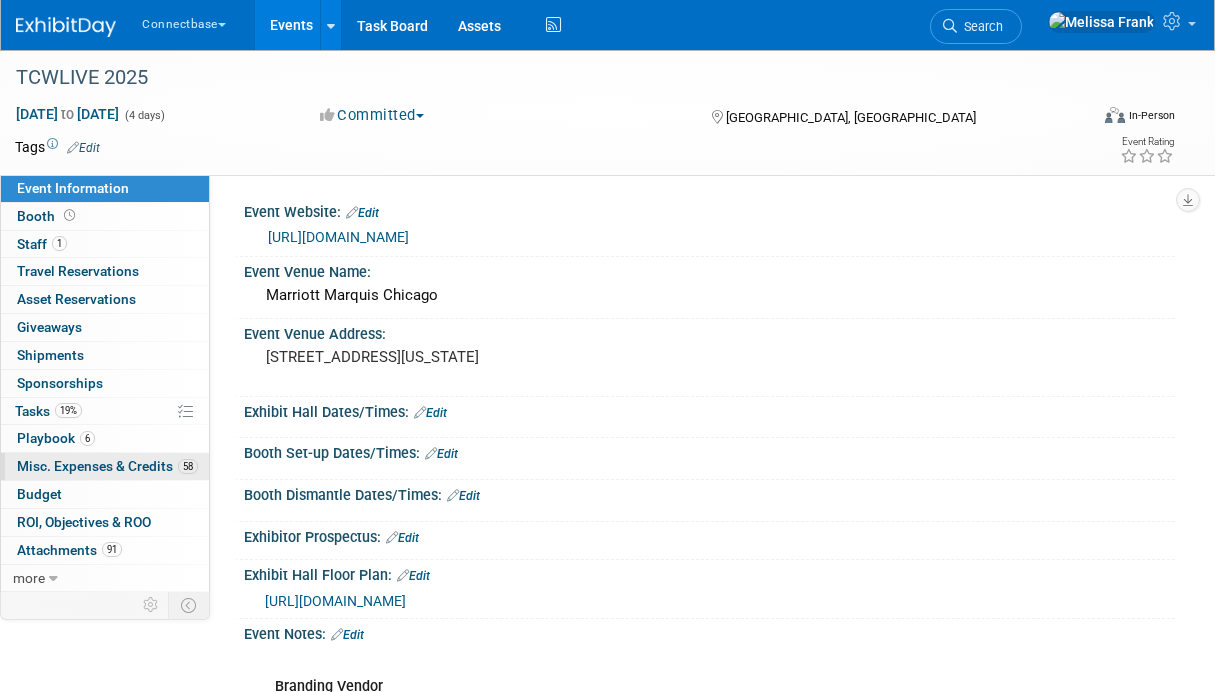 click on "Misc. Expenses & Credits 58" at bounding box center [107, 466] 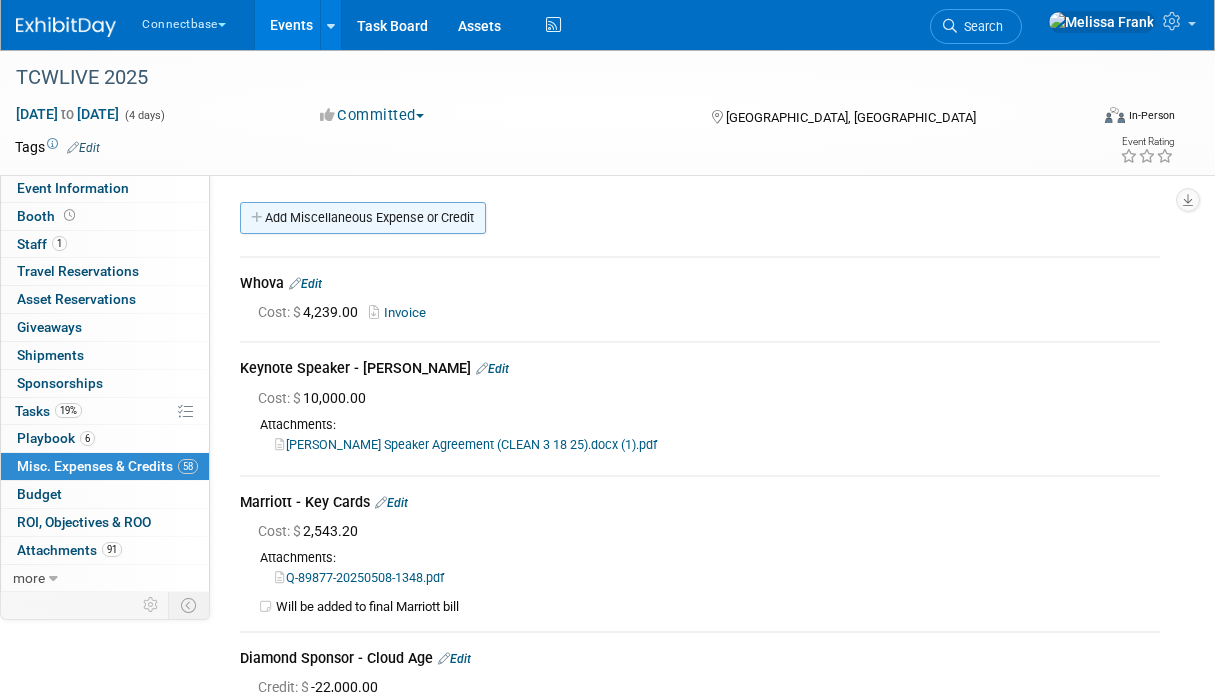 click on "Add Miscellaneous Expense or Credit" at bounding box center [363, 218] 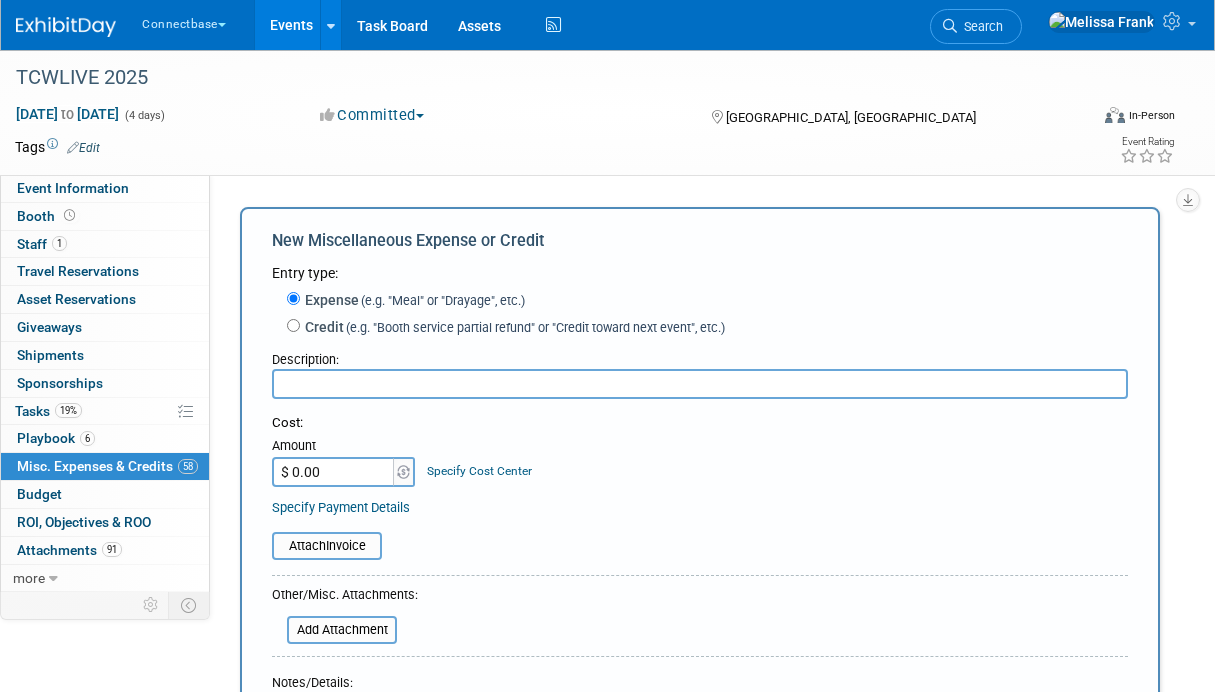 scroll, scrollTop: 0, scrollLeft: 0, axis: both 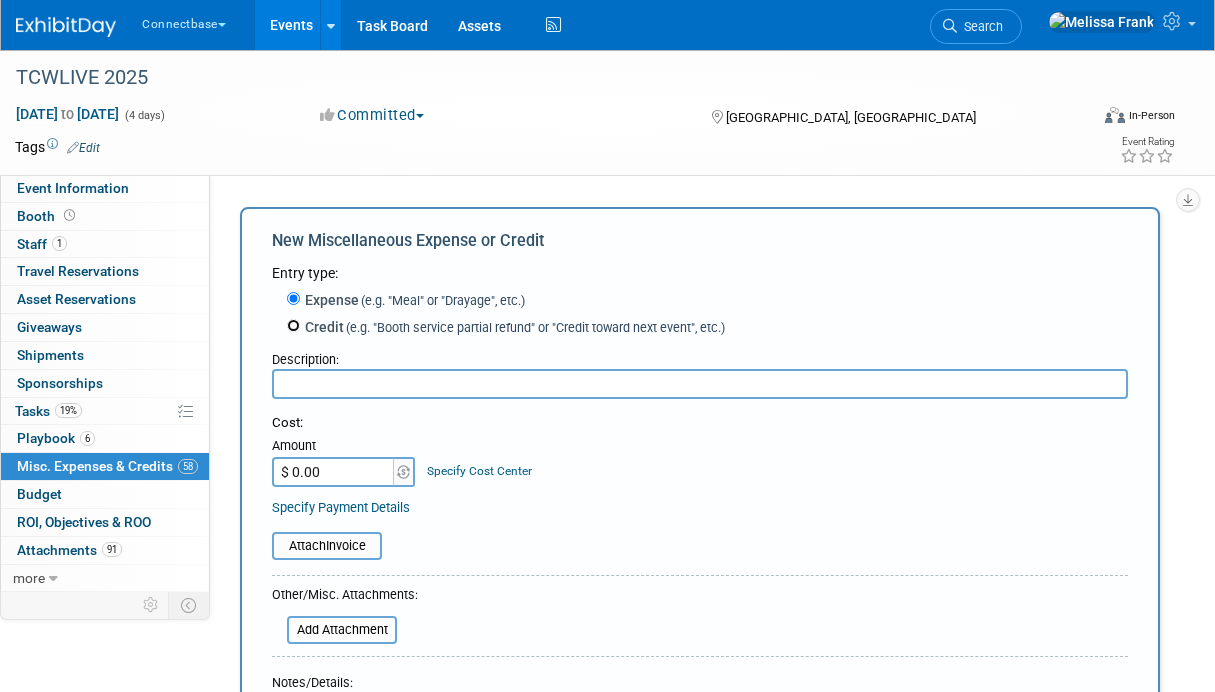 click on "Credit  (e.g. "Booth service partial refund" or "Credit toward next event", etc.)" at bounding box center (293, 325) 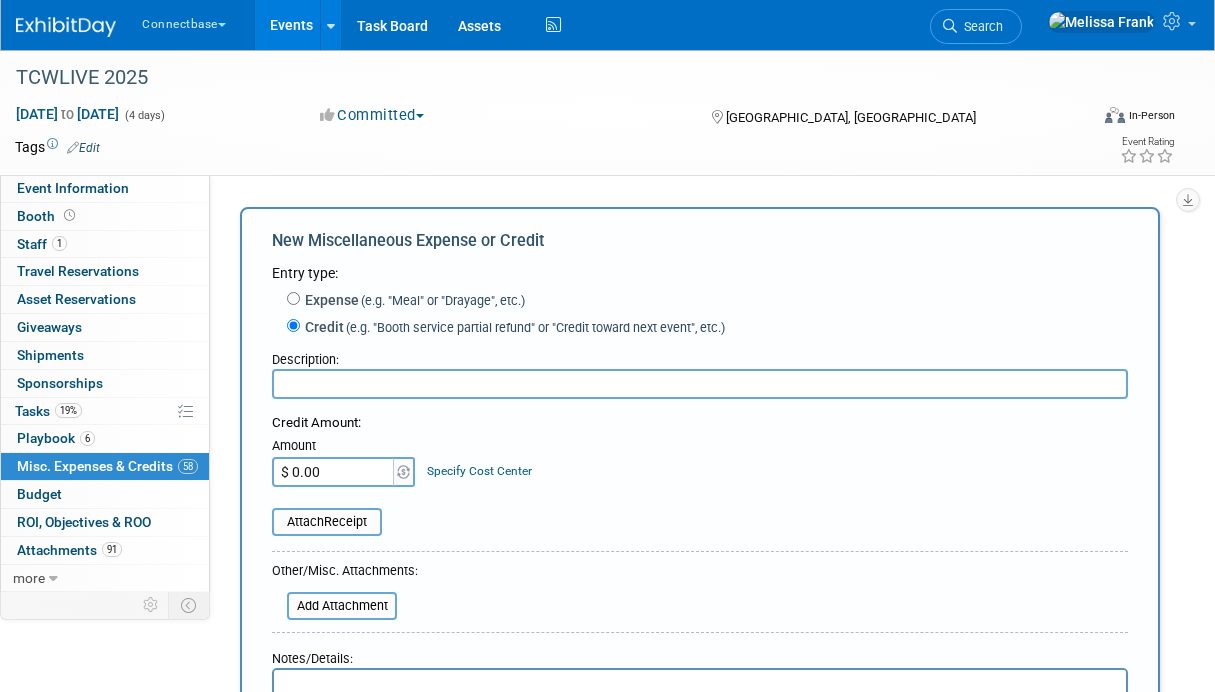 click at bounding box center [700, 384] 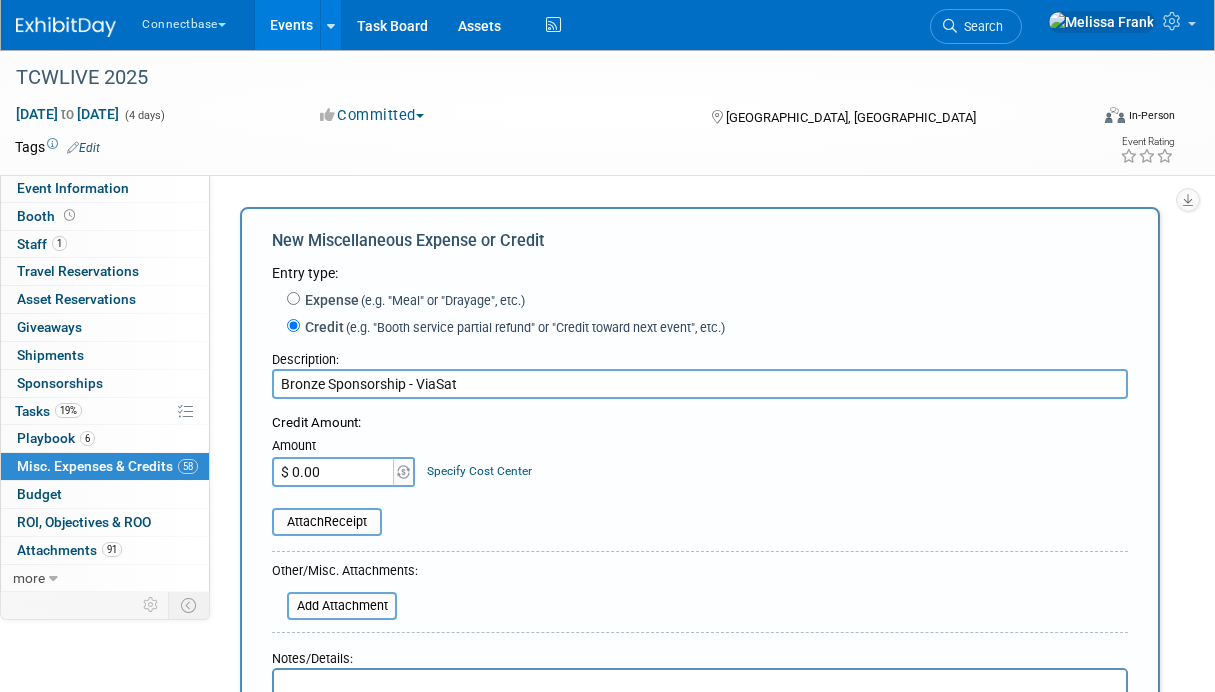 type on "Bronze Sponsorship - ViaSat" 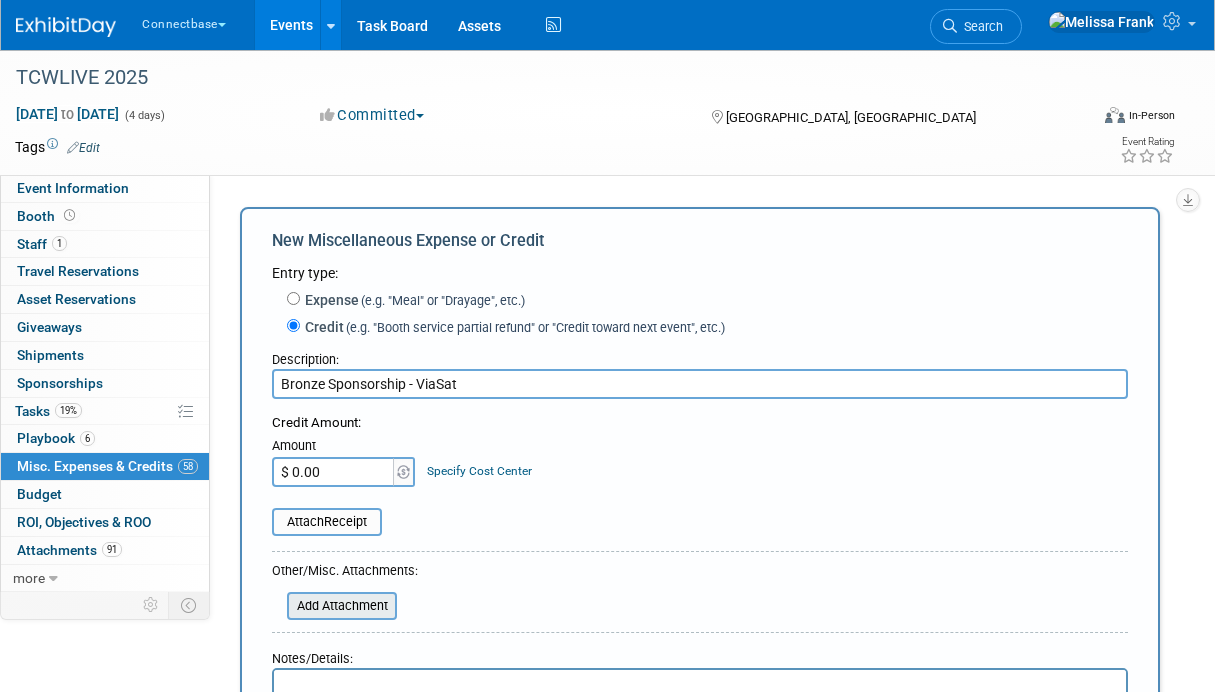 click at bounding box center (276, 606) 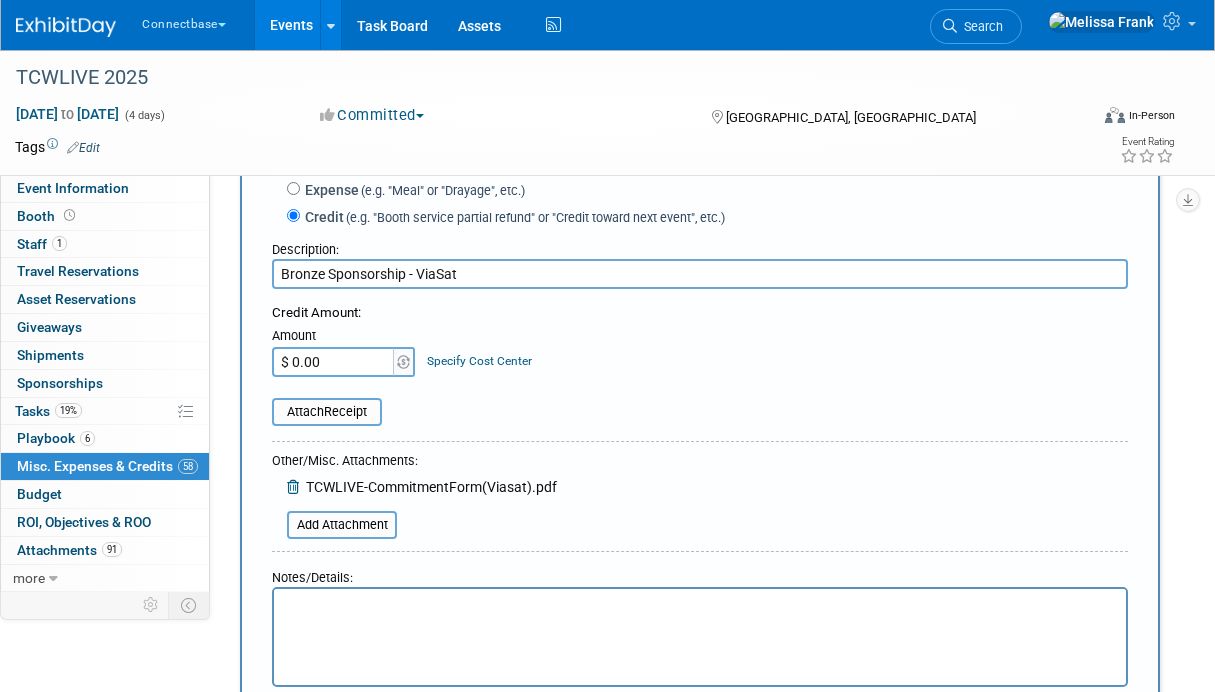 scroll, scrollTop: 300, scrollLeft: 0, axis: vertical 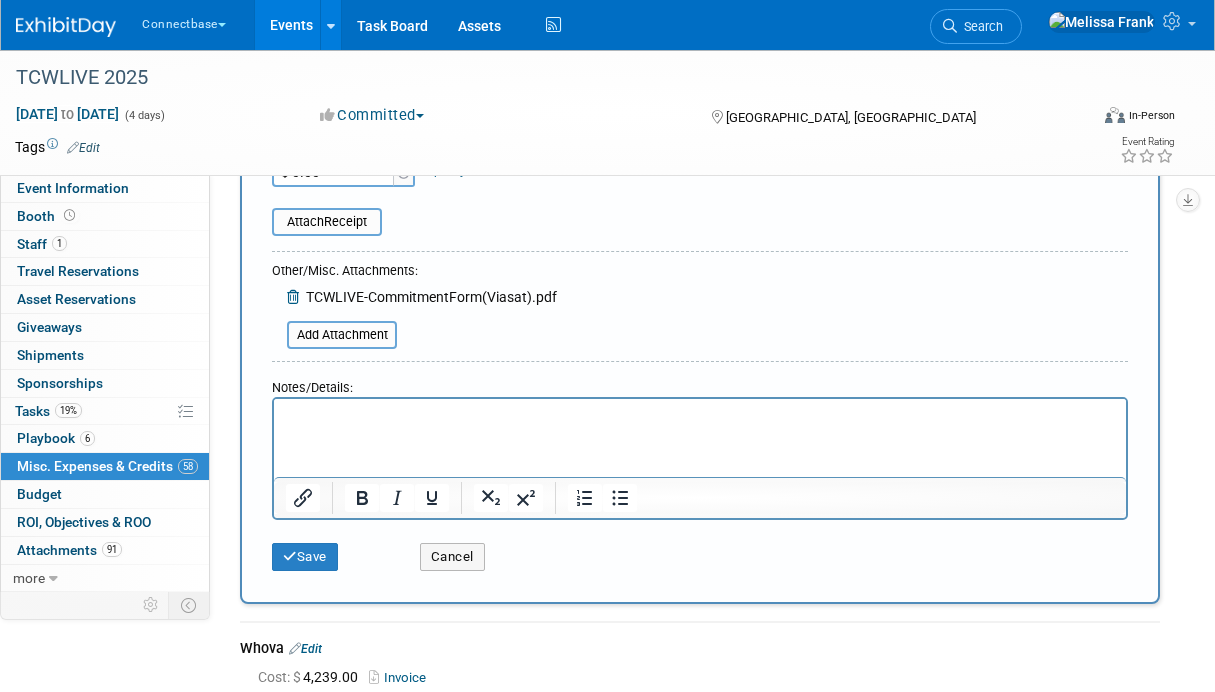 click at bounding box center (700, 412) 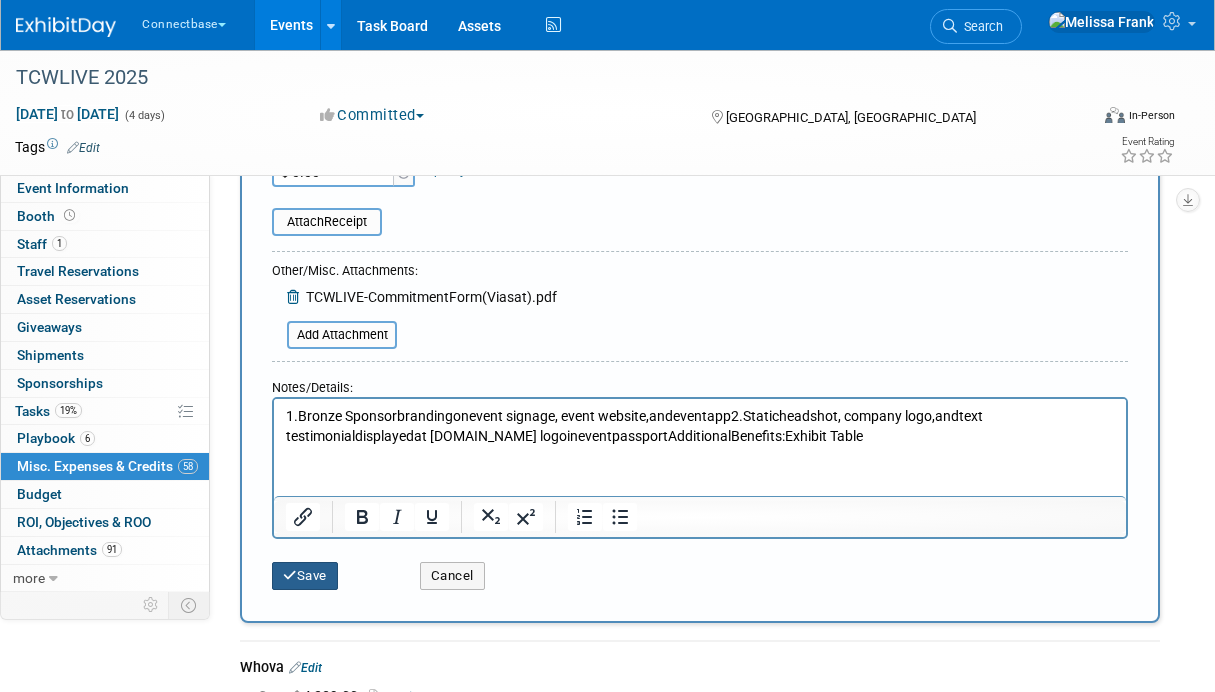 click on "Save" at bounding box center [305, 576] 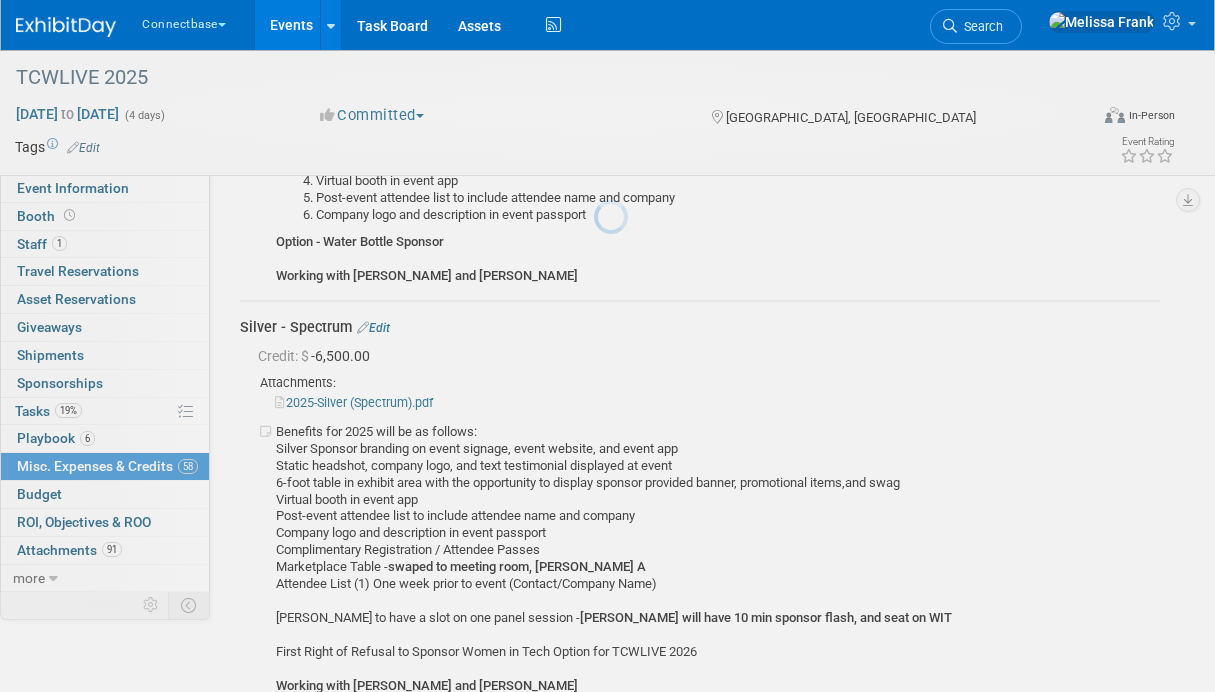 scroll, scrollTop: 16850, scrollLeft: 0, axis: vertical 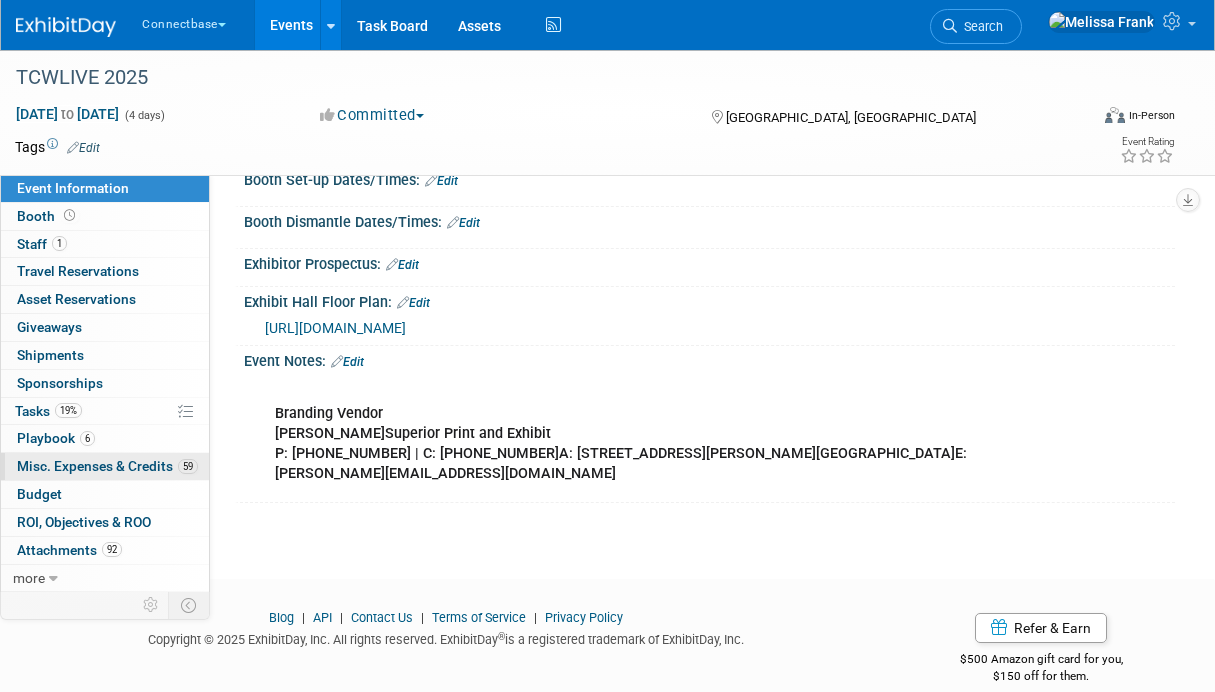 click on "Misc. Expenses & Credits 59" at bounding box center (107, 466) 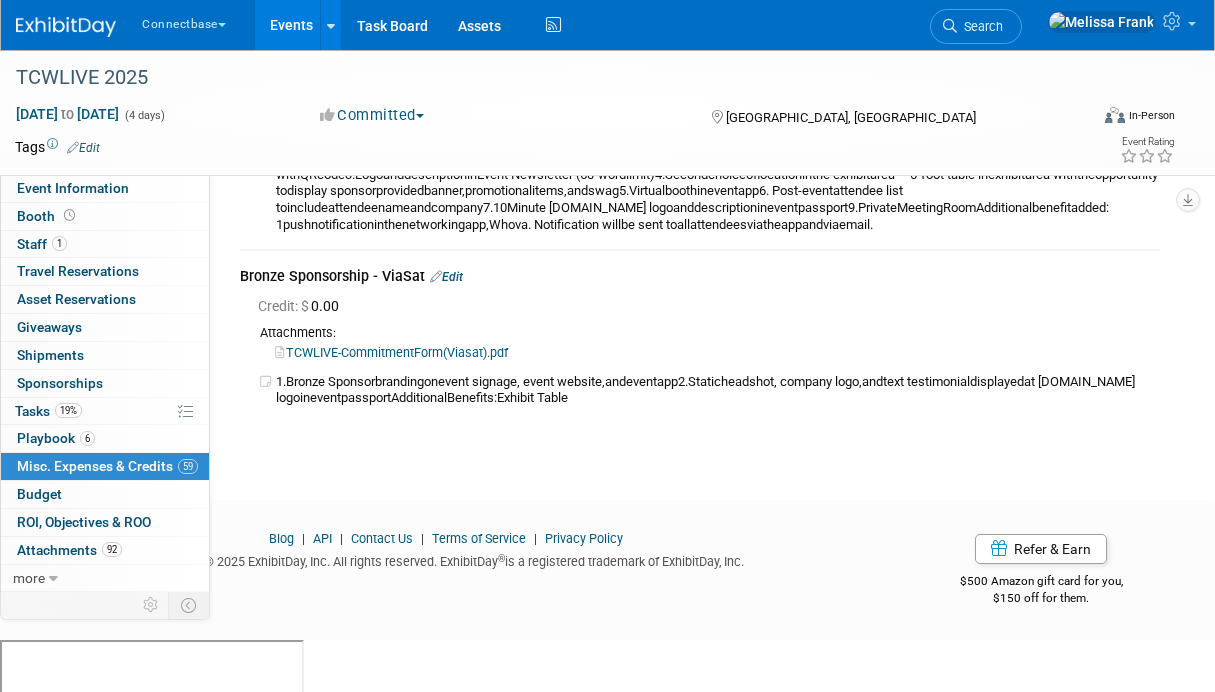 scroll, scrollTop: 16835, scrollLeft: 0, axis: vertical 